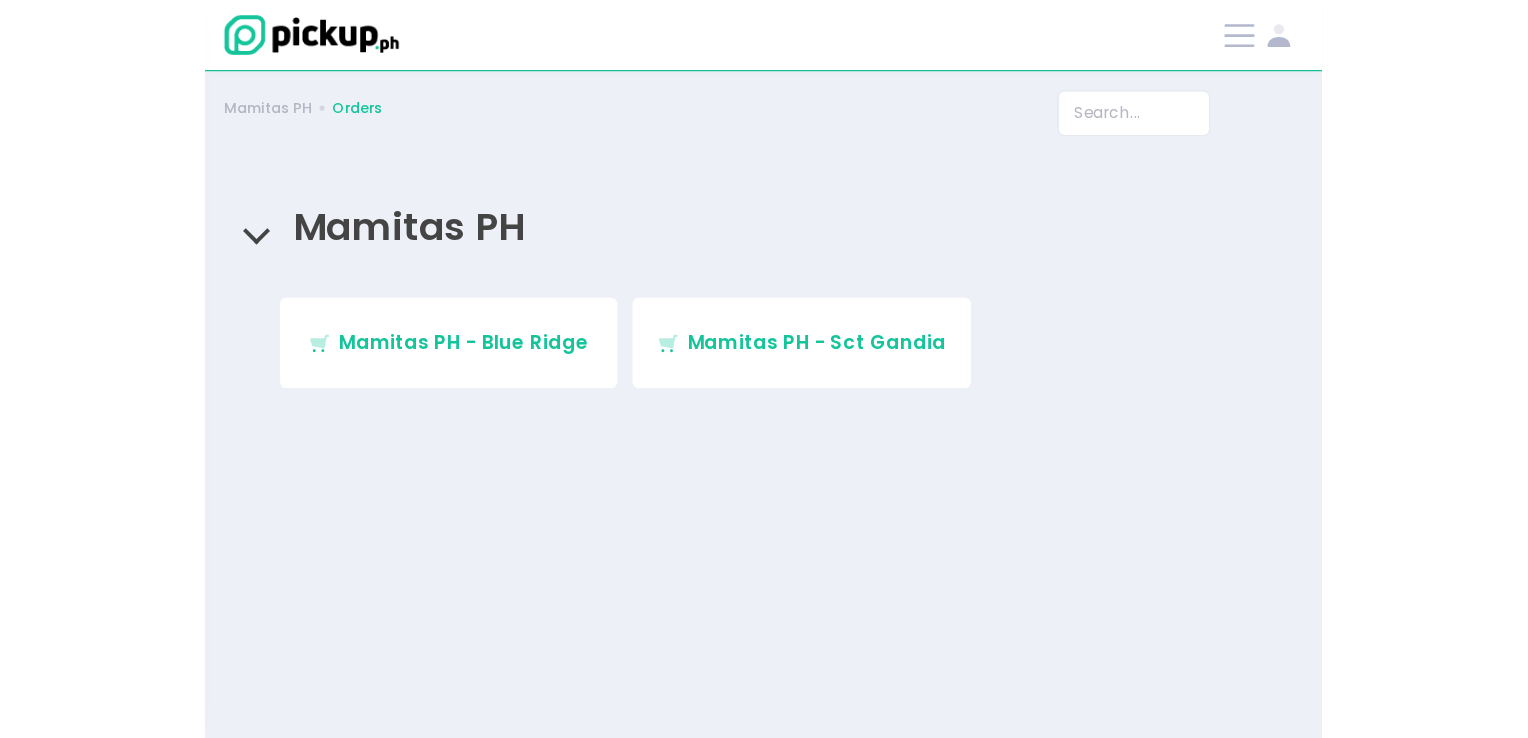 scroll, scrollTop: 0, scrollLeft: 0, axis: both 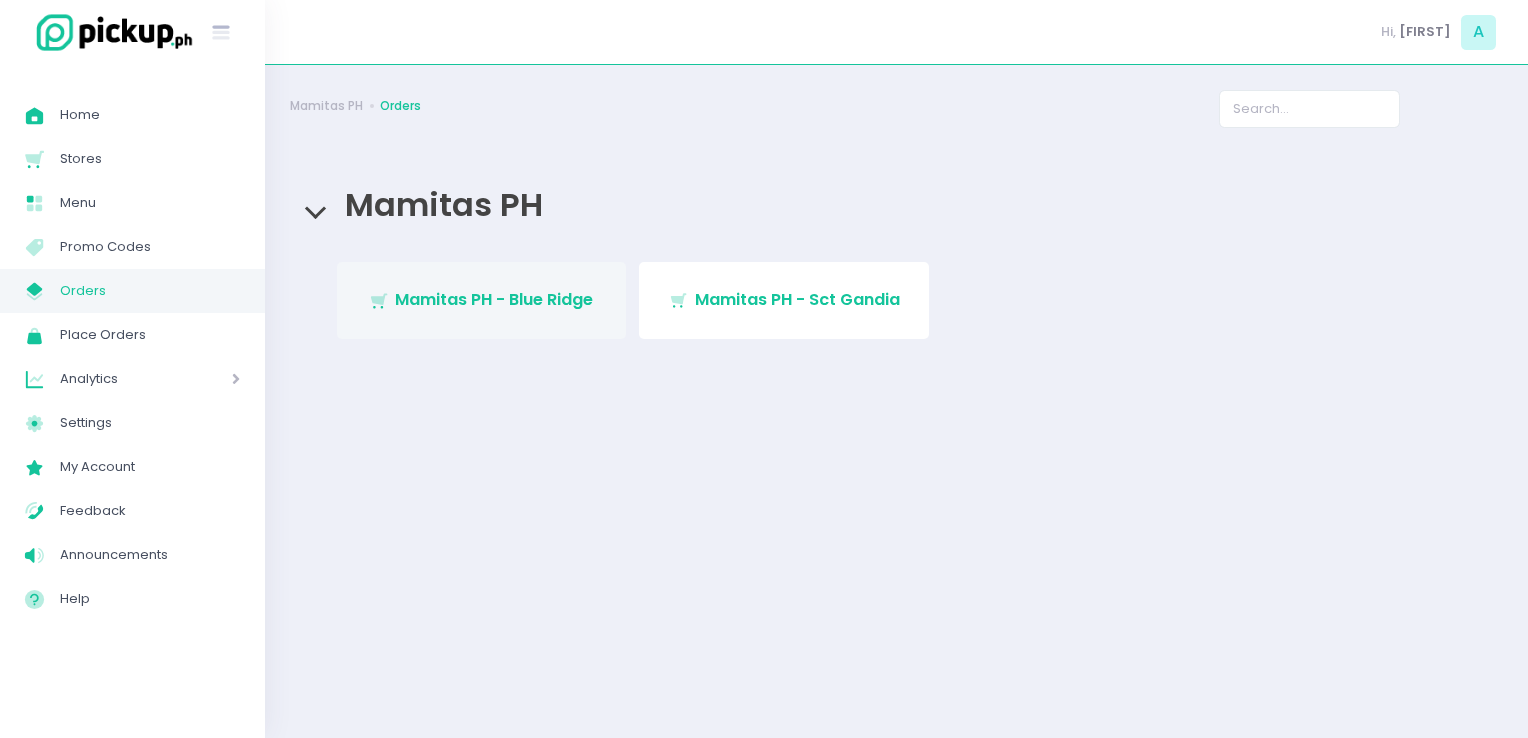click on "Mamitas PH - Blue Ridge" at bounding box center (494, 299) 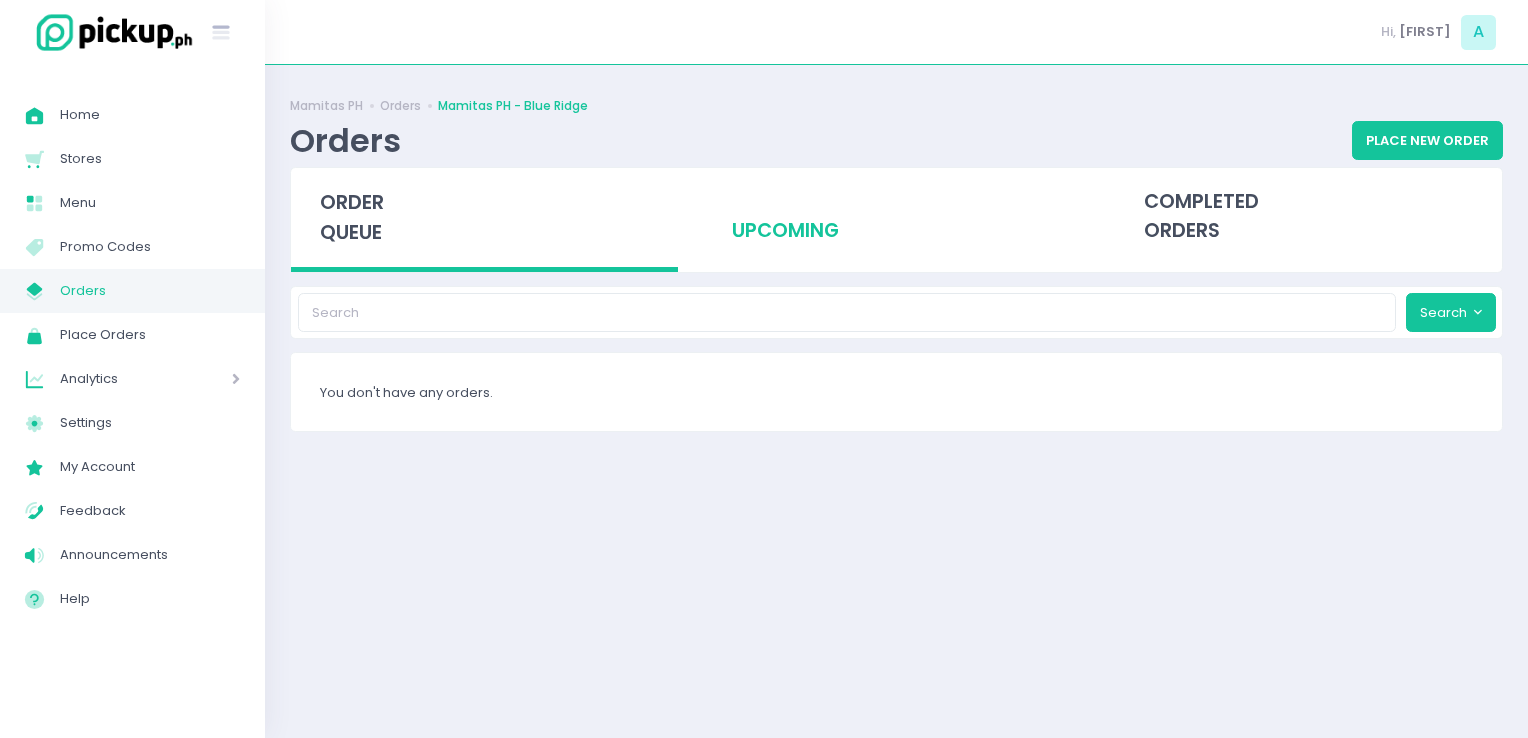 click on "upcoming" at bounding box center [896, 217] 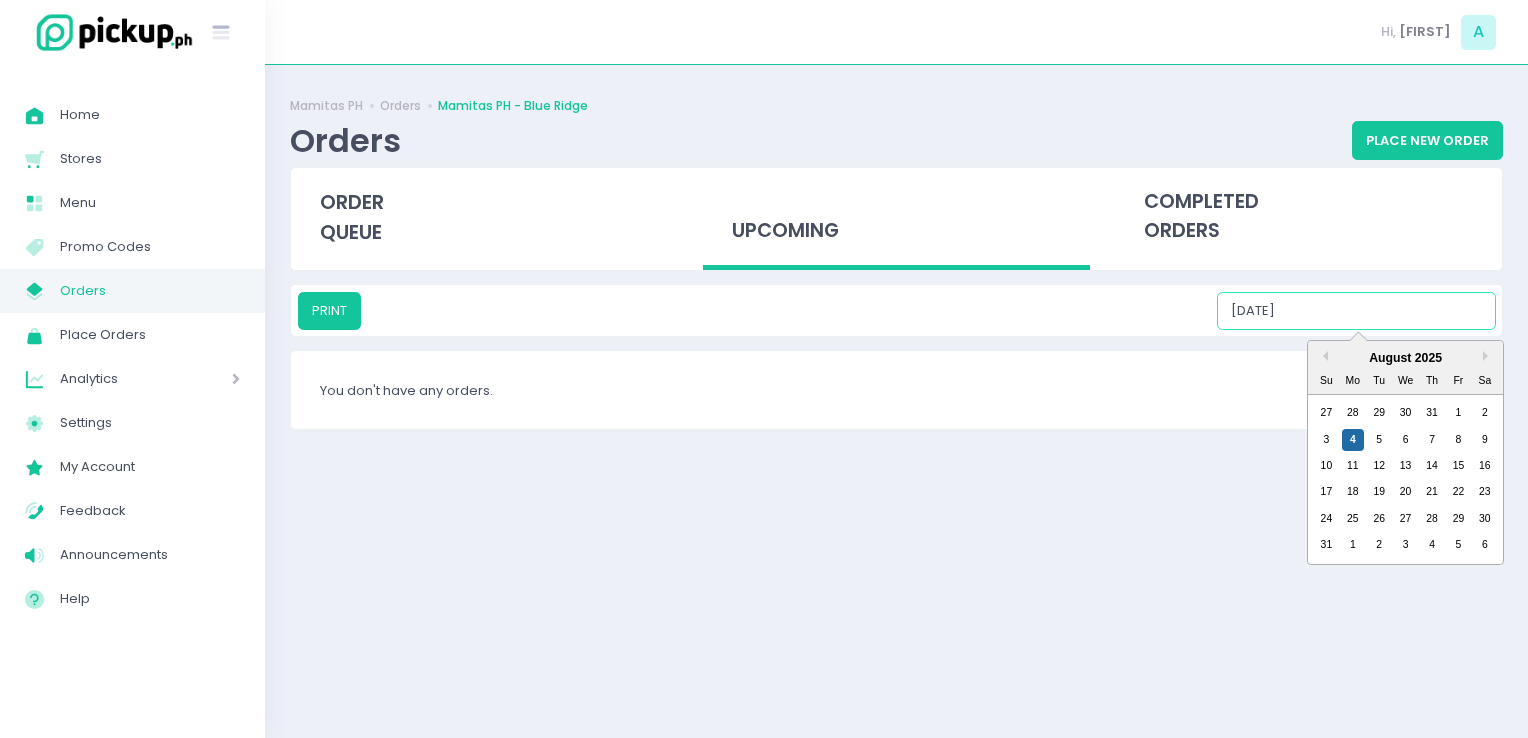 click on "[DATE]" at bounding box center [1356, 311] 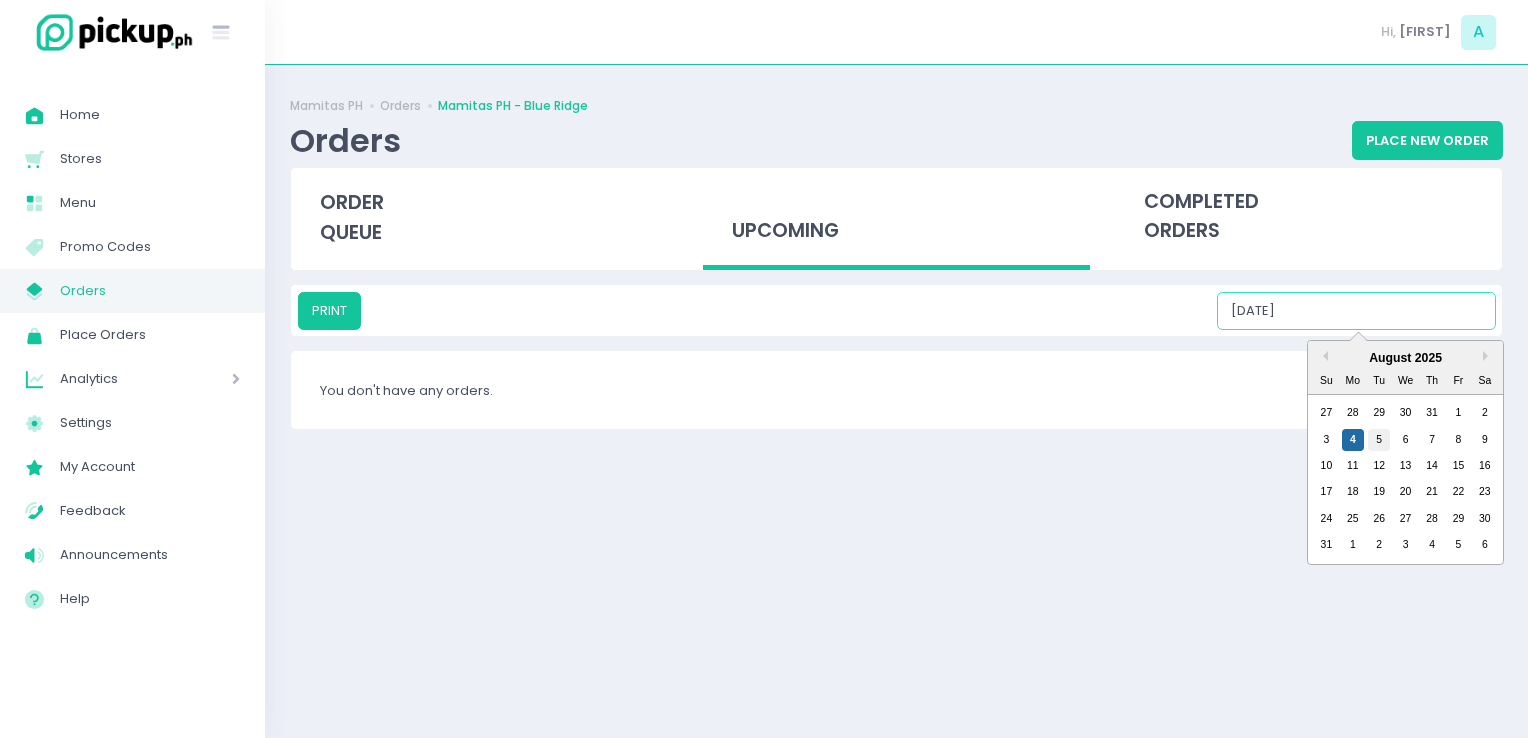 click on "5" at bounding box center [1379, 440] 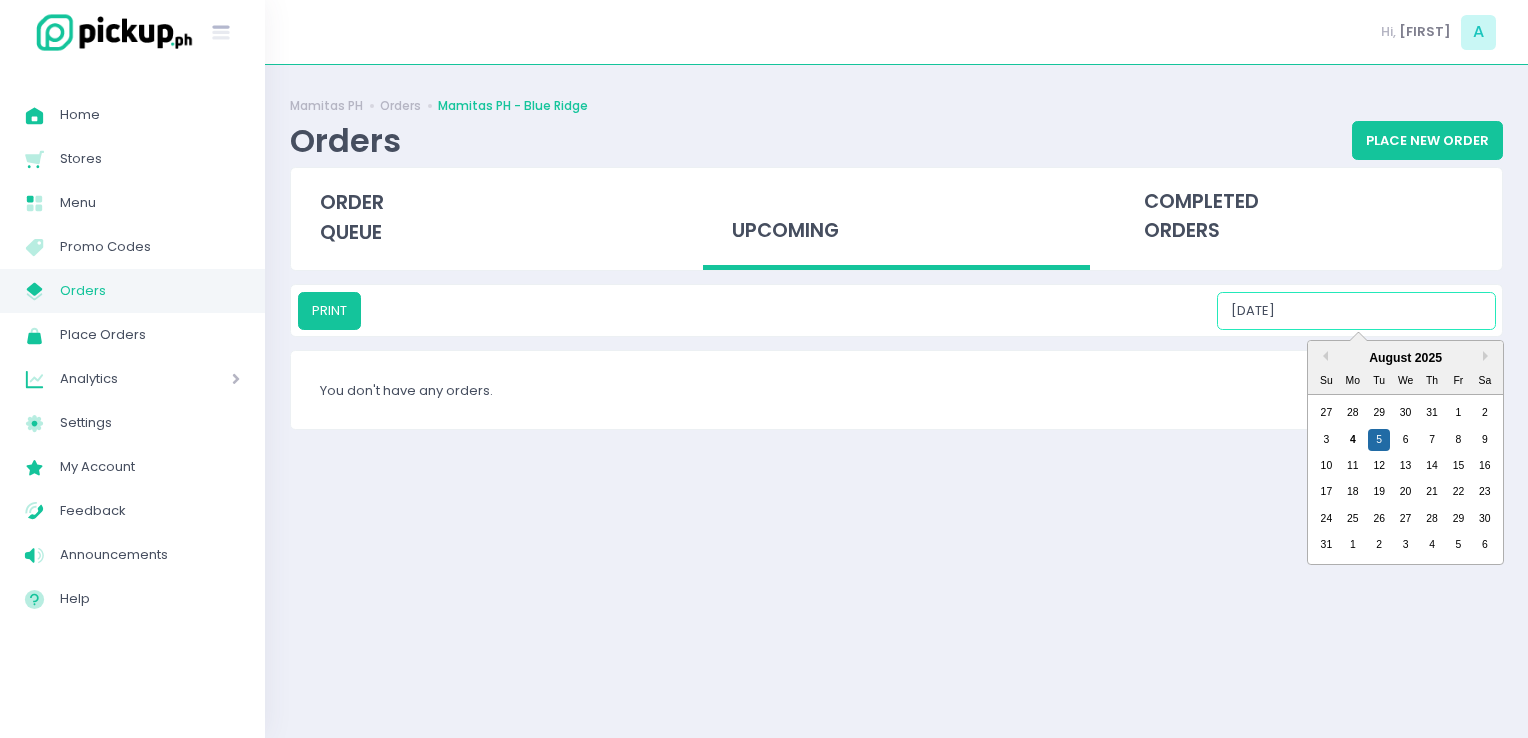click on "08/05/2025" at bounding box center [1356, 311] 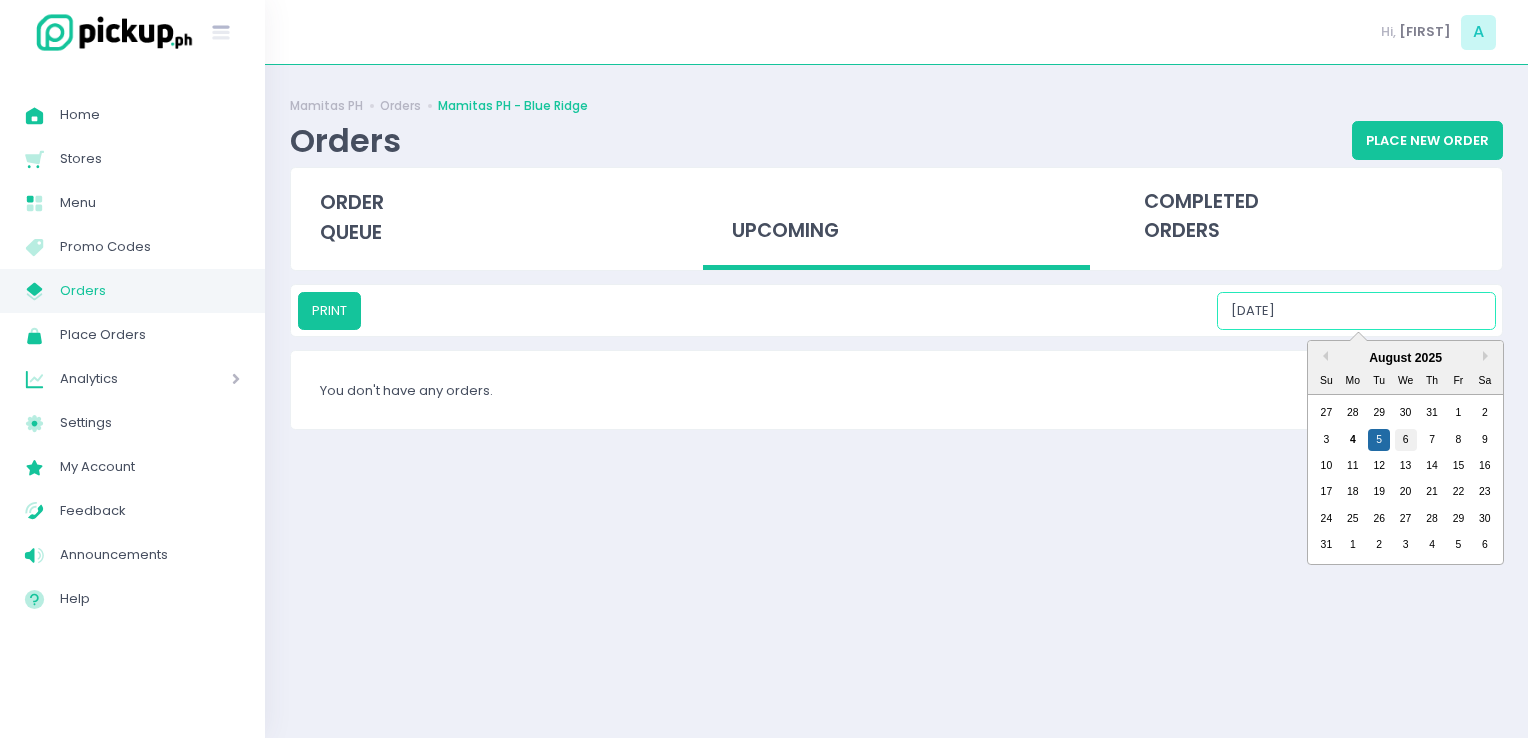 click on "6" at bounding box center [1406, 440] 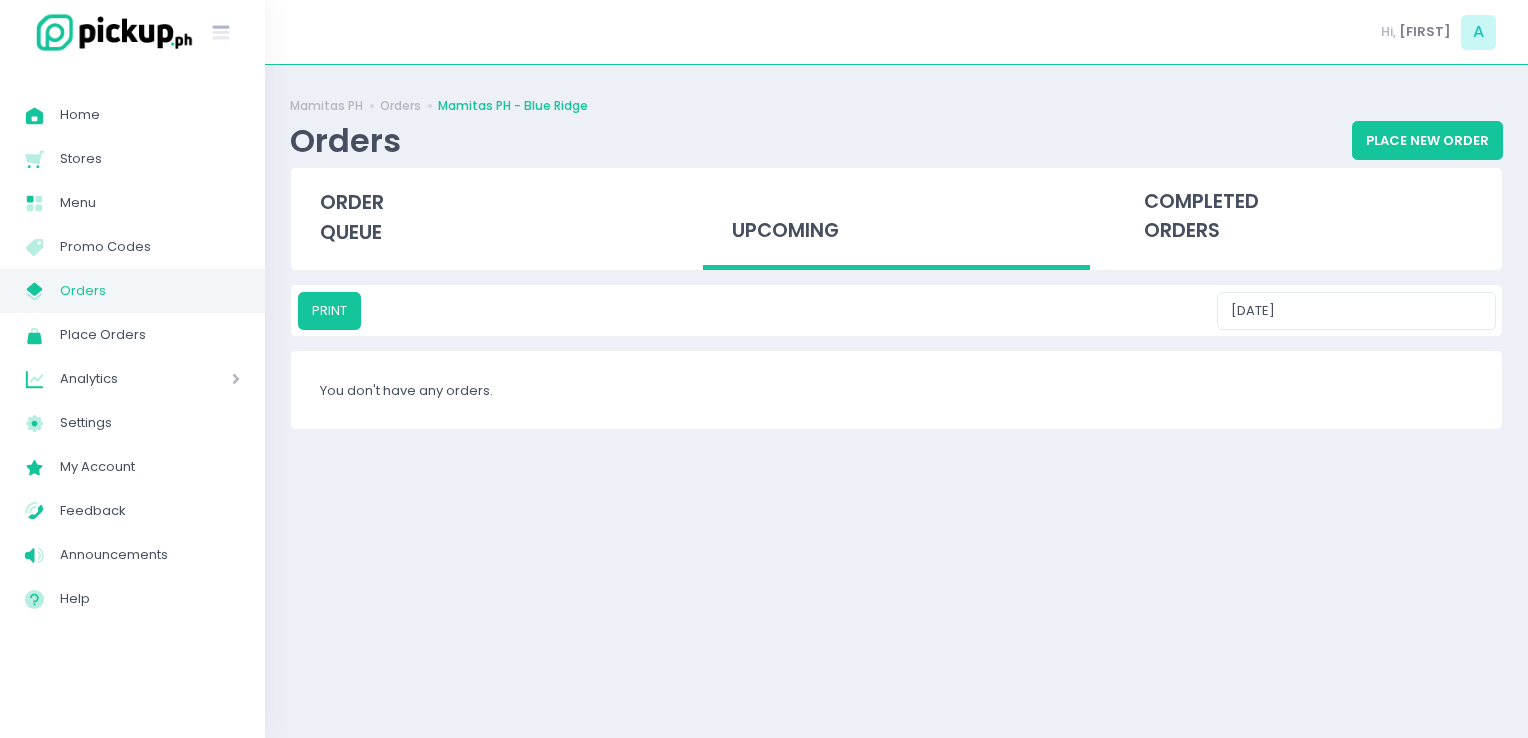 drag, startPoint x: 1343, startPoint y: 284, endPoint x: 1355, endPoint y: 308, distance: 26.832815 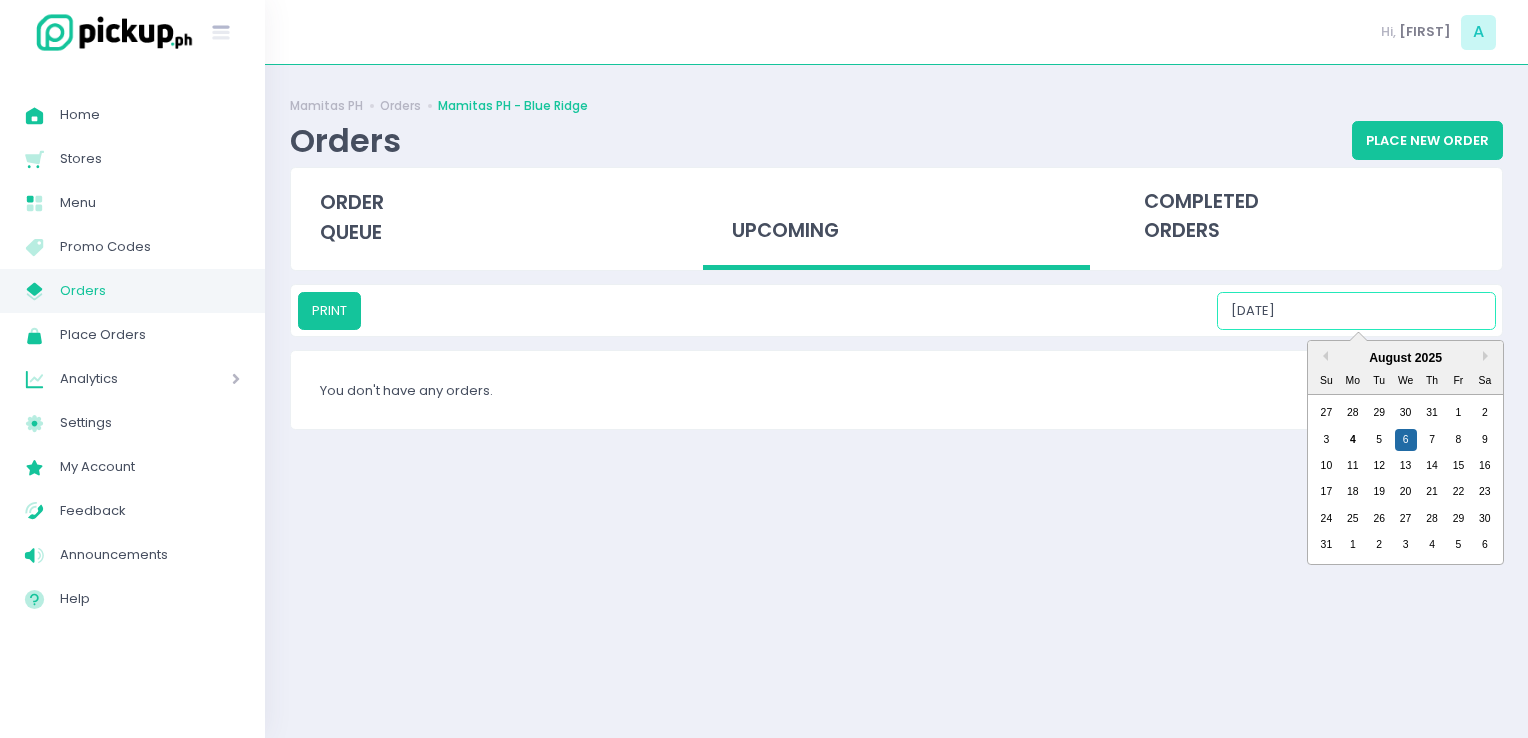 click on "08/06/2025" at bounding box center (1356, 311) 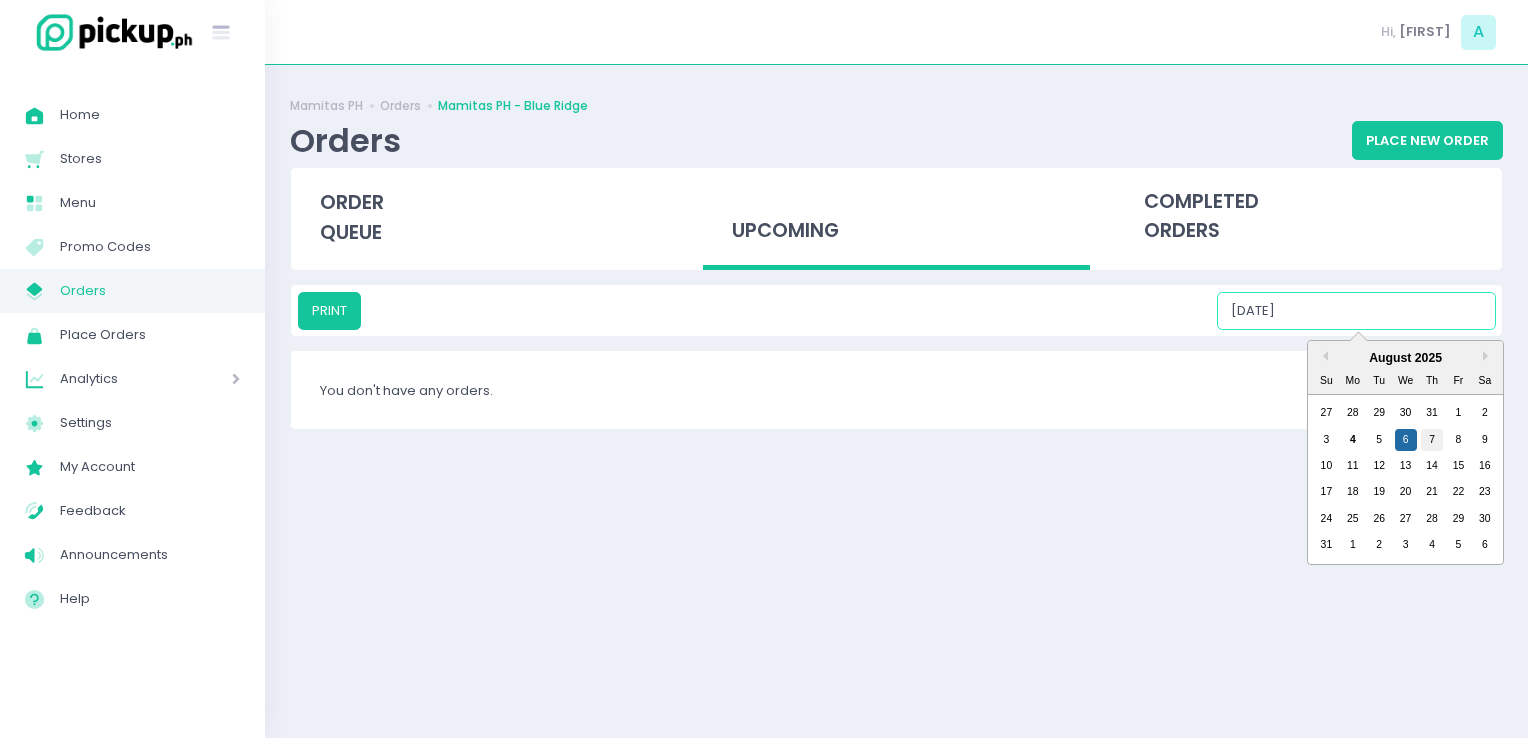click on "7" at bounding box center (1432, 440) 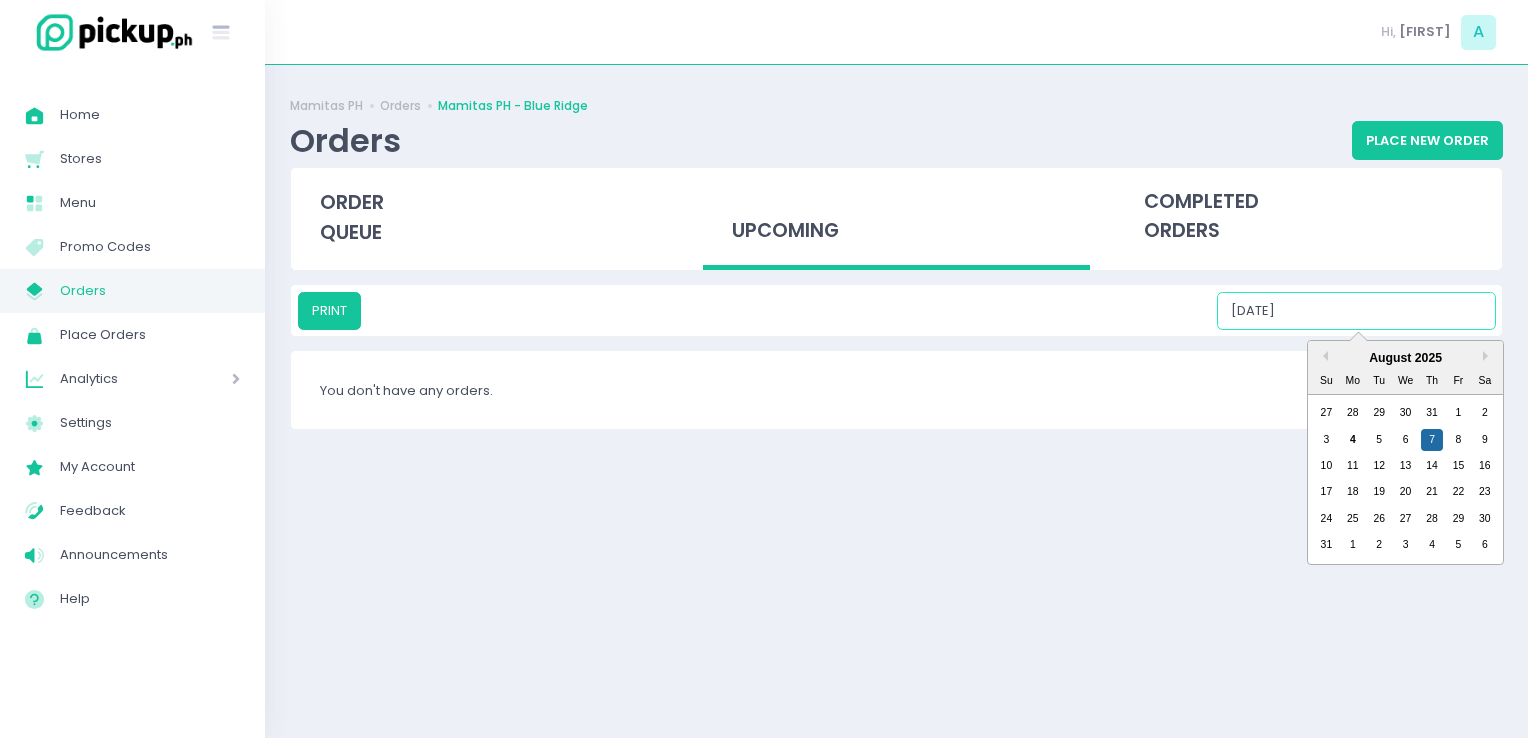 click on "08/07/2025" at bounding box center (1356, 311) 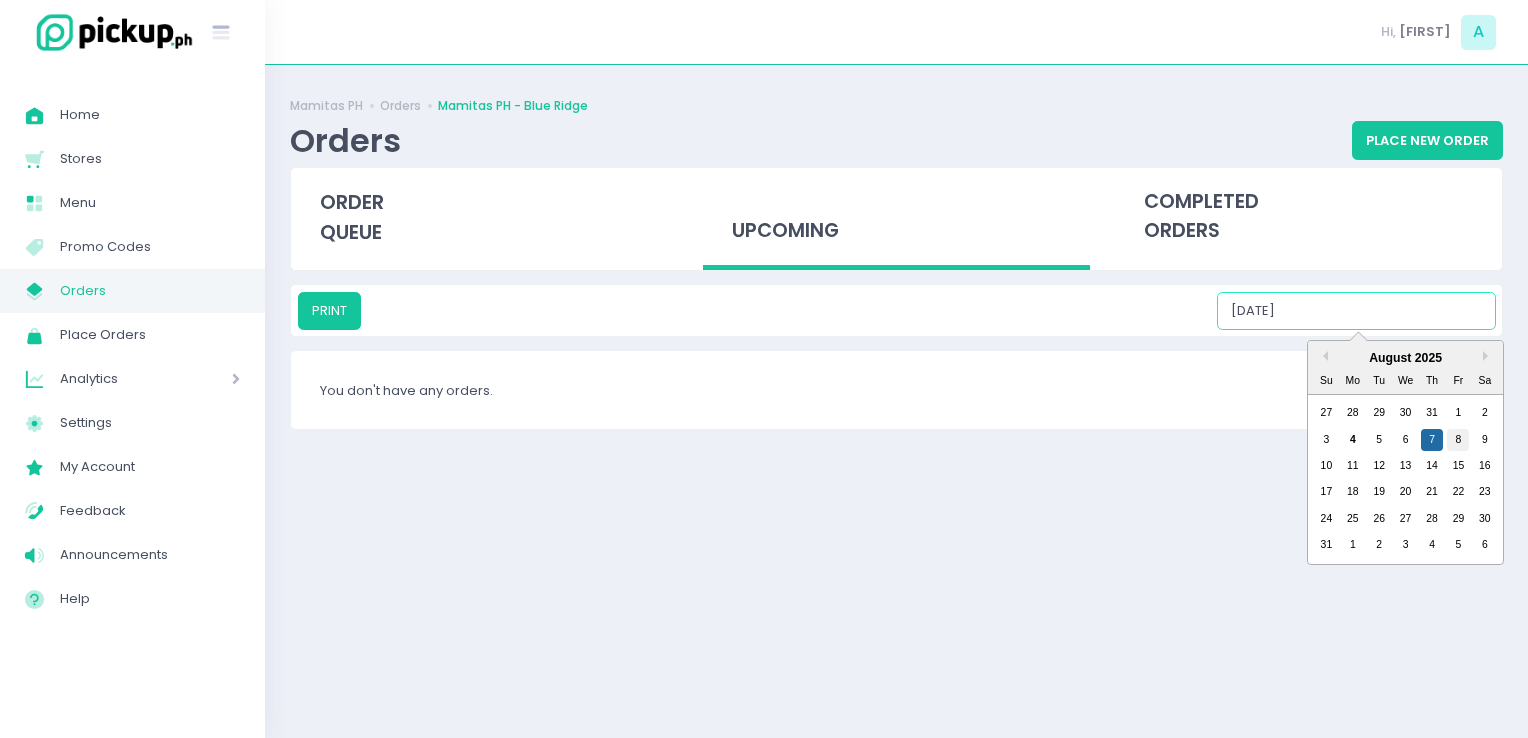 click on "8" at bounding box center [1458, 440] 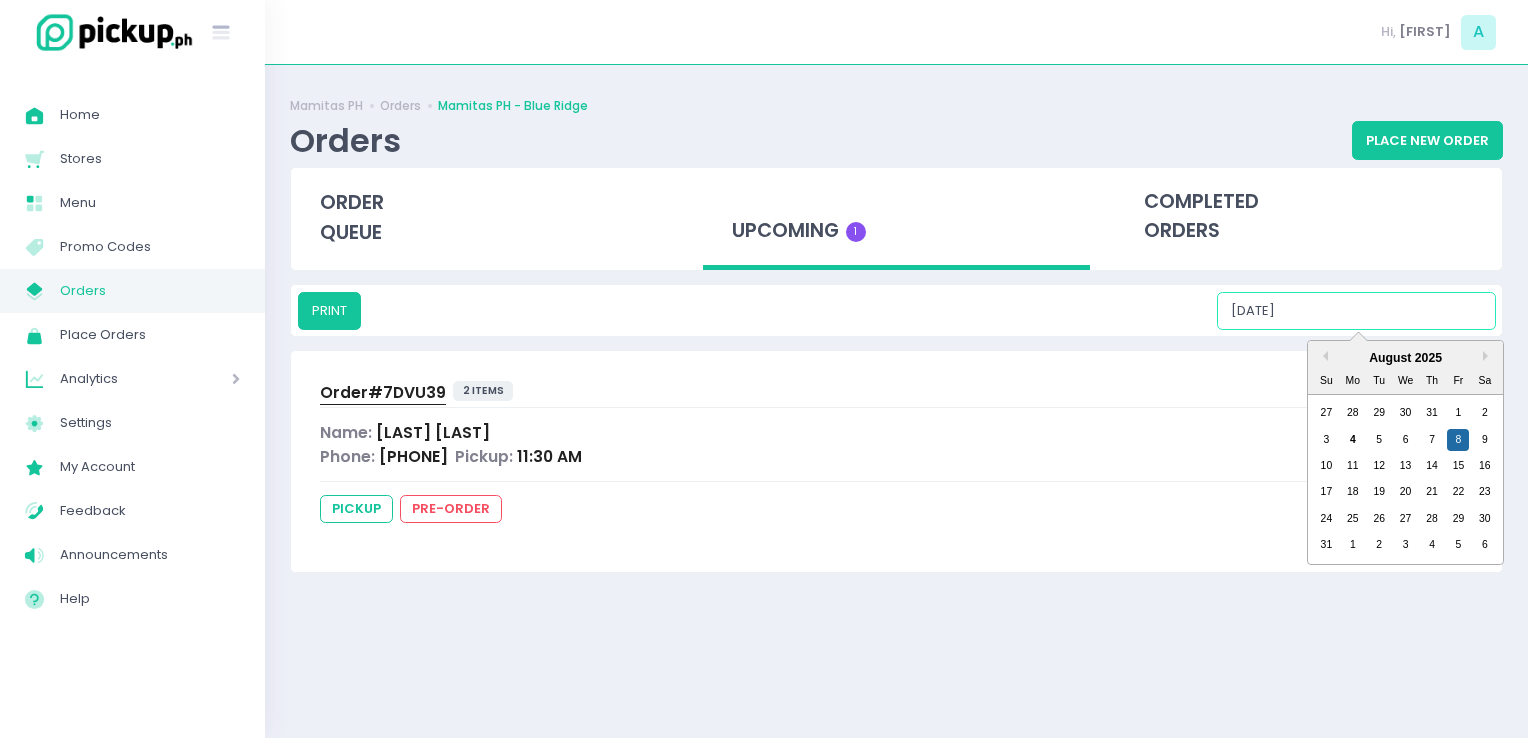click on "08/08/2025" at bounding box center [1356, 311] 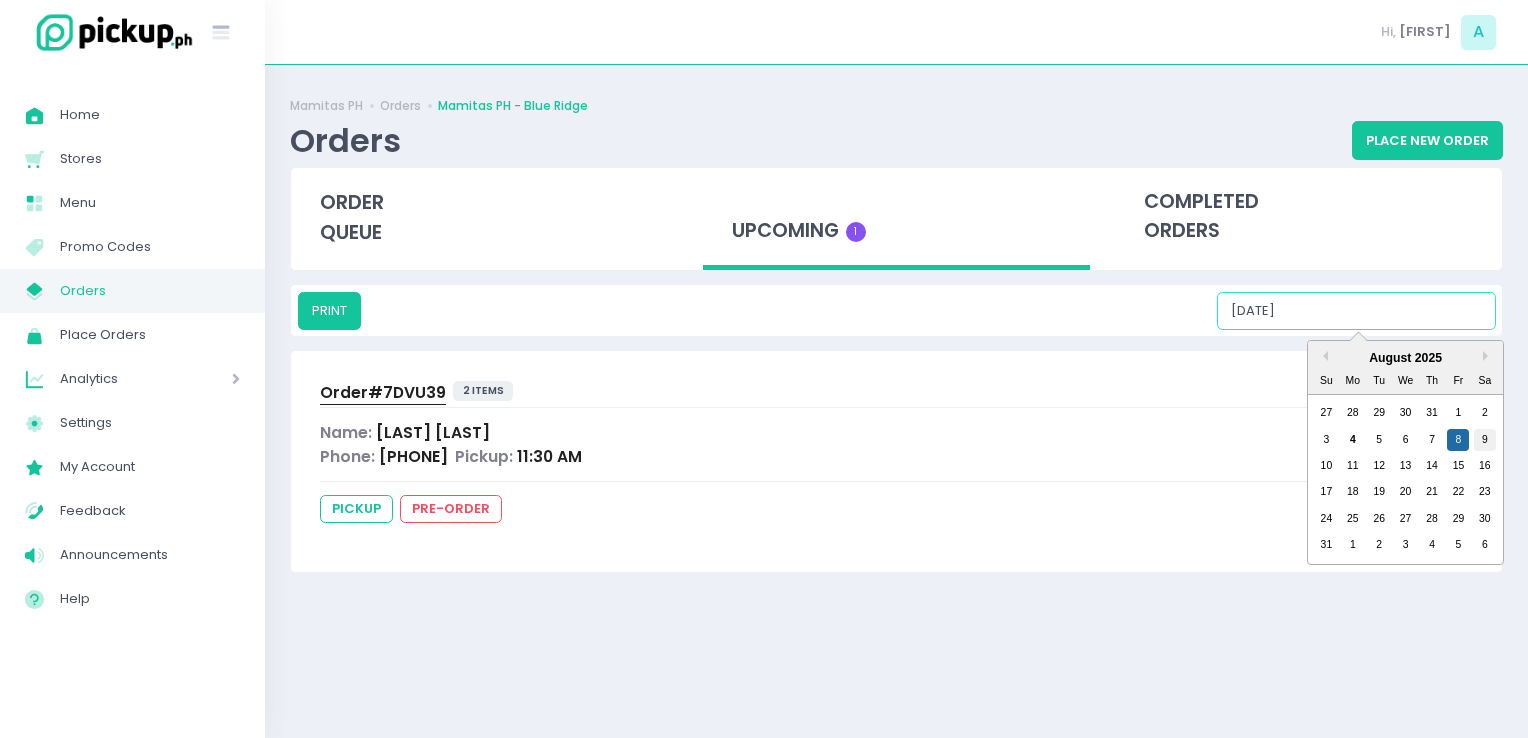click on "9" at bounding box center (1485, 440) 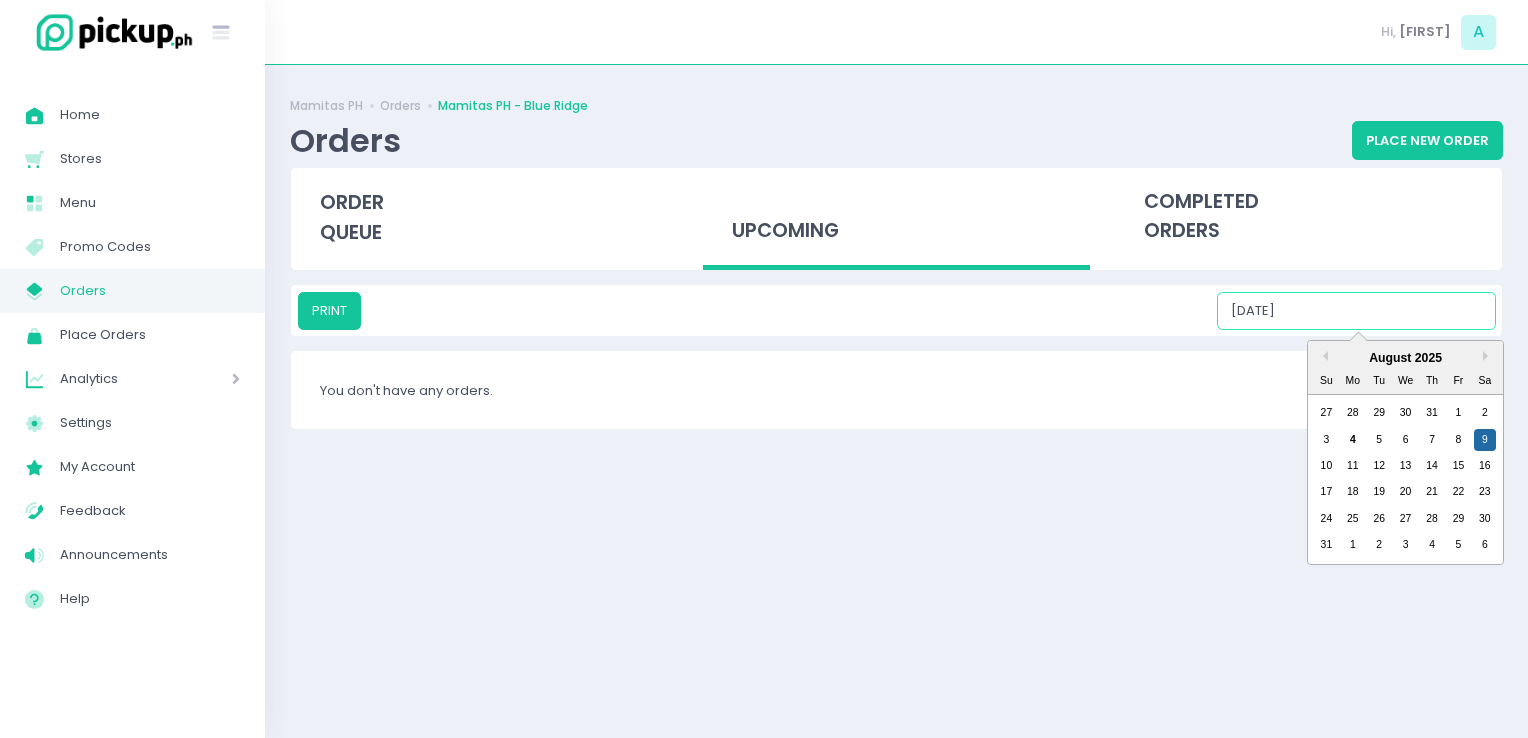 click on "08/09/2025" at bounding box center [1356, 311] 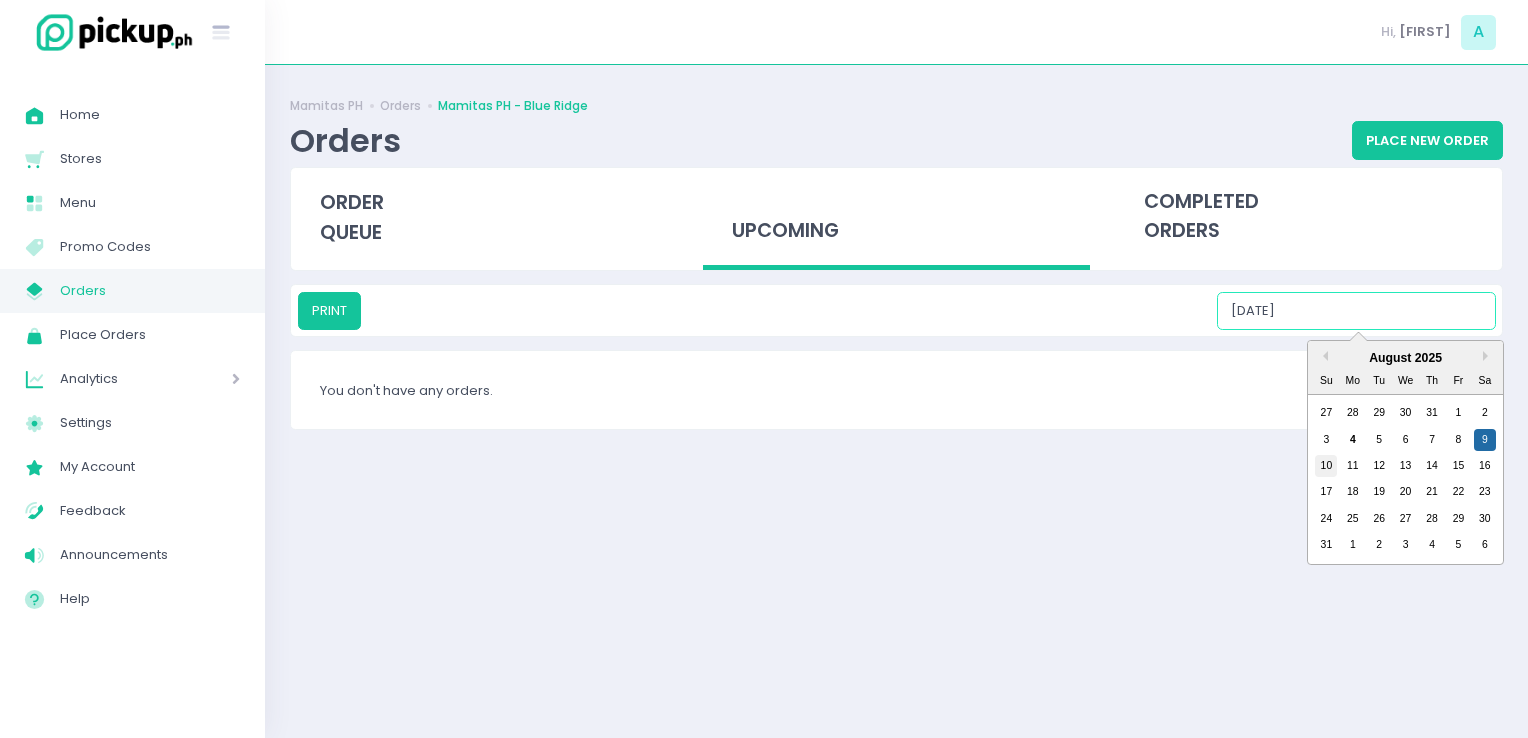 click on "10" at bounding box center (1326, 466) 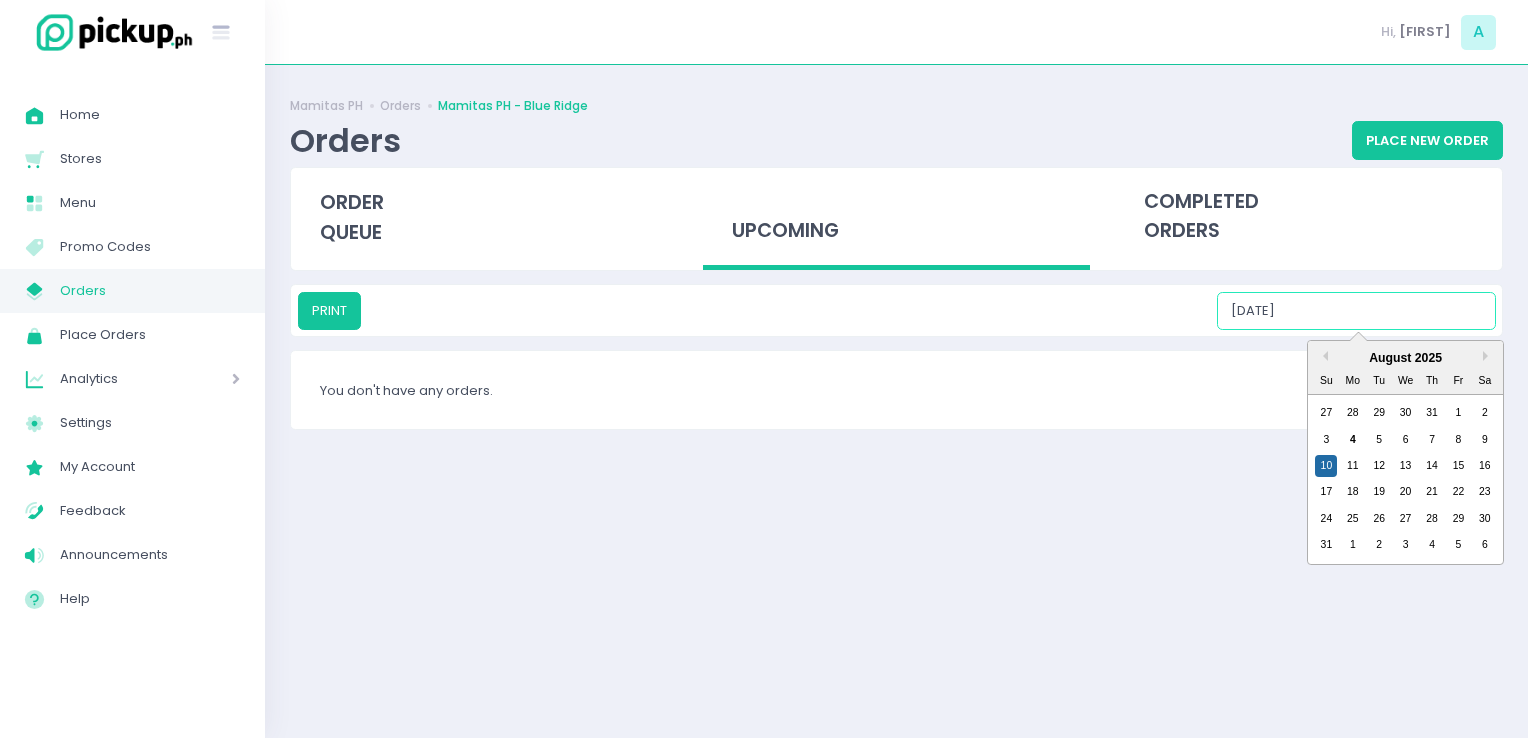 click on "08/10/2025" at bounding box center [1356, 311] 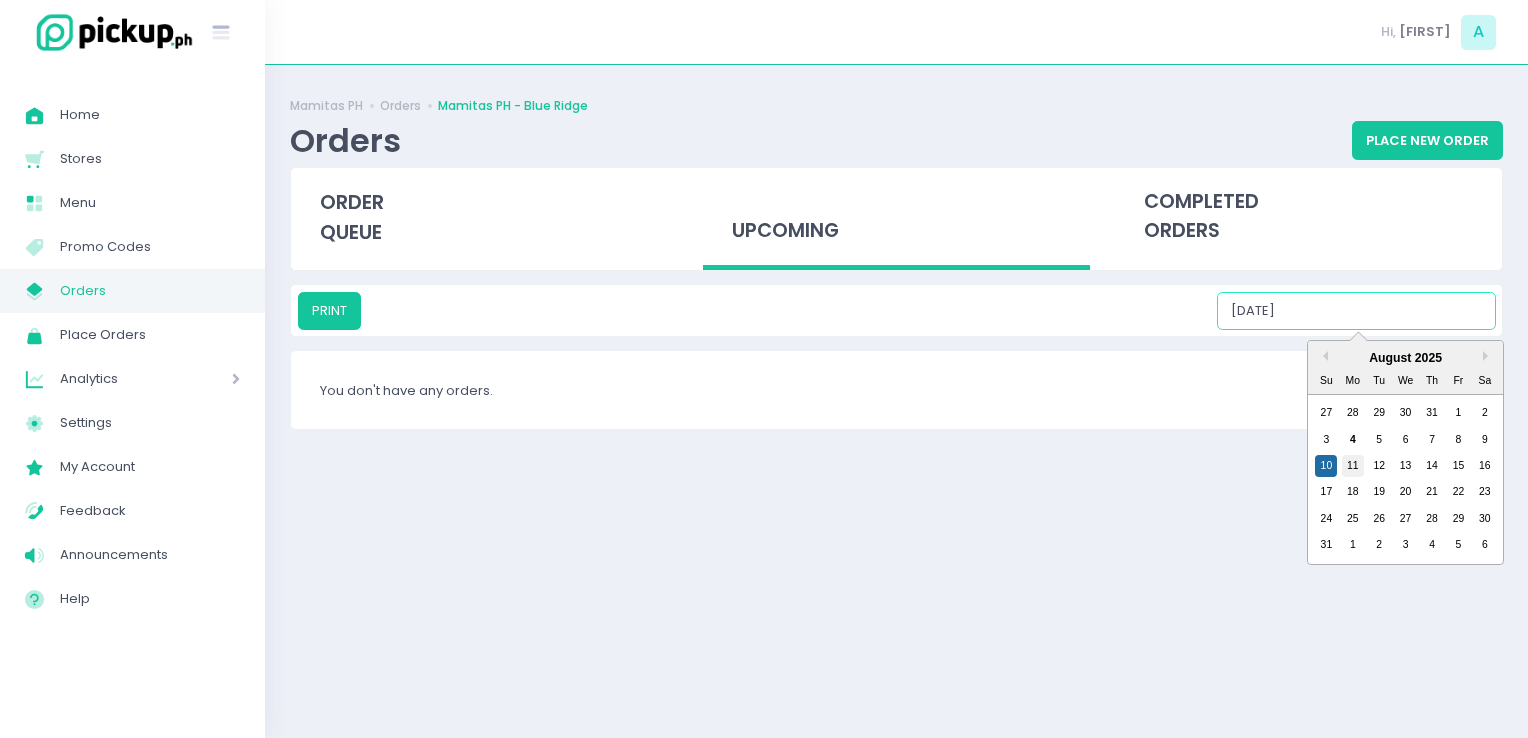click on "11" at bounding box center (1353, 466) 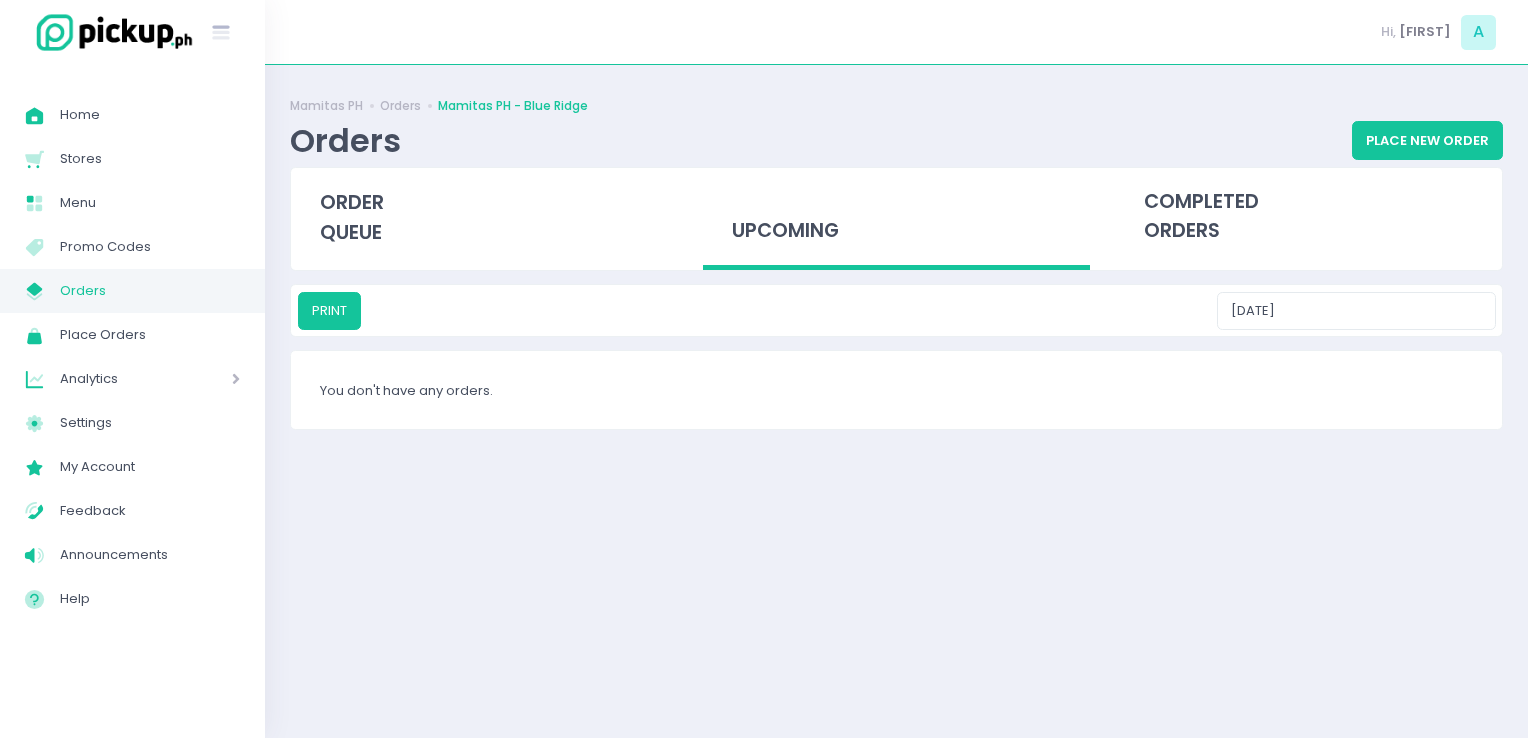 drag, startPoint x: 1318, startPoint y: 286, endPoint x: 1325, endPoint y: 294, distance: 10.630146 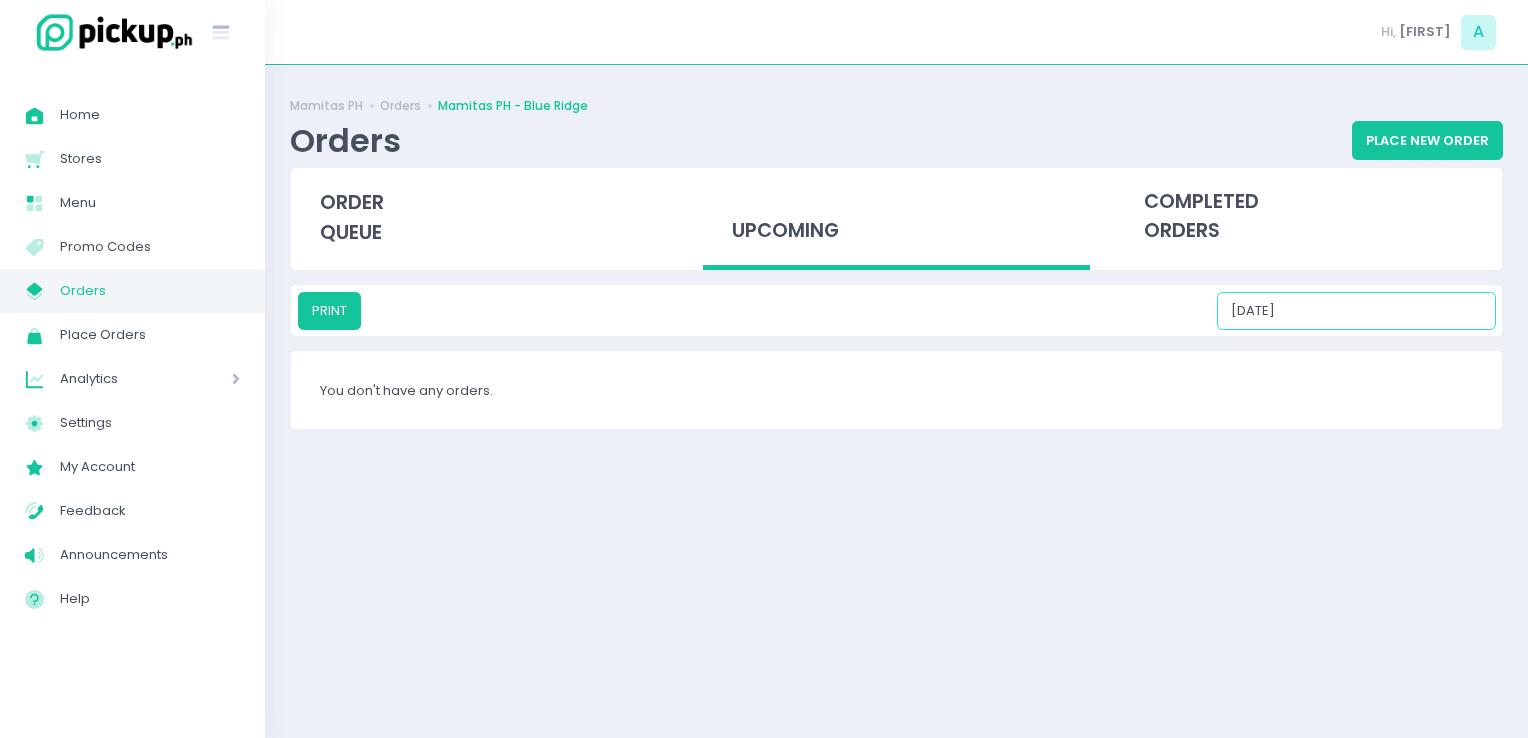 click on "08/11/2025" at bounding box center [1356, 311] 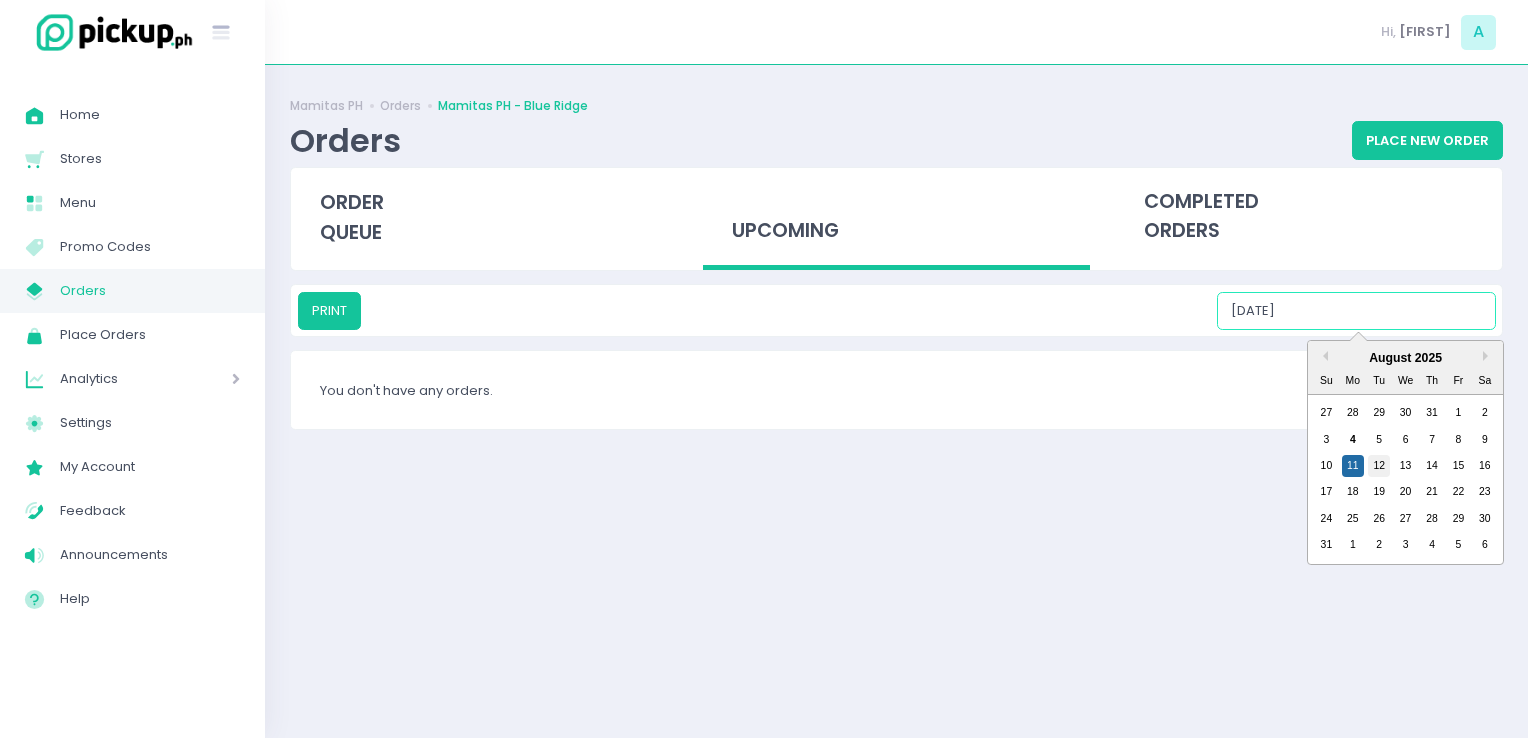 click on "12" at bounding box center [1379, 466] 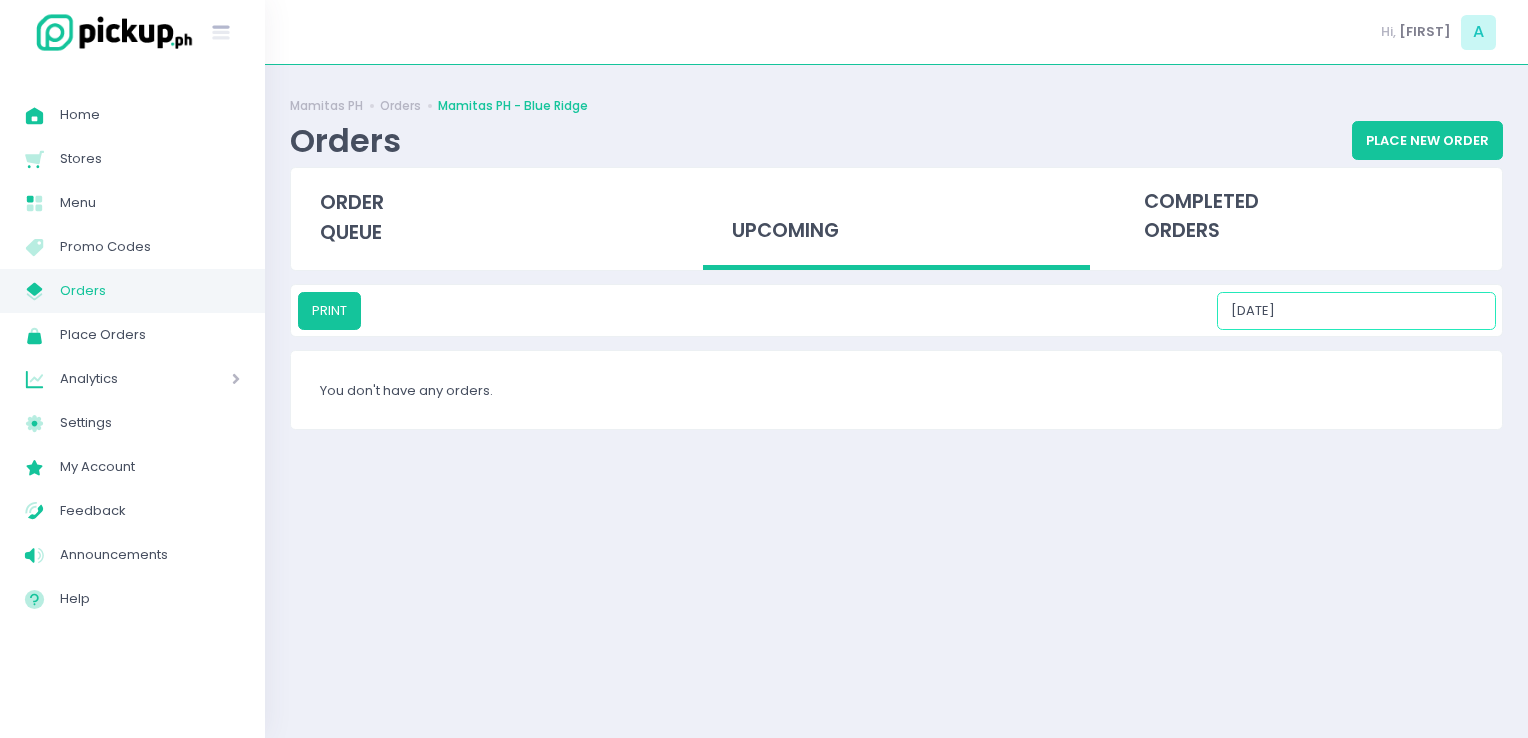 click on "08/12/2025" at bounding box center (1356, 311) 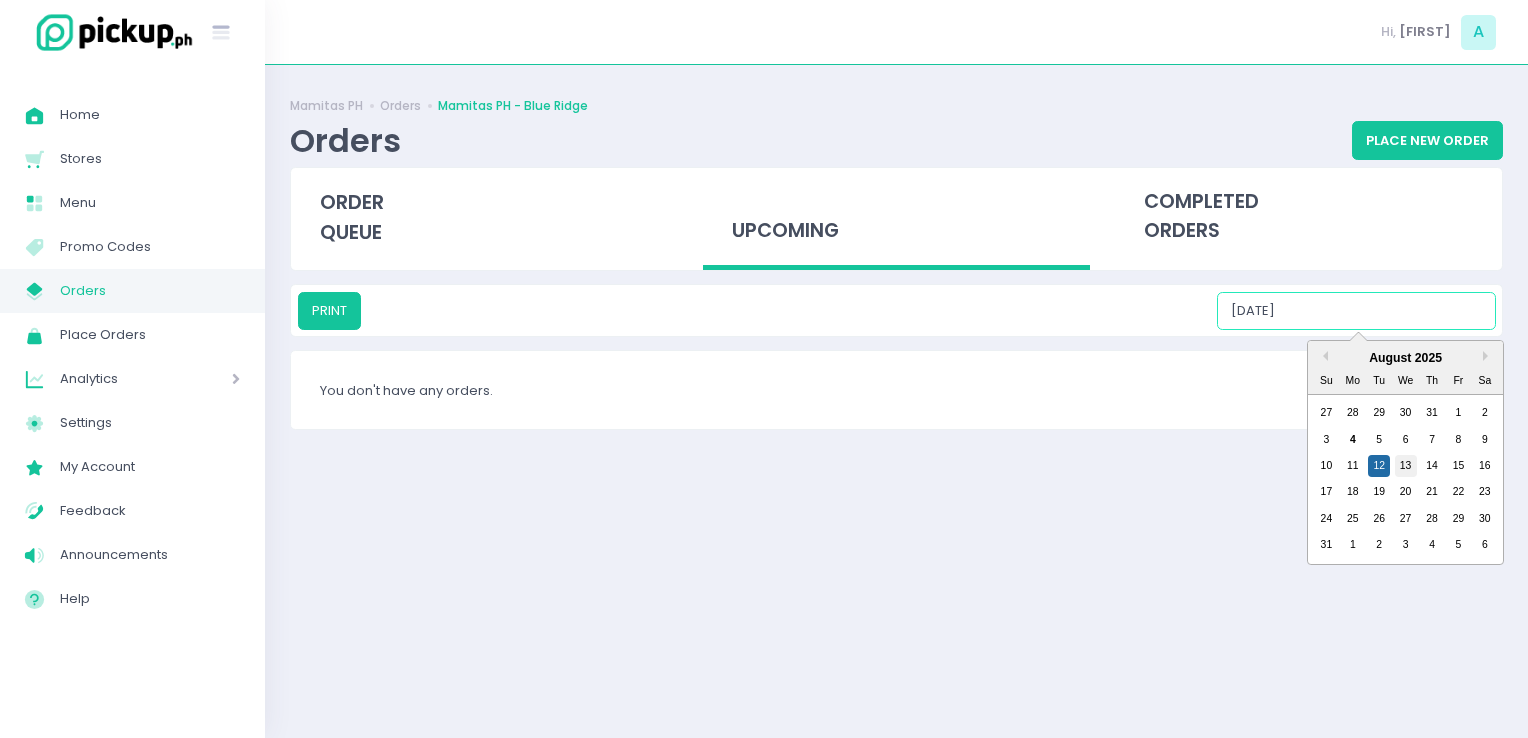 click on "13" at bounding box center (1406, 466) 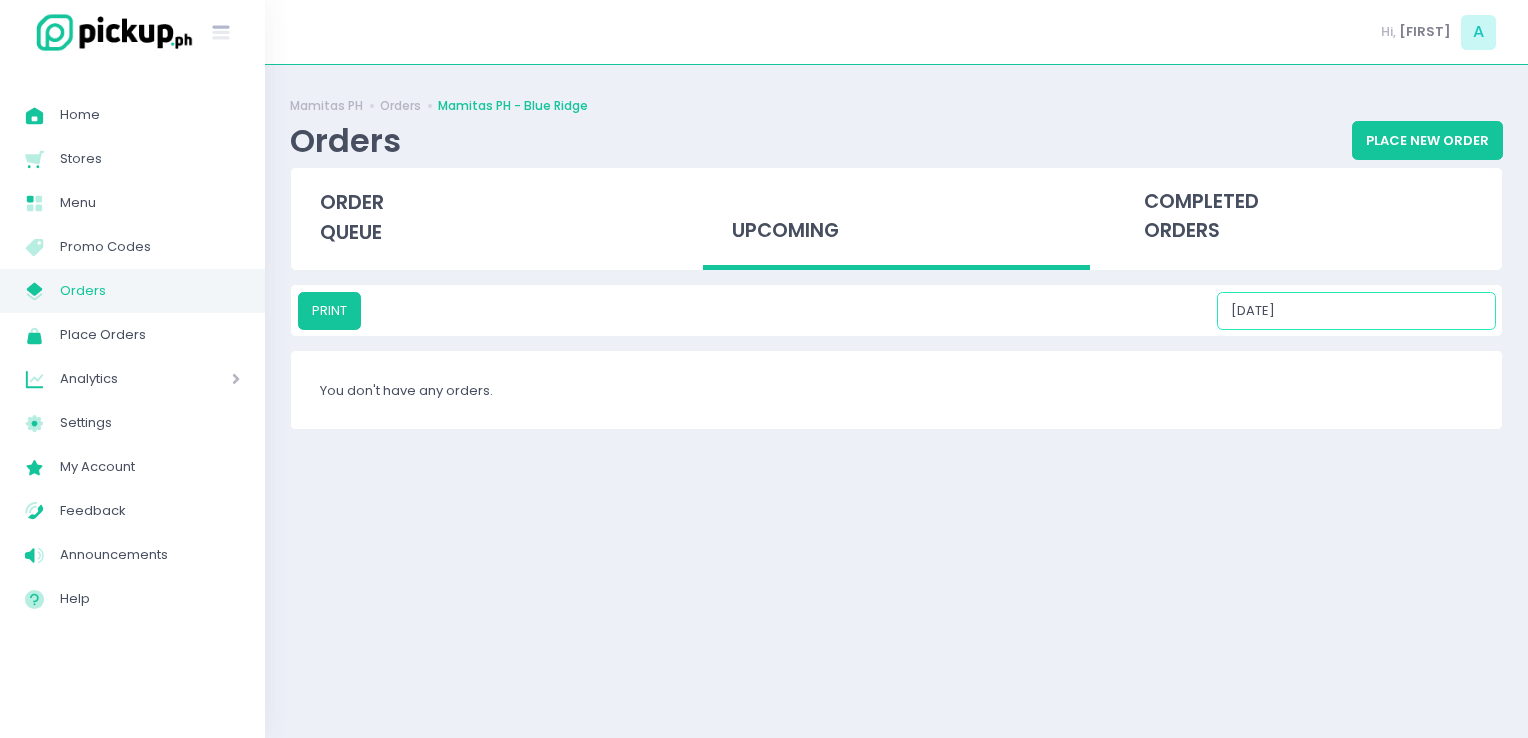 click on "08/13/2025" at bounding box center [1356, 311] 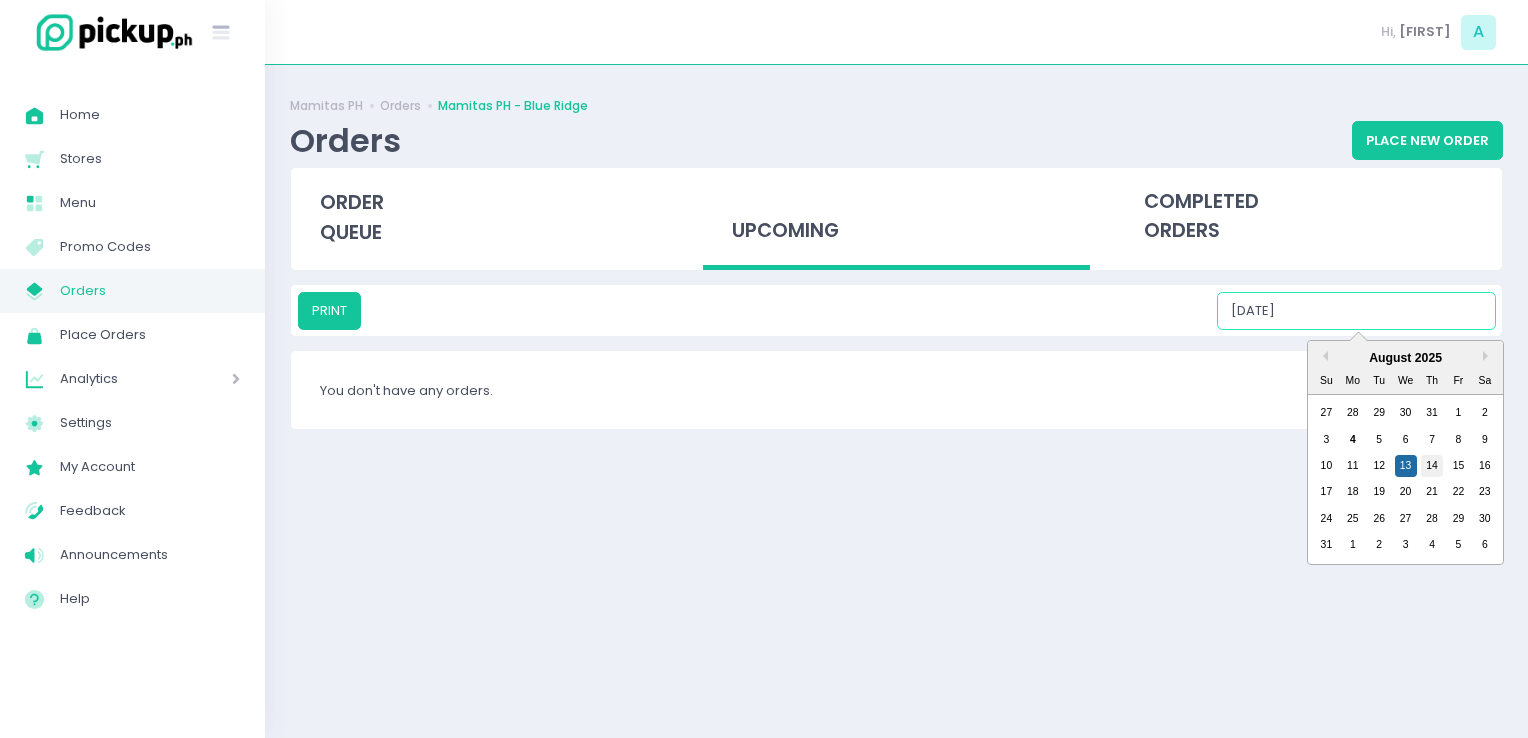 click on "14" at bounding box center (1432, 466) 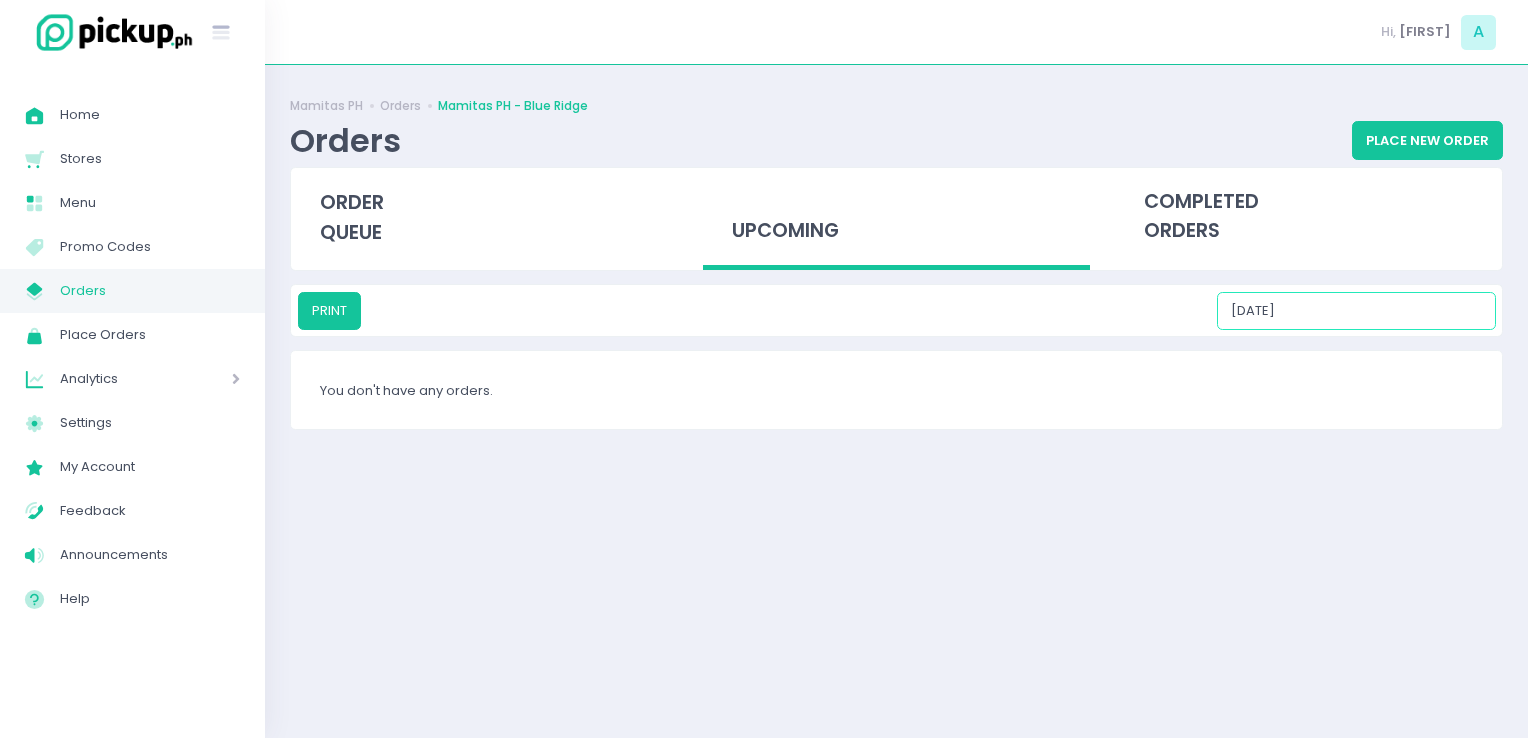 click on "08/14/2025" at bounding box center [1356, 311] 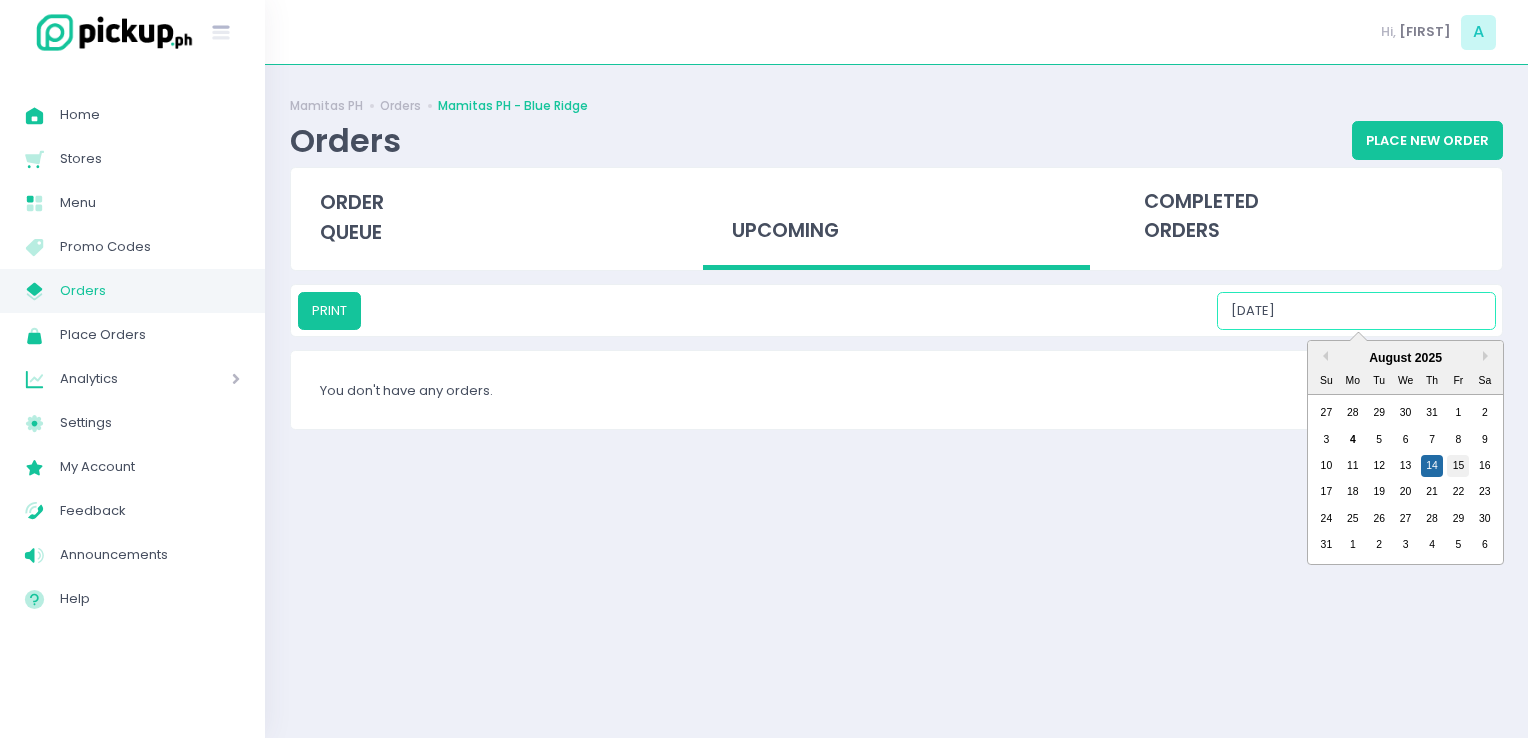 click on "15" at bounding box center [1458, 466] 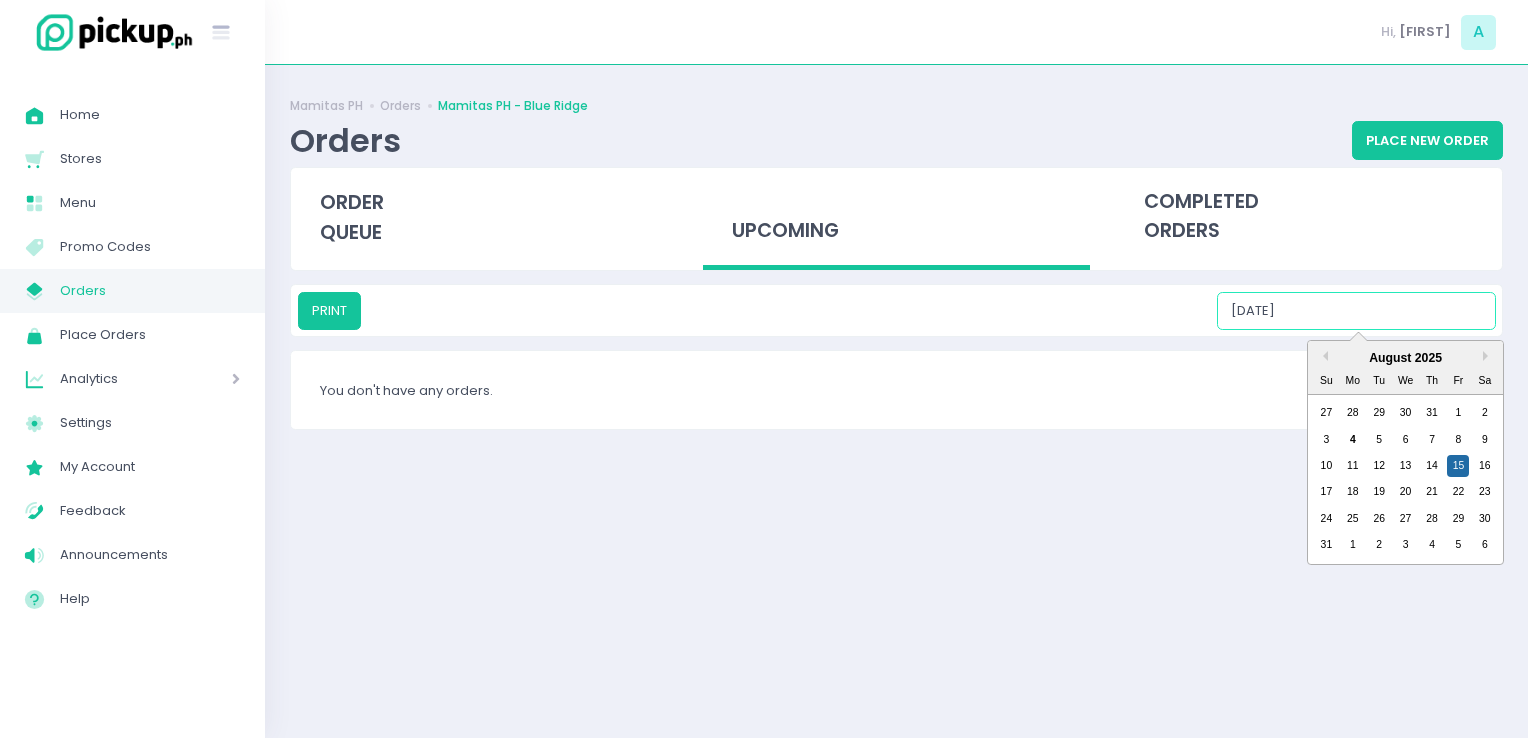 click on "08/15/2025" at bounding box center [1356, 311] 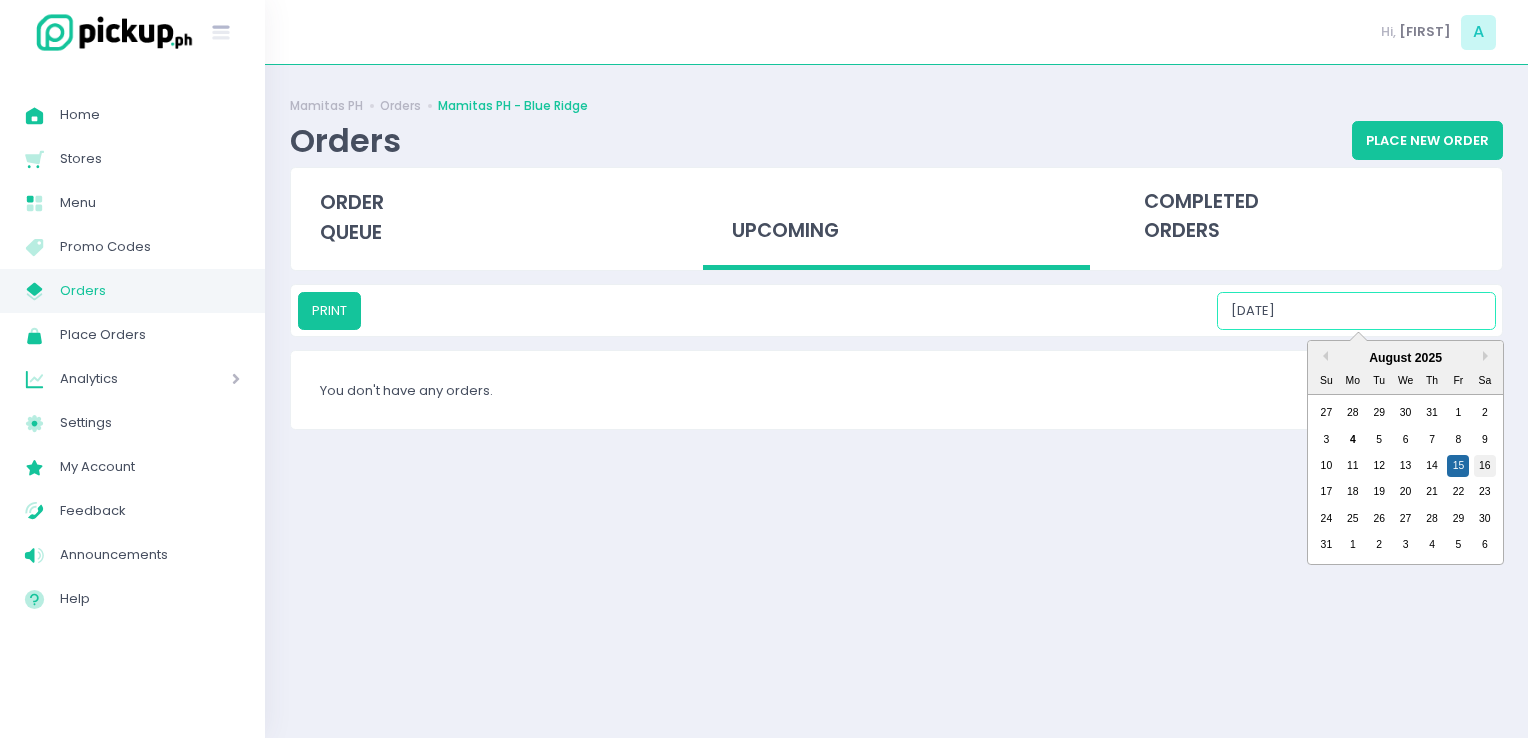 click on "16" at bounding box center (1485, 466) 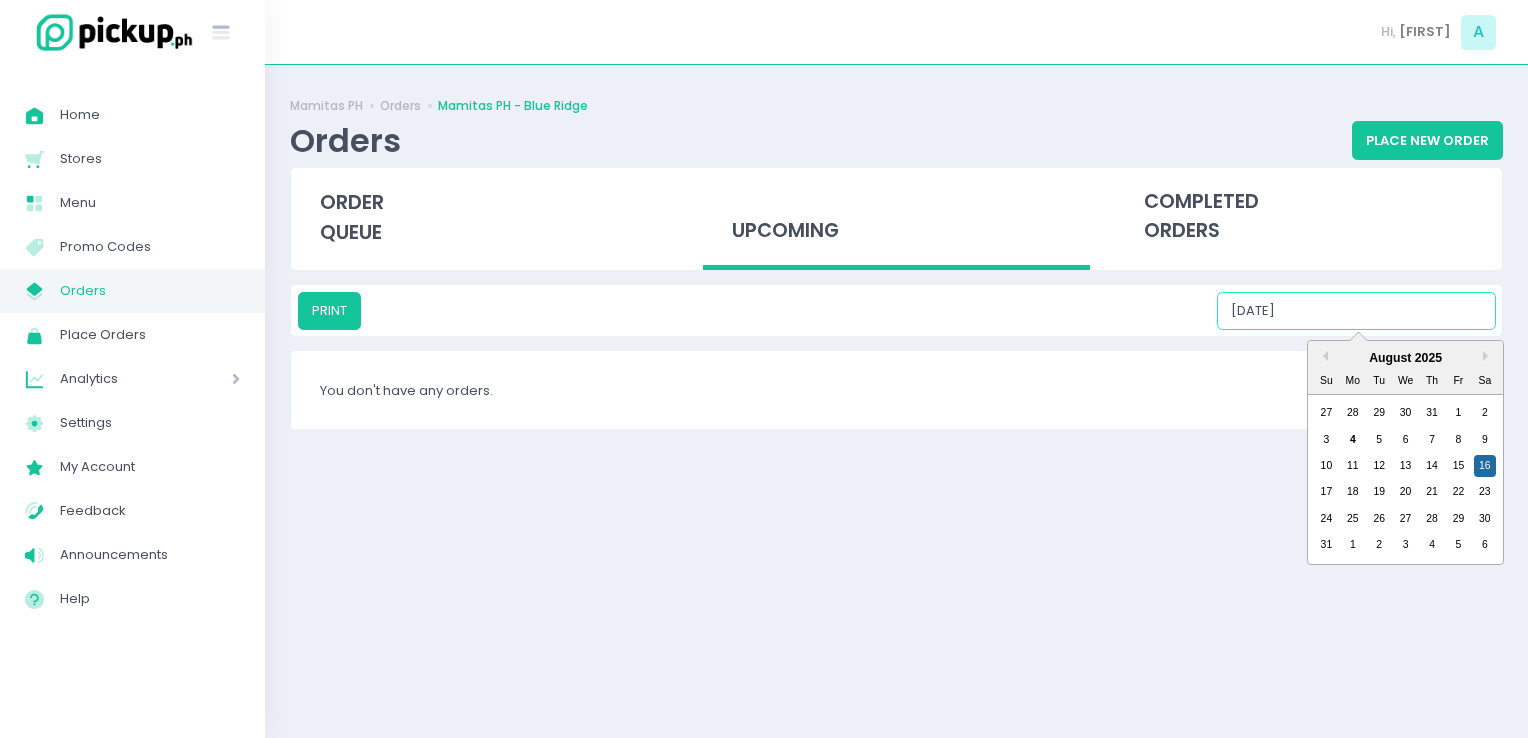 click on "08/16/2025" at bounding box center (1356, 311) 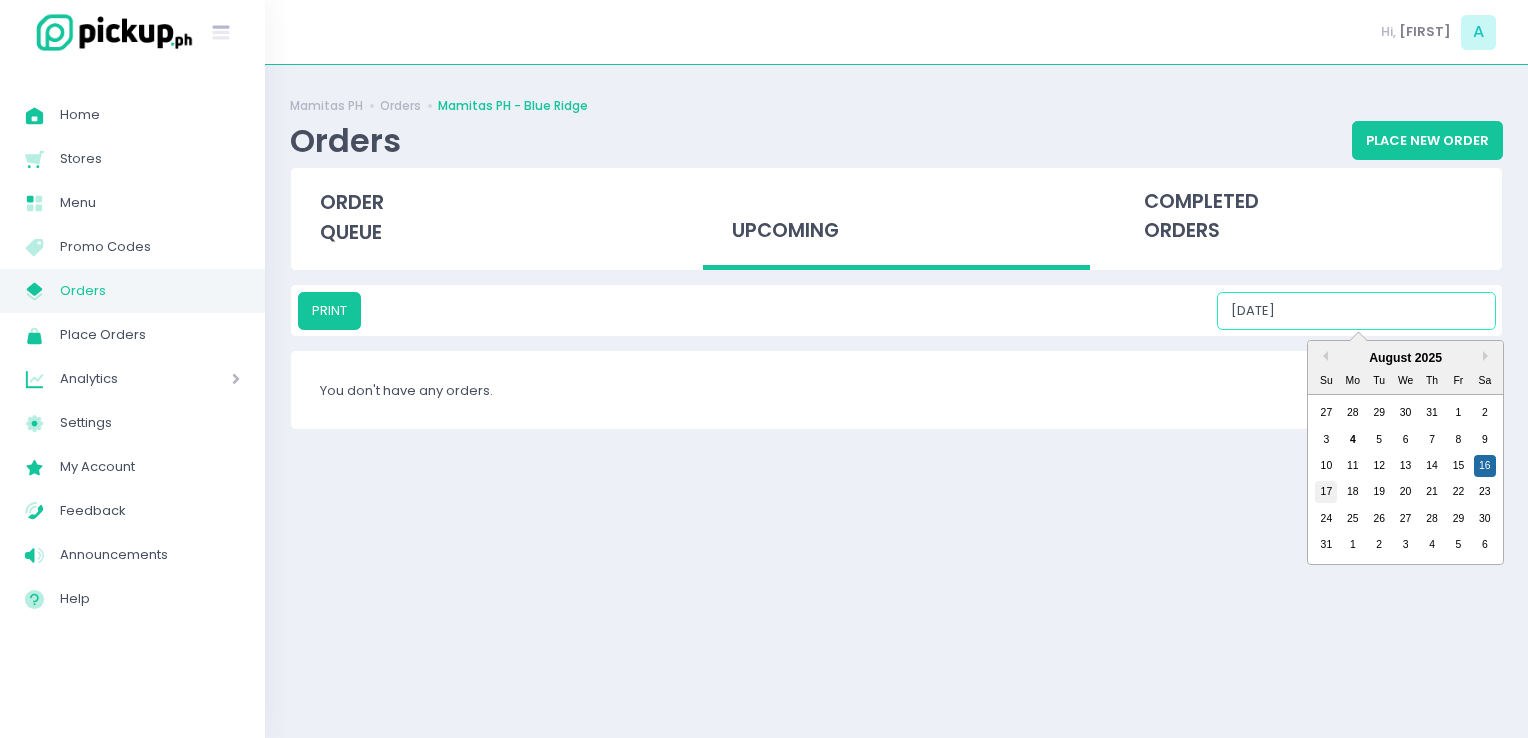 click on "17" at bounding box center [1326, 492] 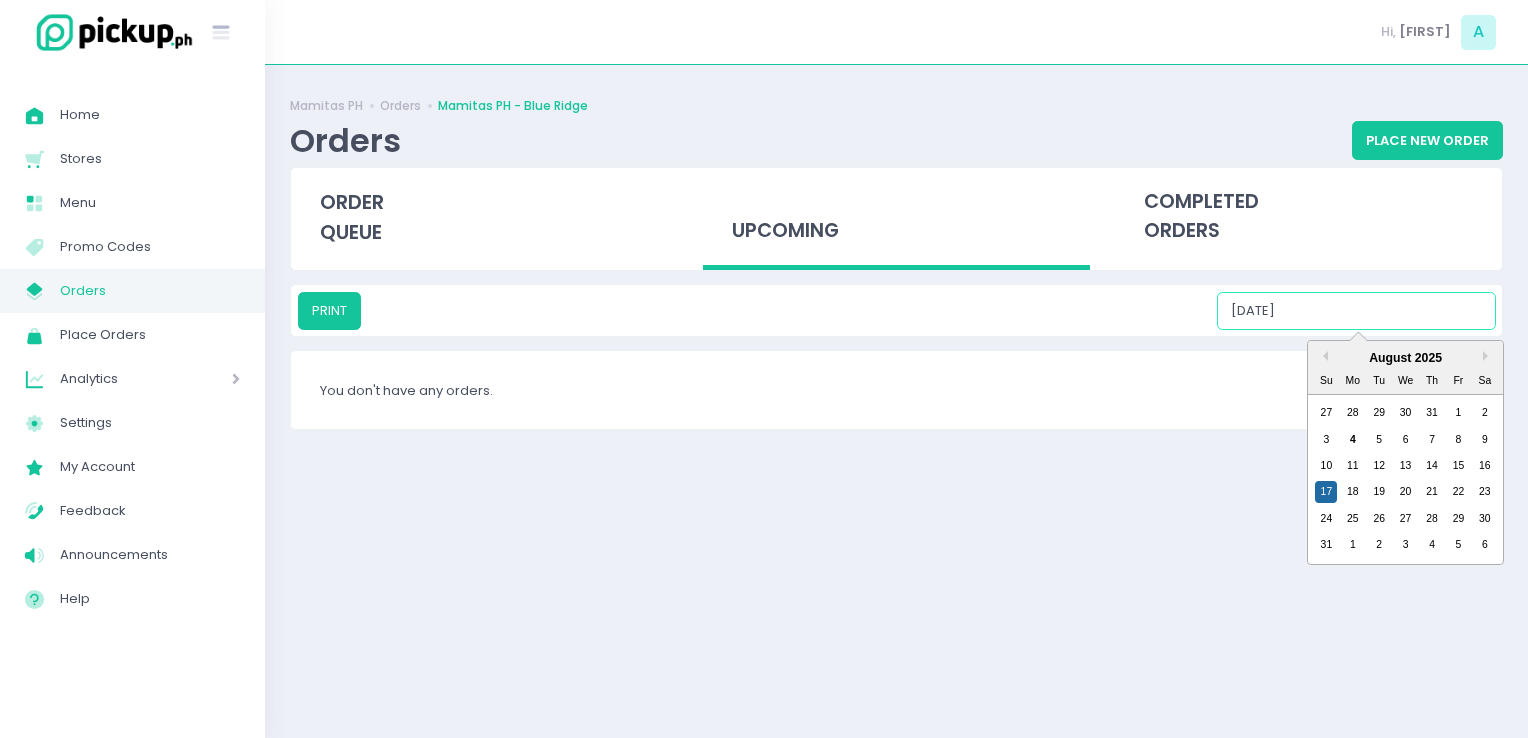 click on "08/17/2025" at bounding box center (1356, 311) 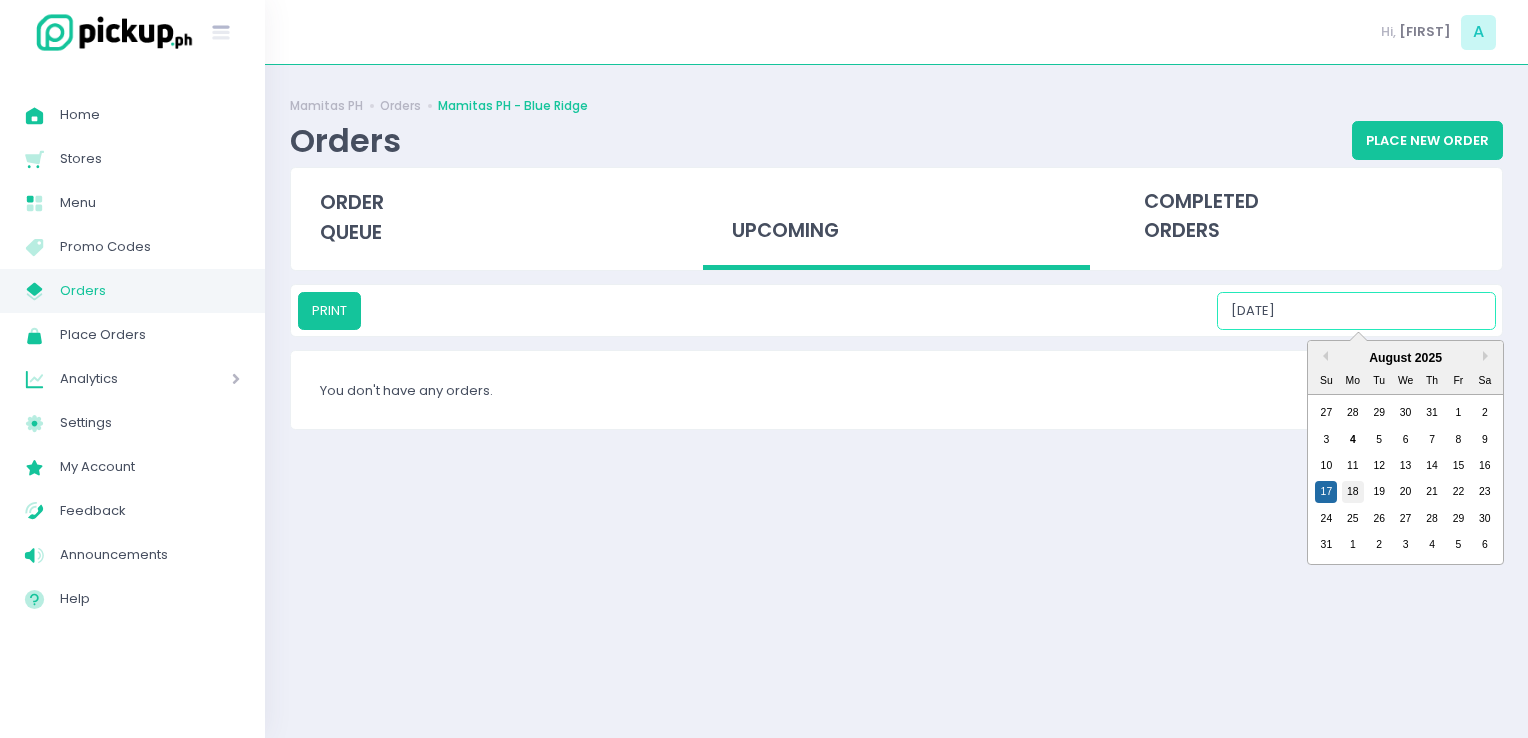 click on "18" at bounding box center (1353, 492) 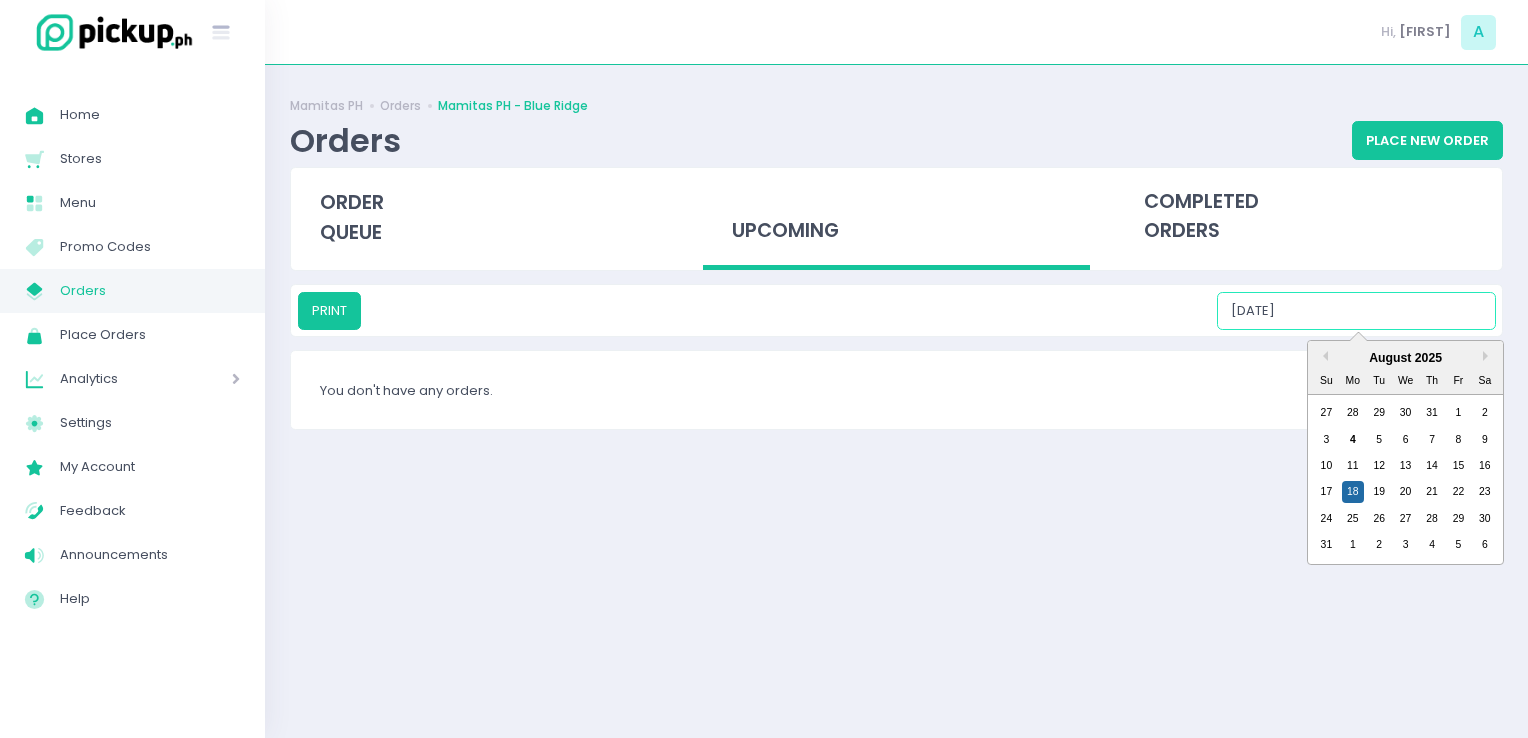 click on "08/18/2025" at bounding box center (1356, 311) 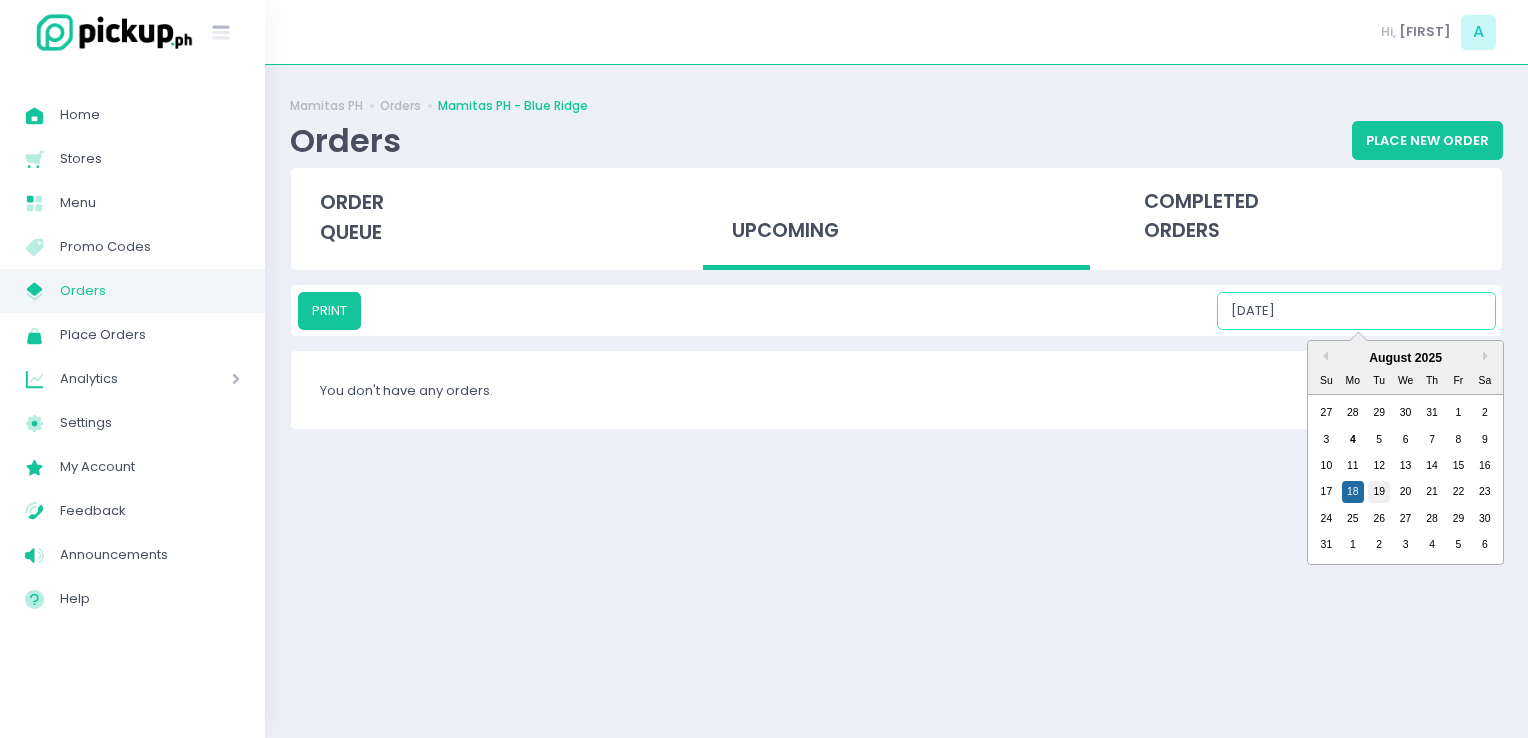 click on "19" at bounding box center [1379, 492] 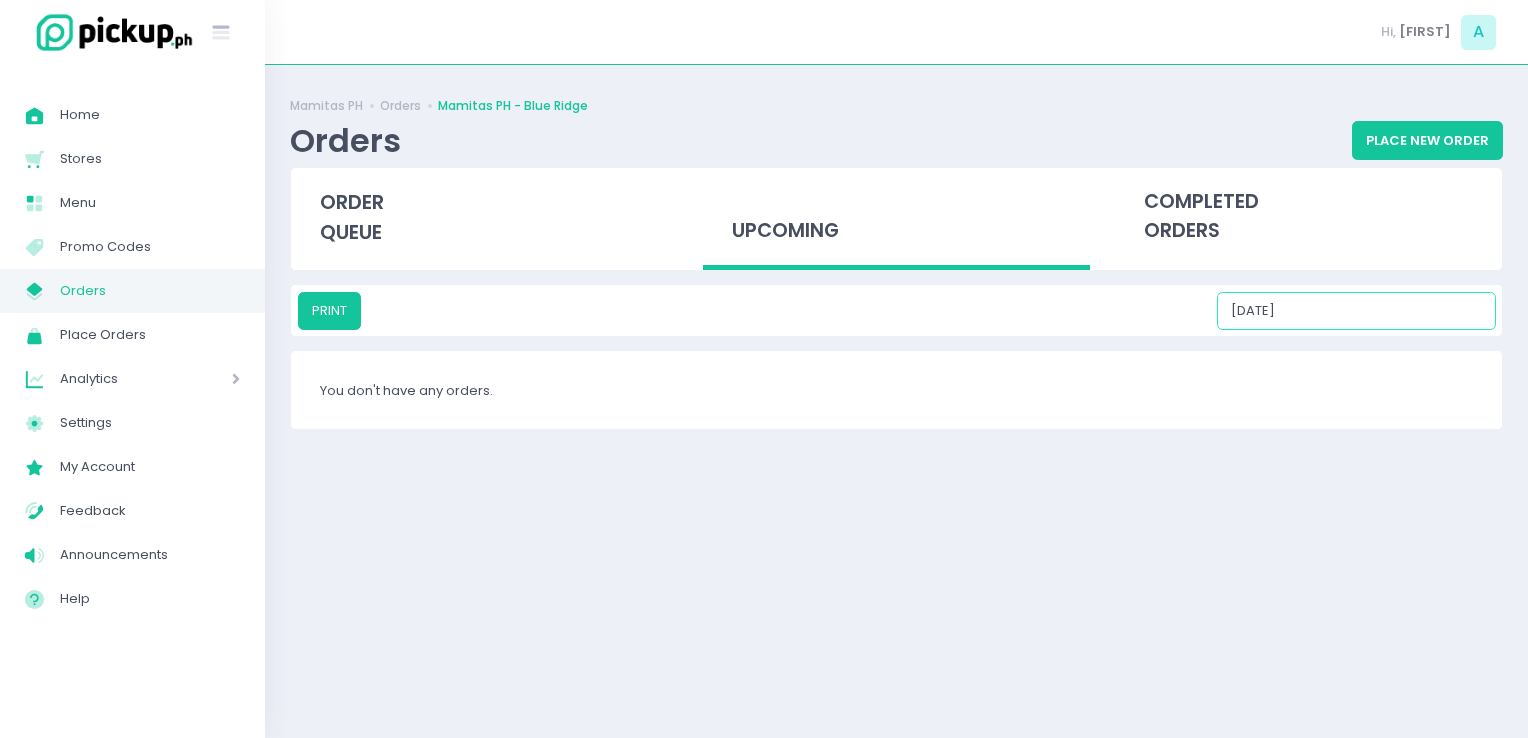 click on "08/19/2025" at bounding box center (1356, 311) 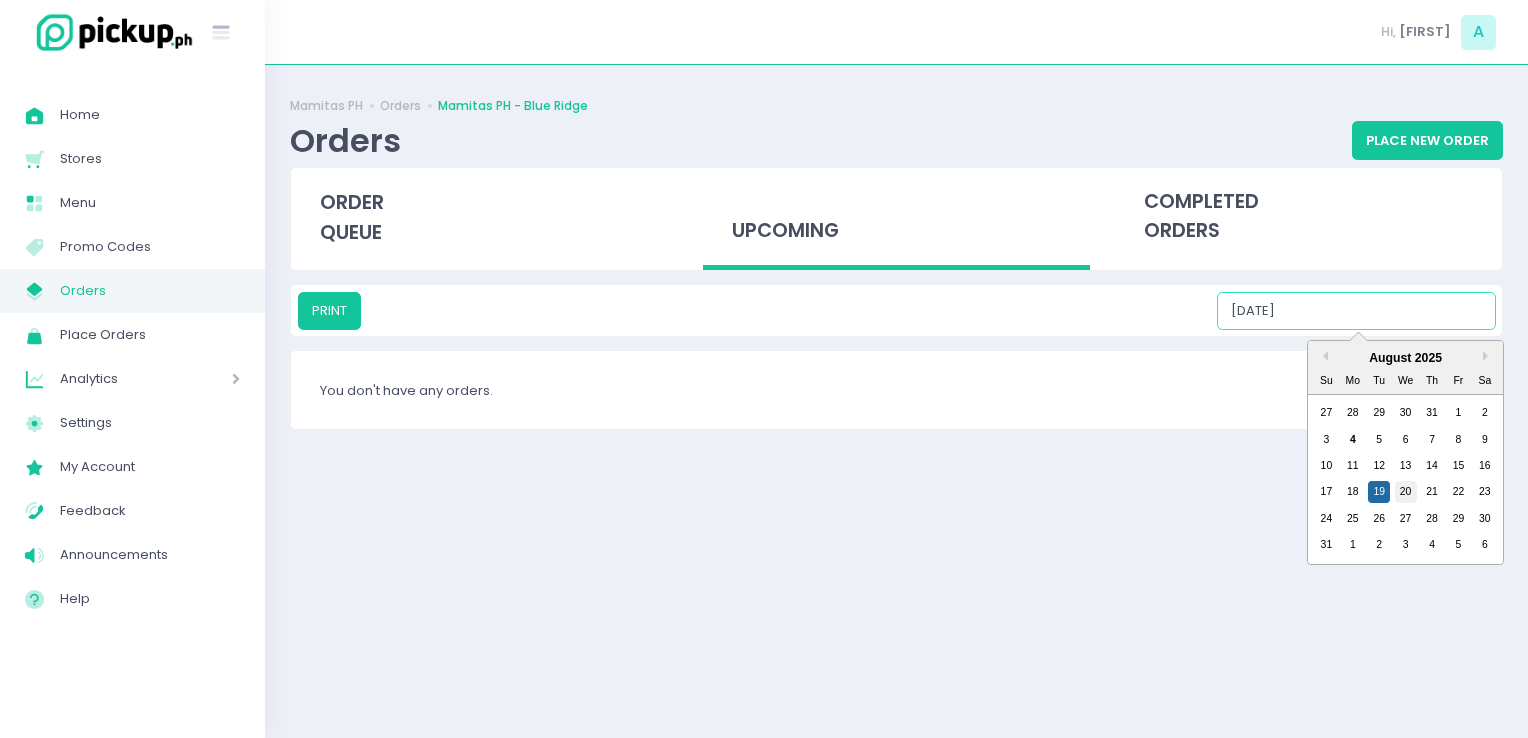 click on "20" at bounding box center (1406, 492) 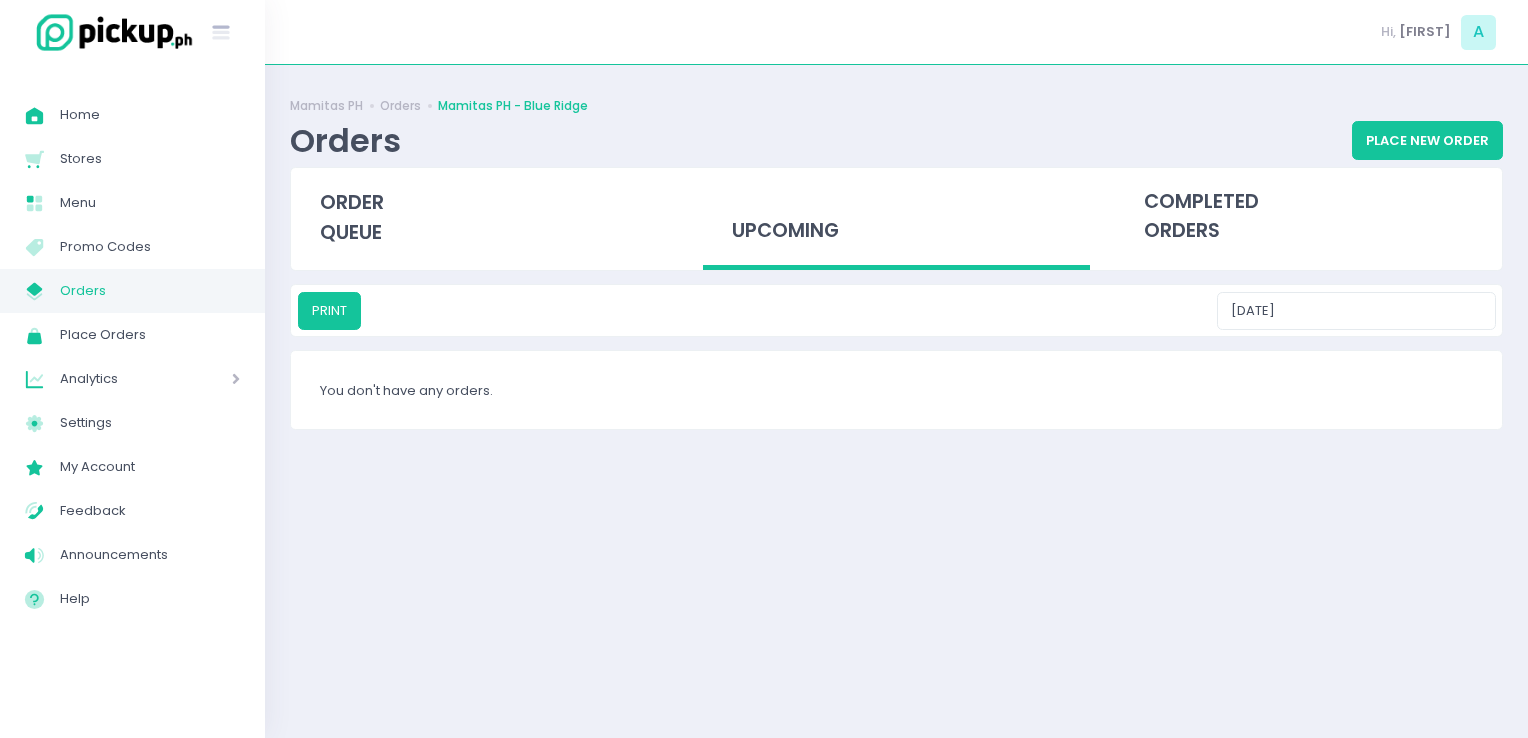 click on "PRINT 08/20/2025" at bounding box center [896, 310] 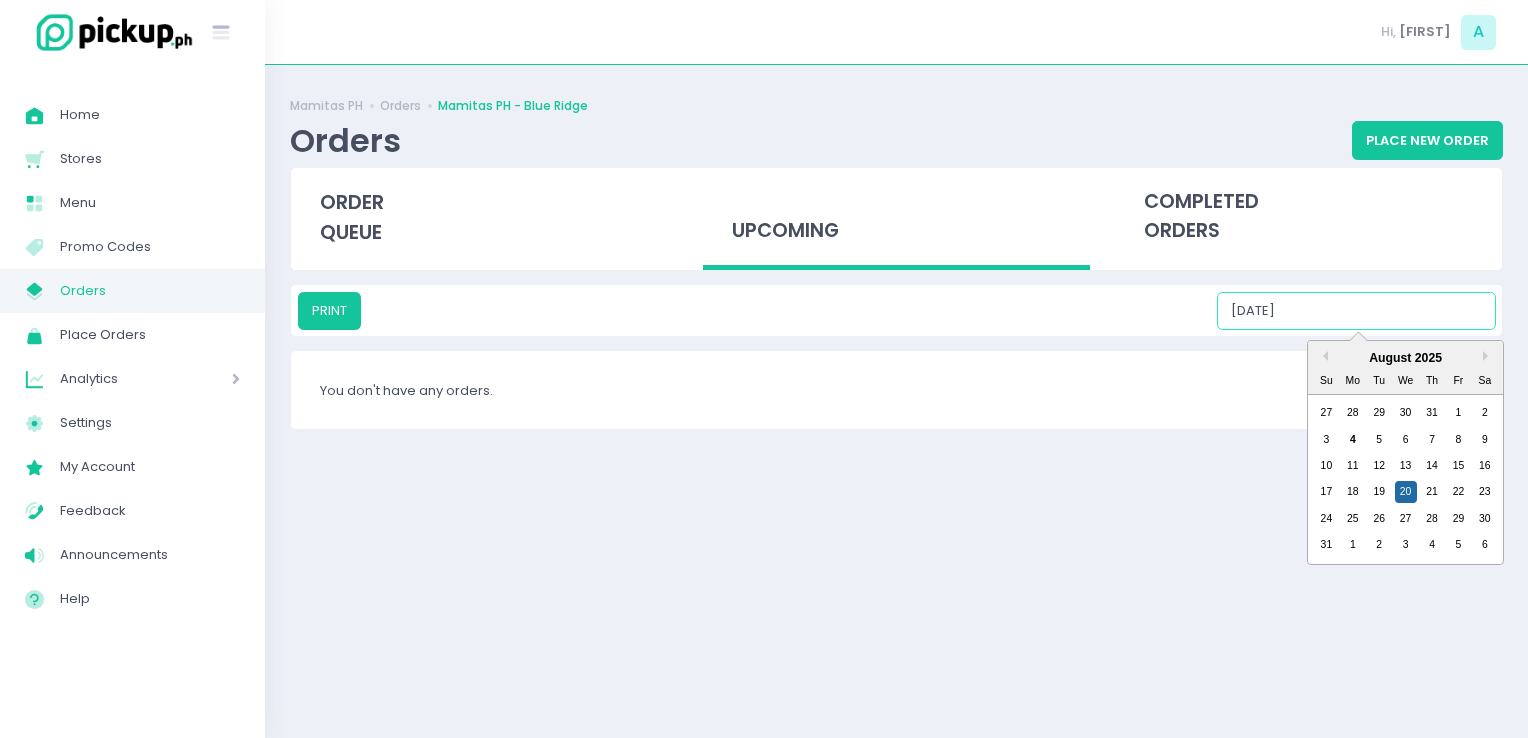 click on "08/20/2025" at bounding box center (1356, 311) 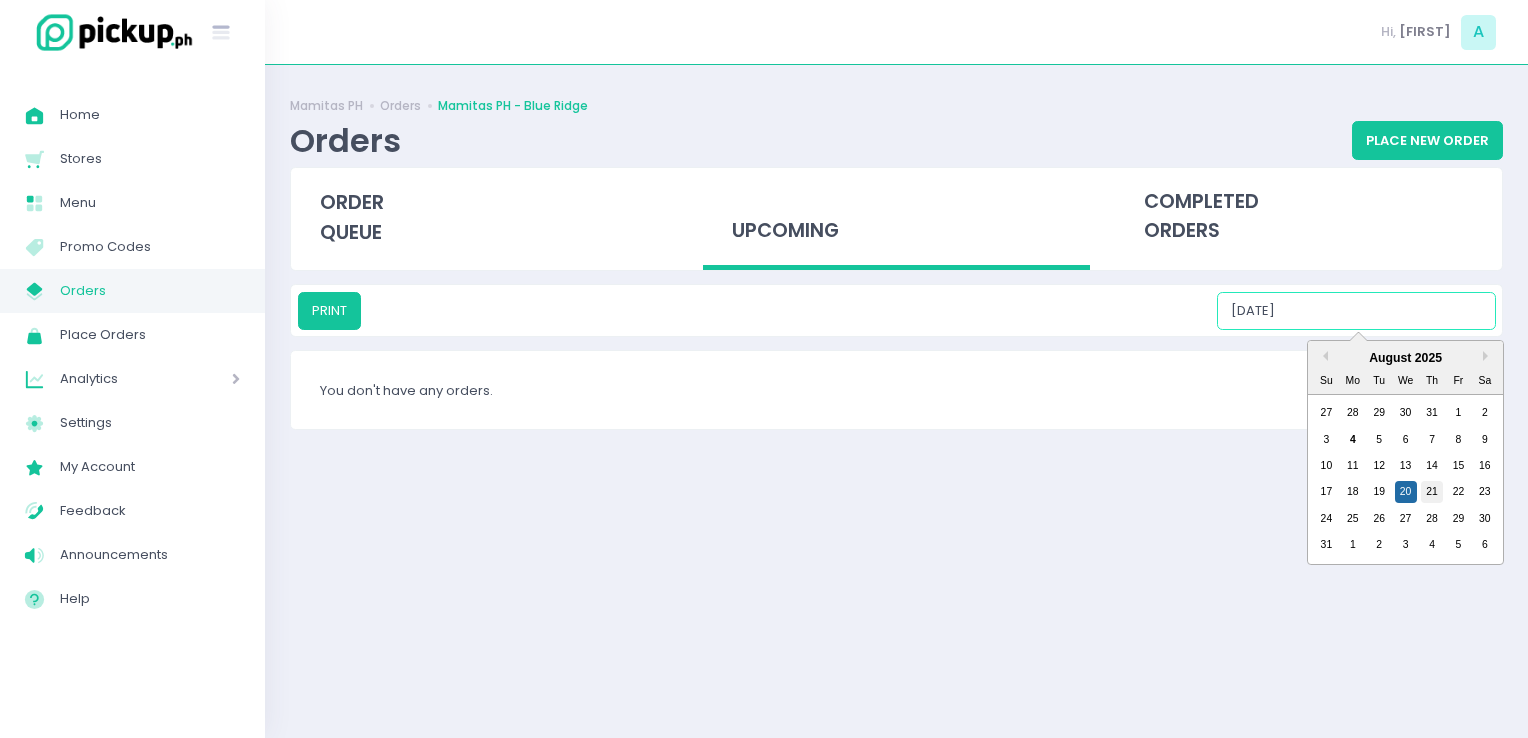 click on "21" at bounding box center [1432, 492] 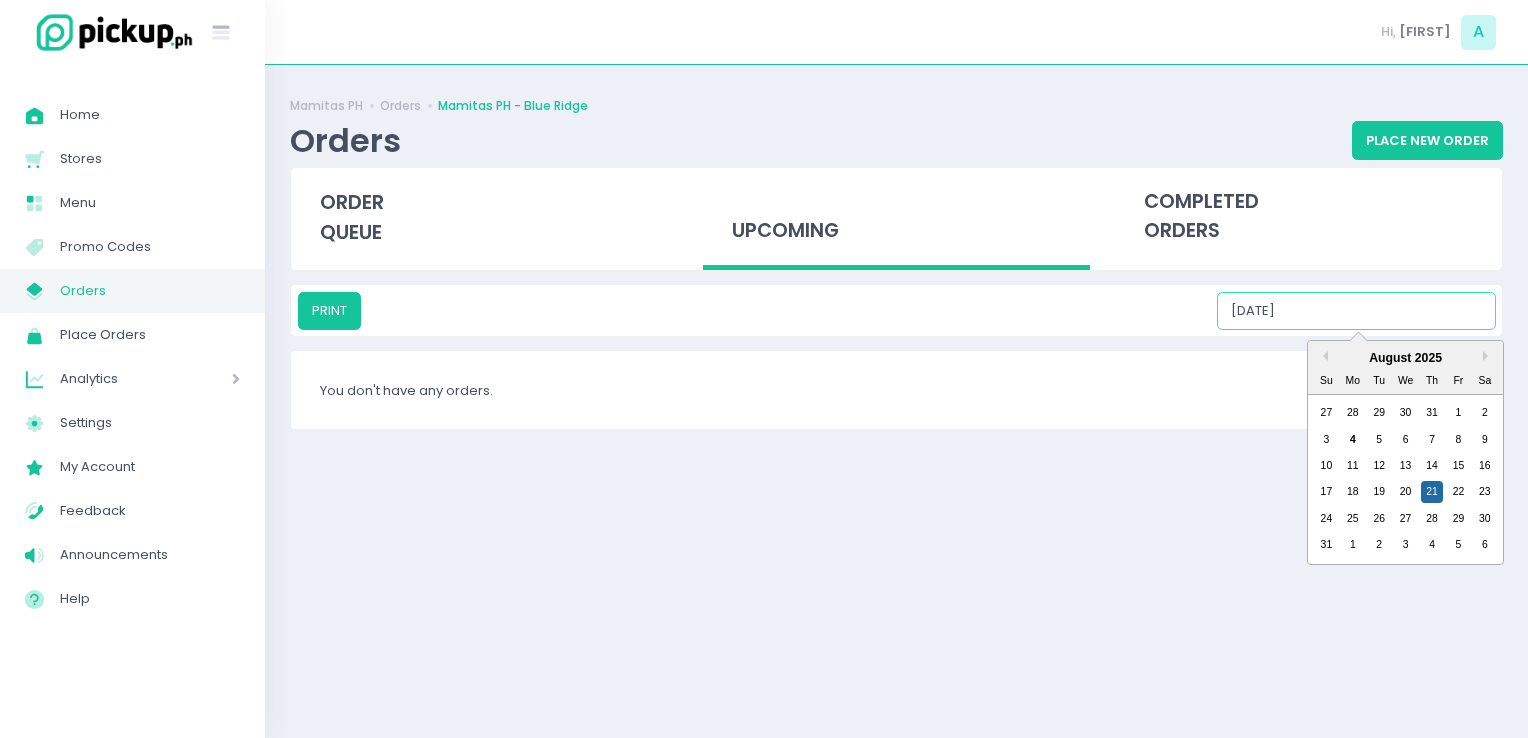 click on "08/21/2025" at bounding box center [1356, 311] 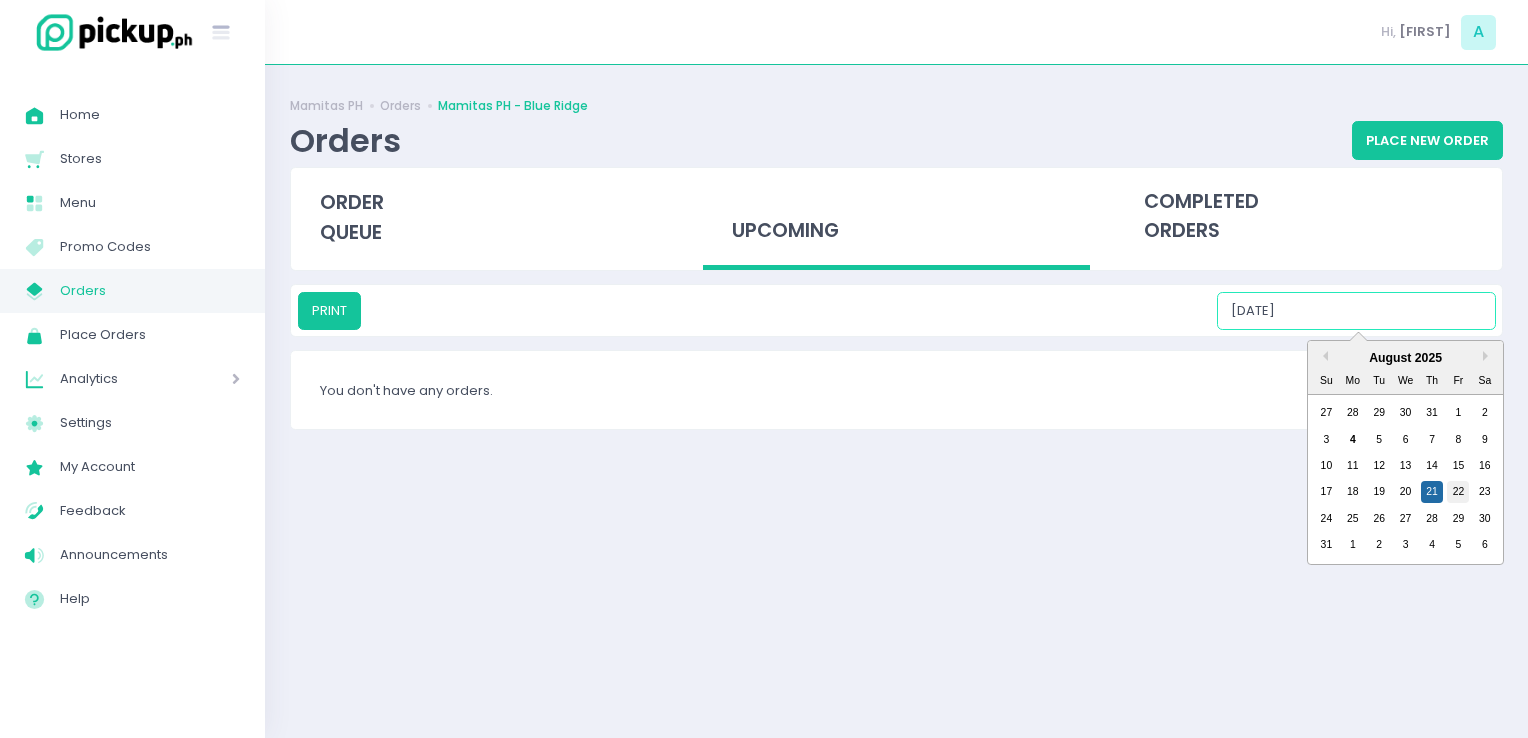 click on "22" at bounding box center (1458, 492) 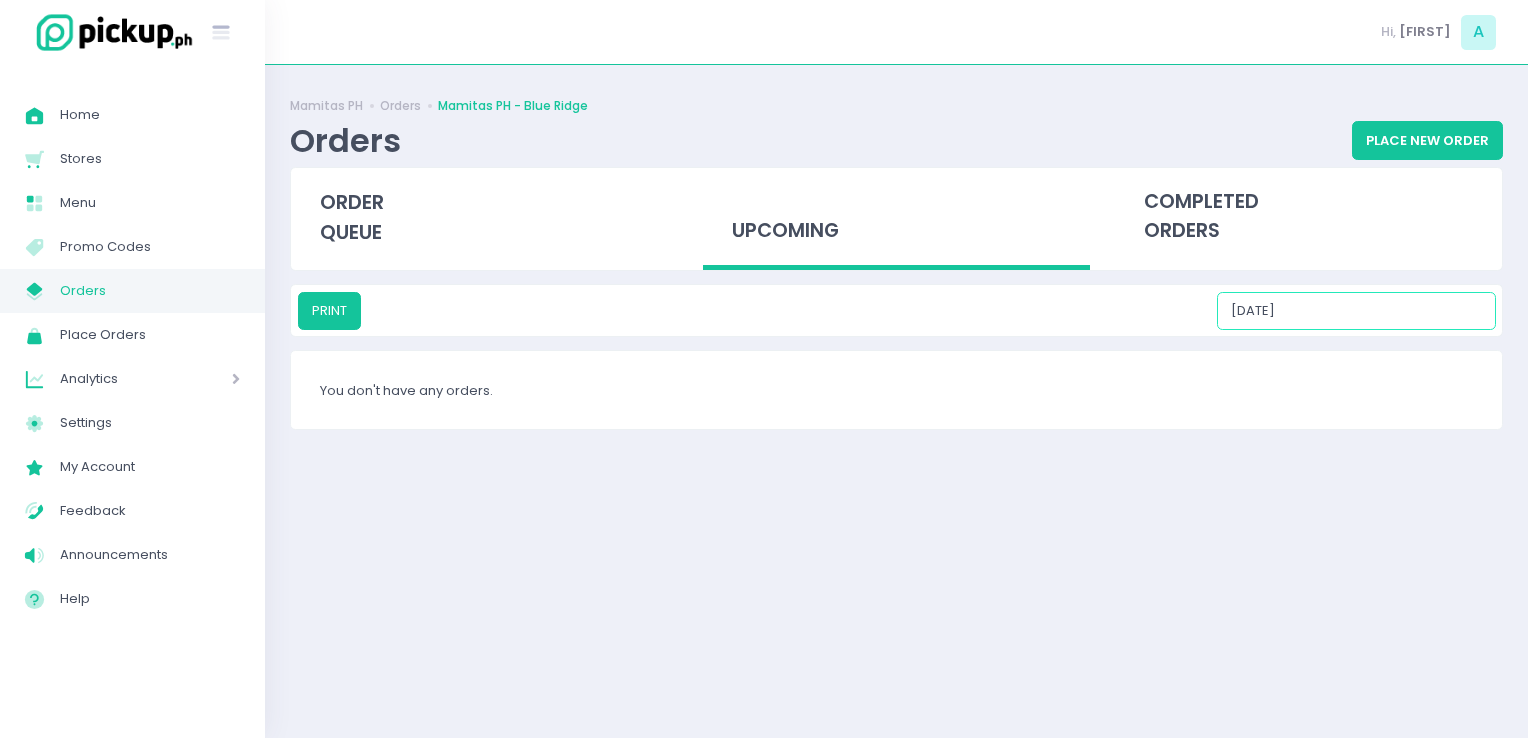 click on "08/22/2025" at bounding box center (1356, 311) 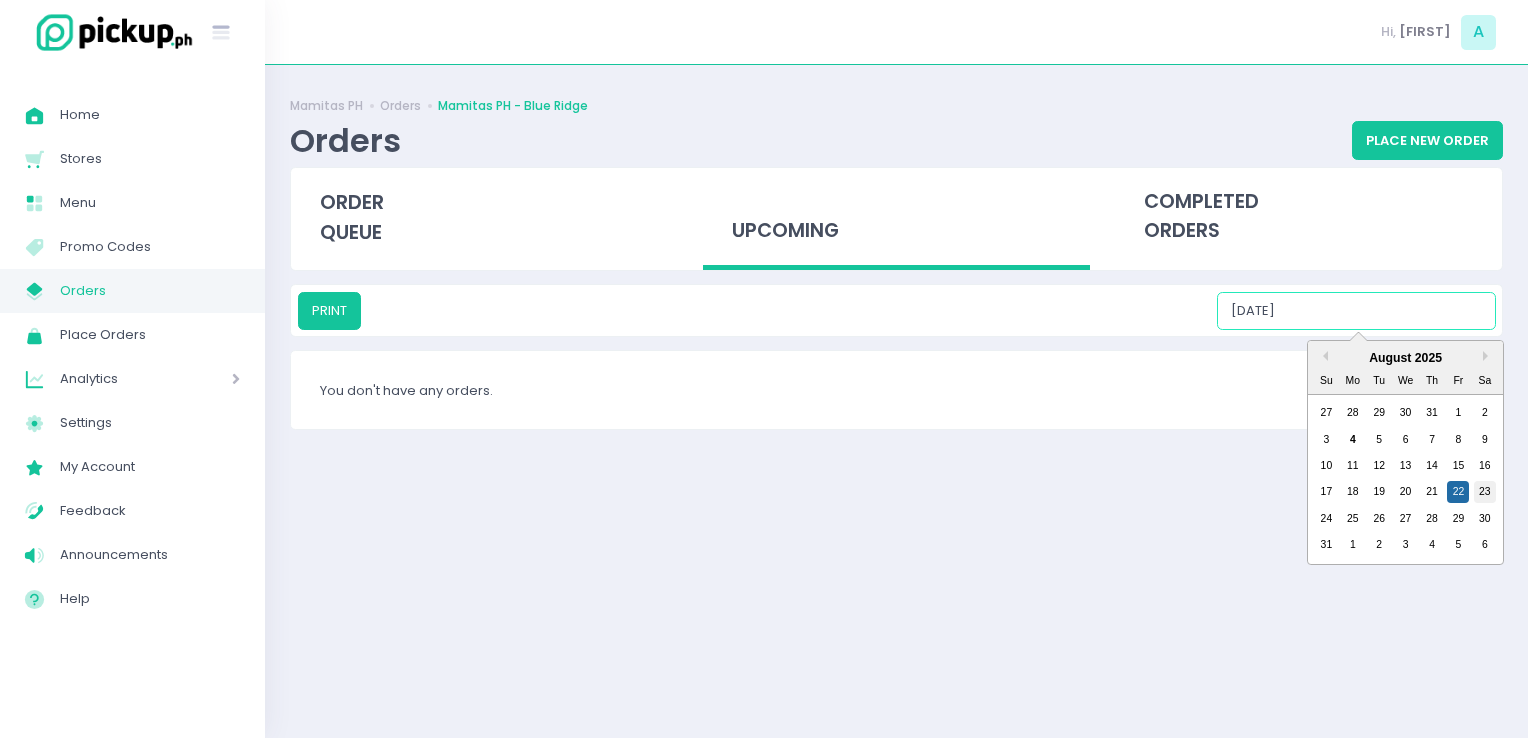 click on "23" at bounding box center (1485, 492) 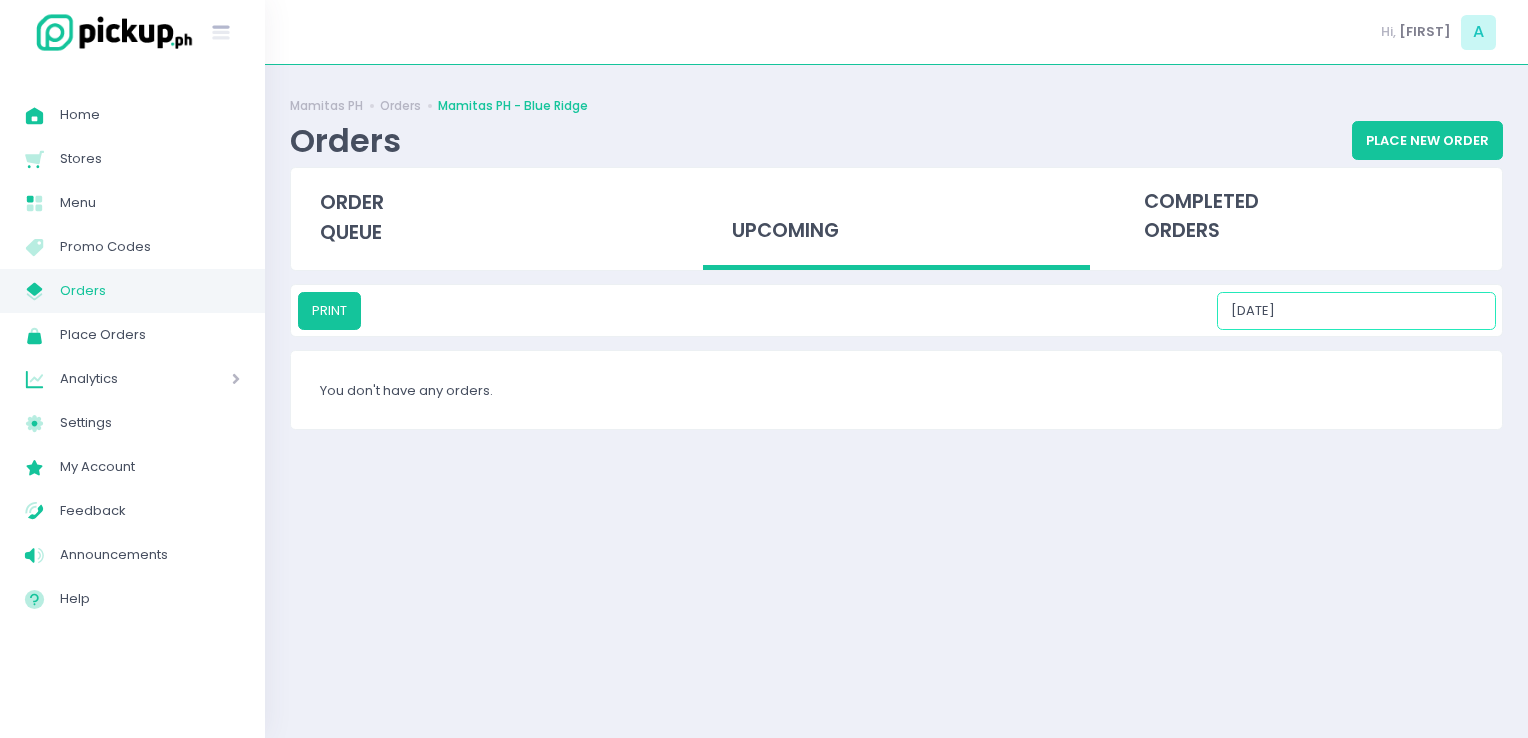 click on "08/23/2025" at bounding box center (1356, 311) 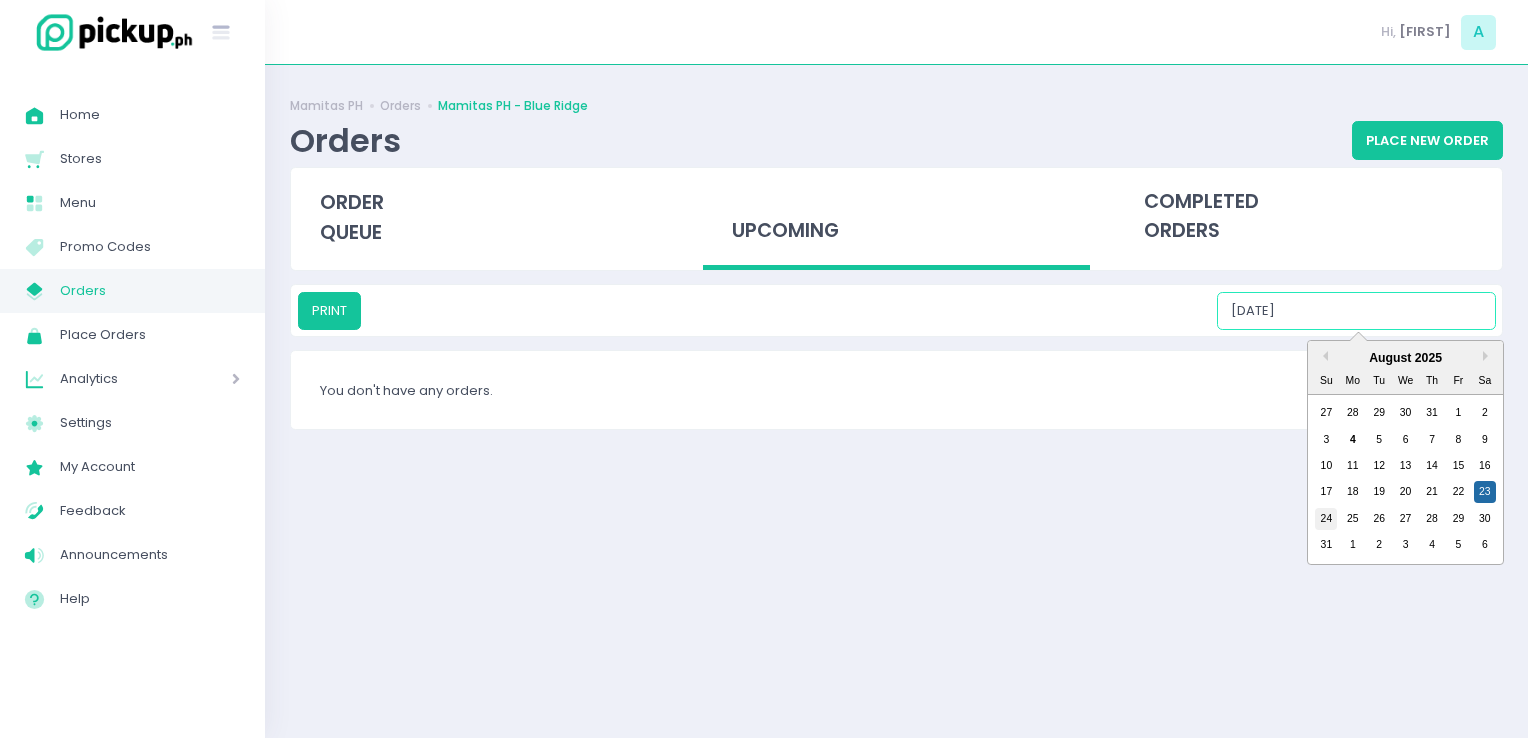 click on "24" at bounding box center [1326, 519] 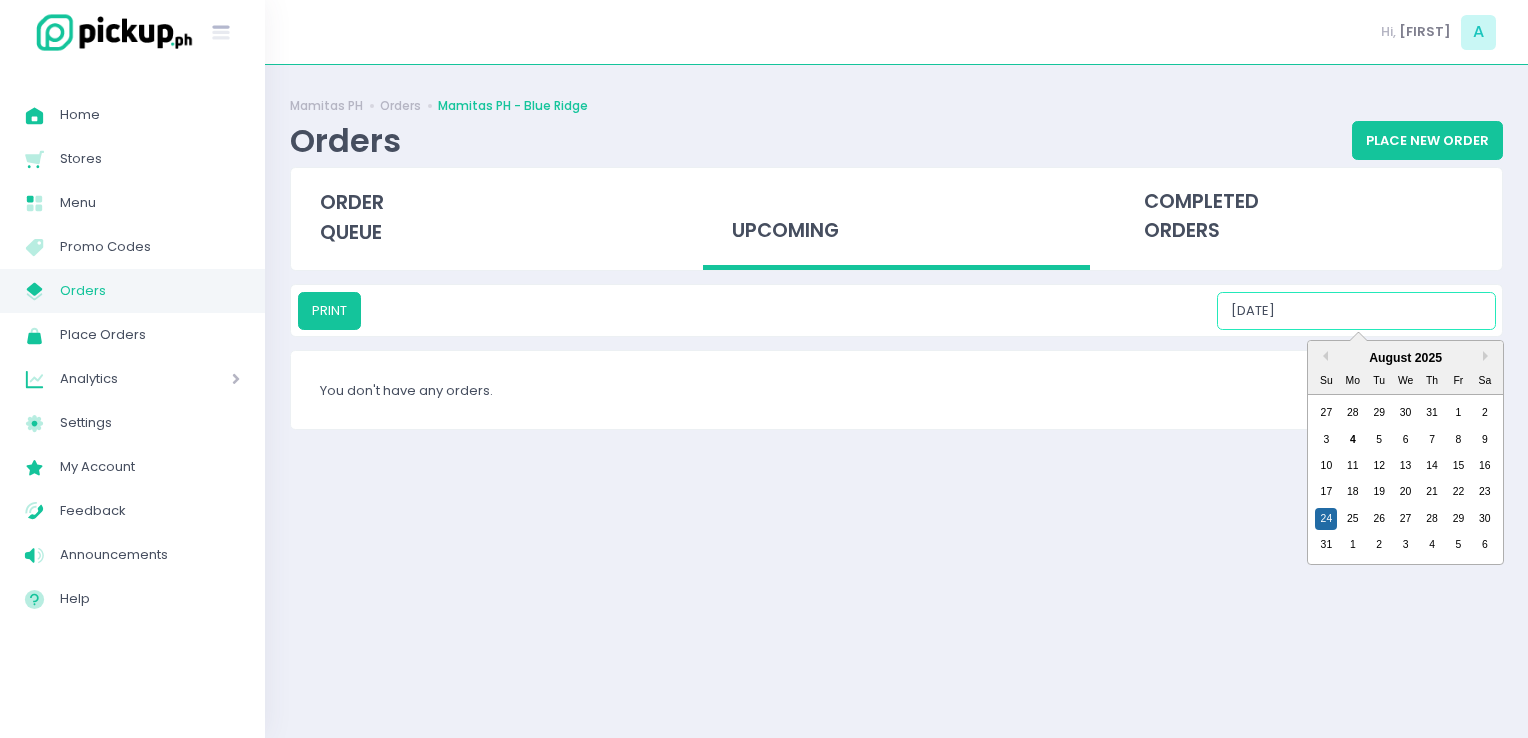 click on "08/24/2025" at bounding box center [1356, 311] 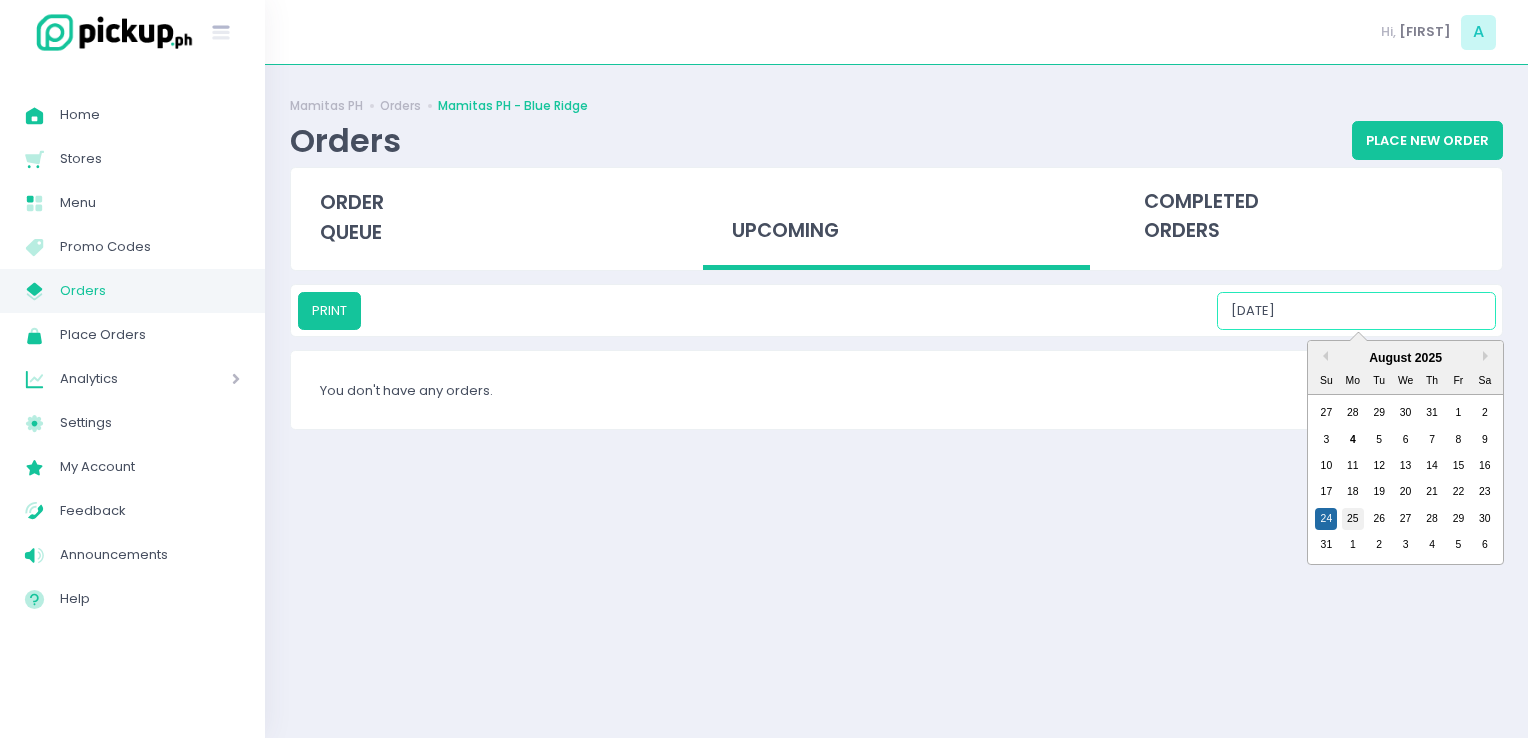 click on "25" at bounding box center [1353, 519] 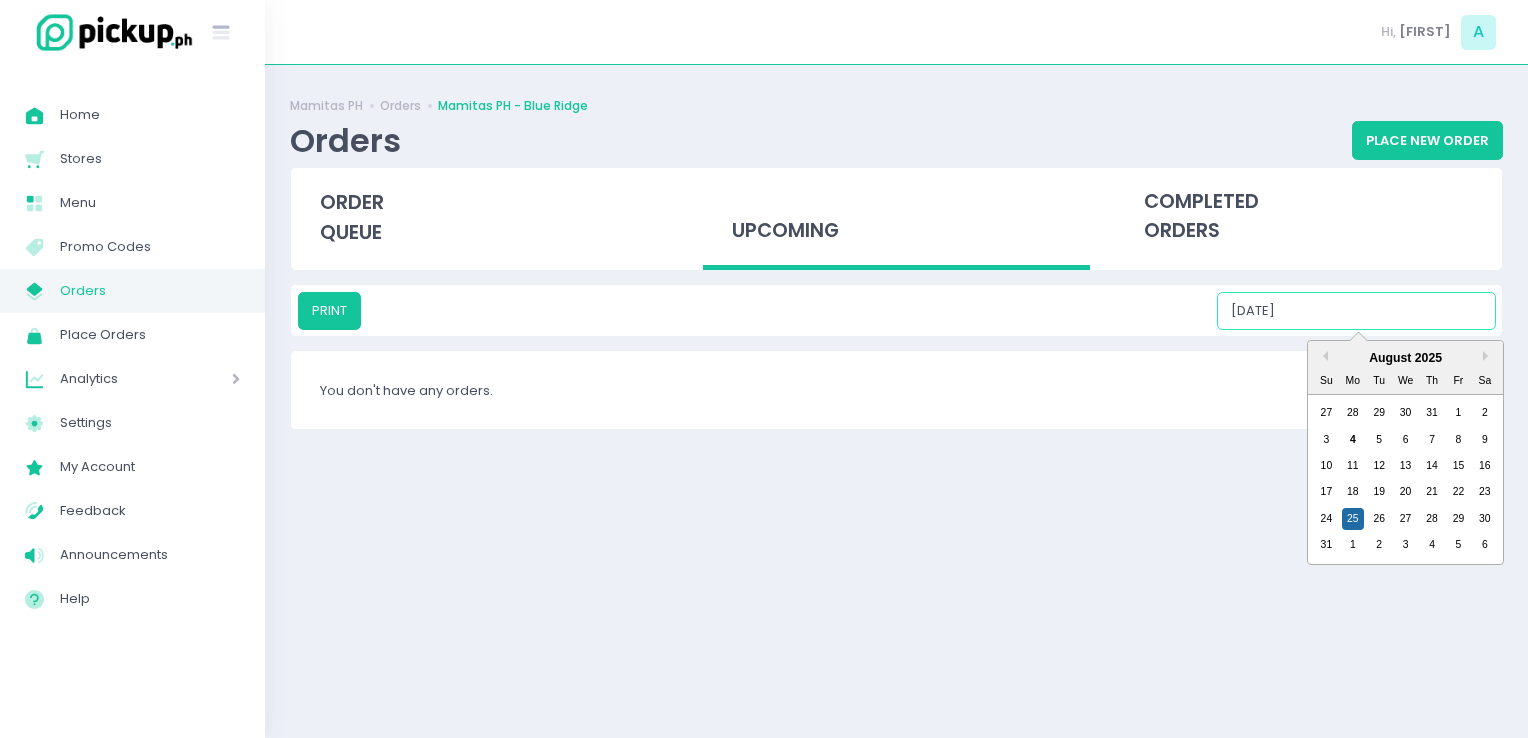 click on "08/25/2025" at bounding box center (1356, 311) 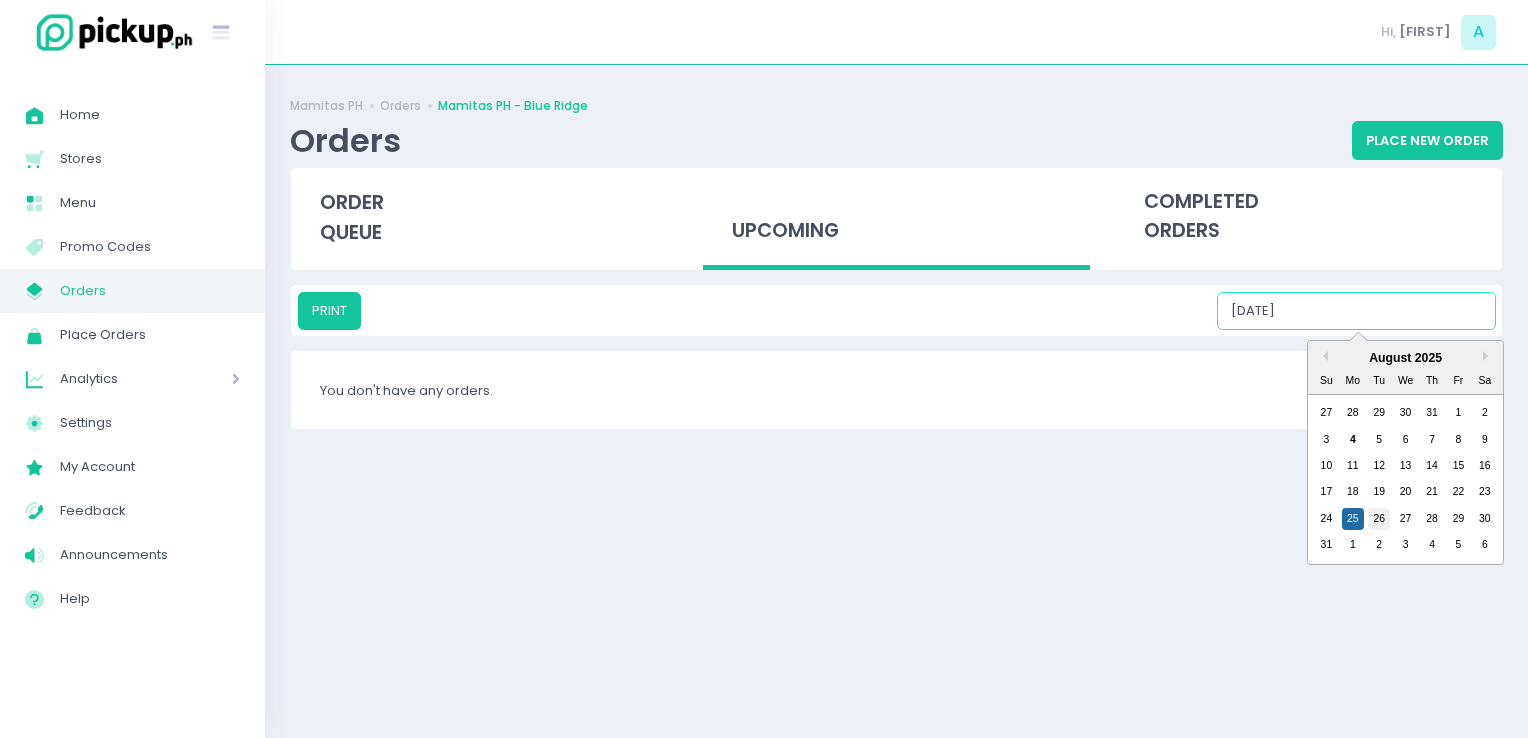 click on "26" at bounding box center (1379, 519) 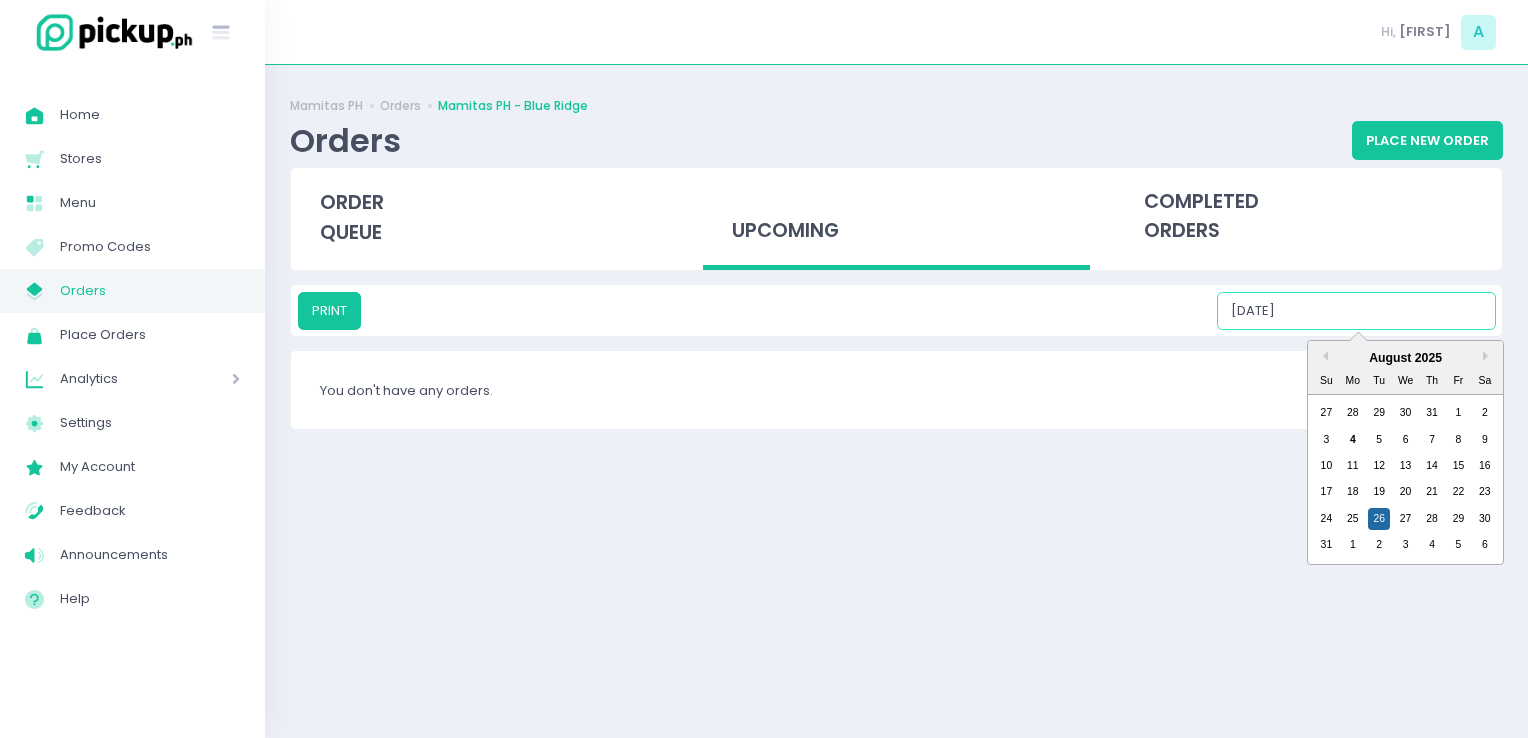click on "08/26/2025" at bounding box center [1356, 311] 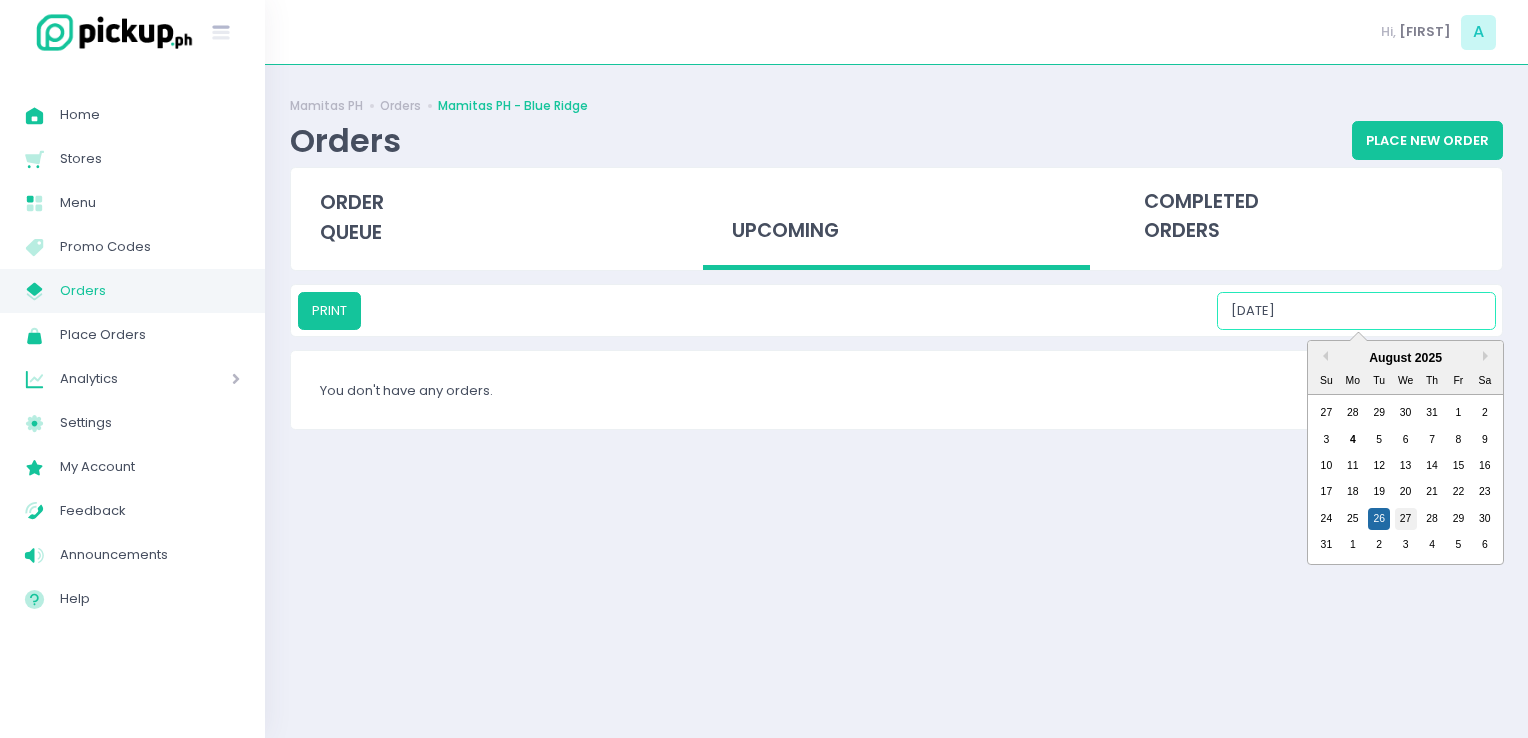 click on "27" at bounding box center [1406, 519] 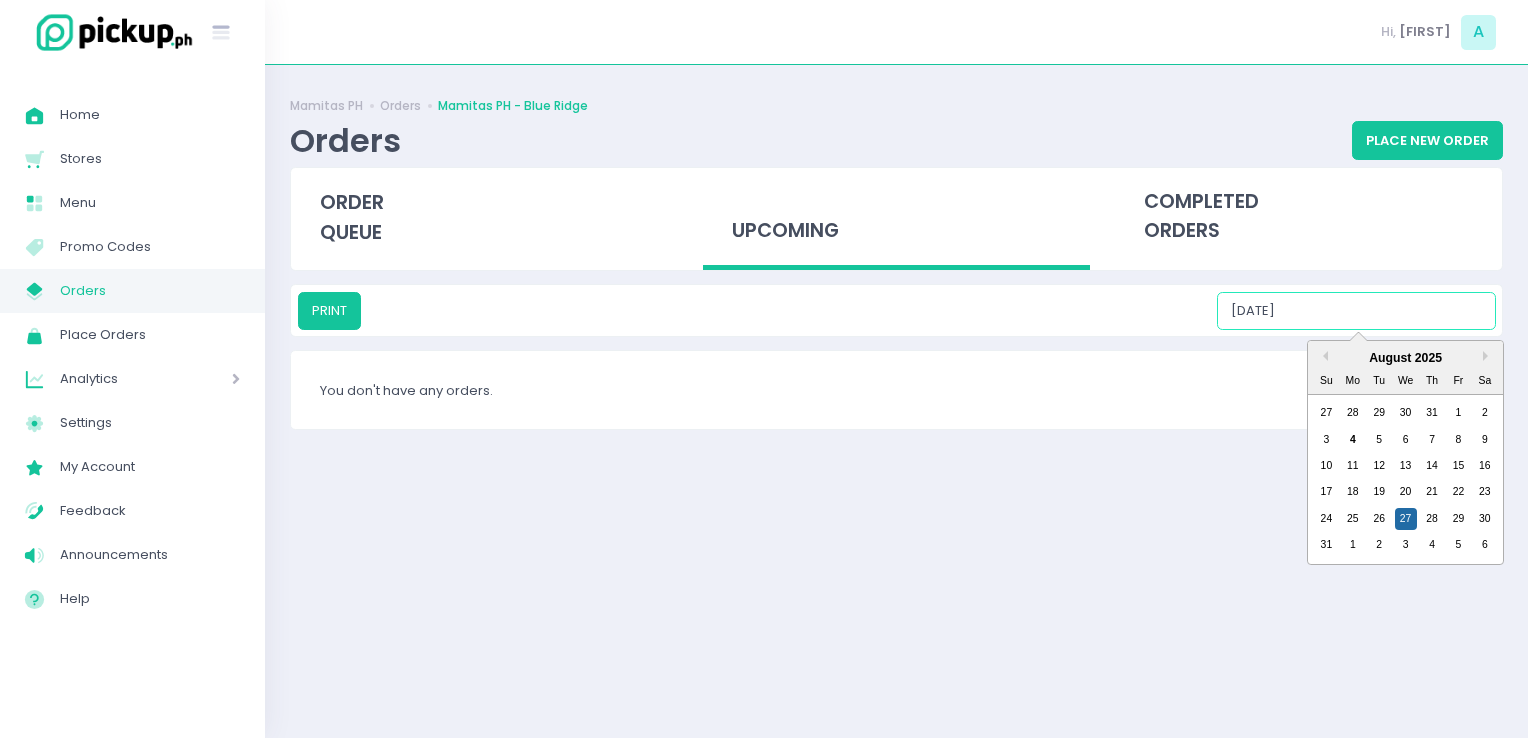 click on "08/27/2025" at bounding box center (1356, 311) 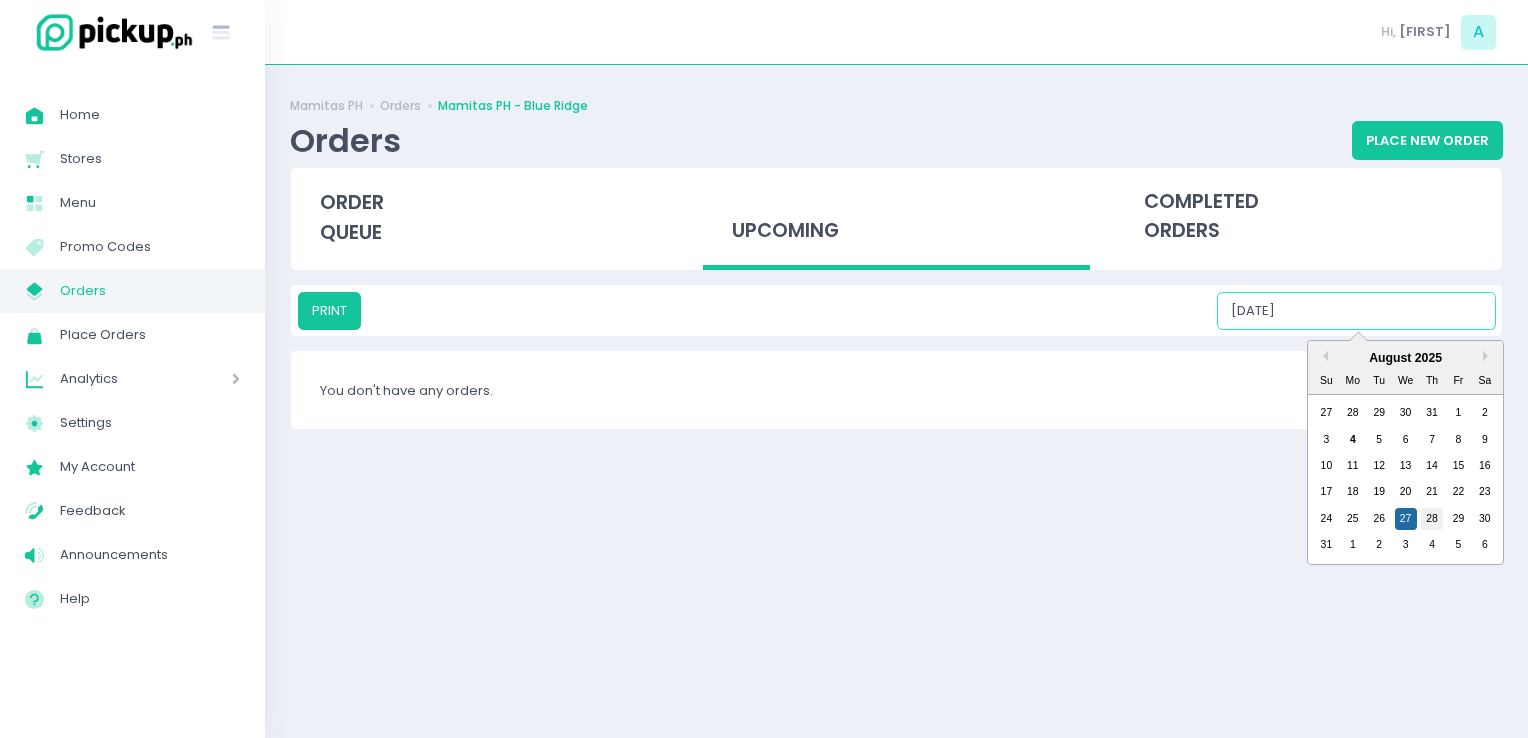 click on "28" at bounding box center (1432, 519) 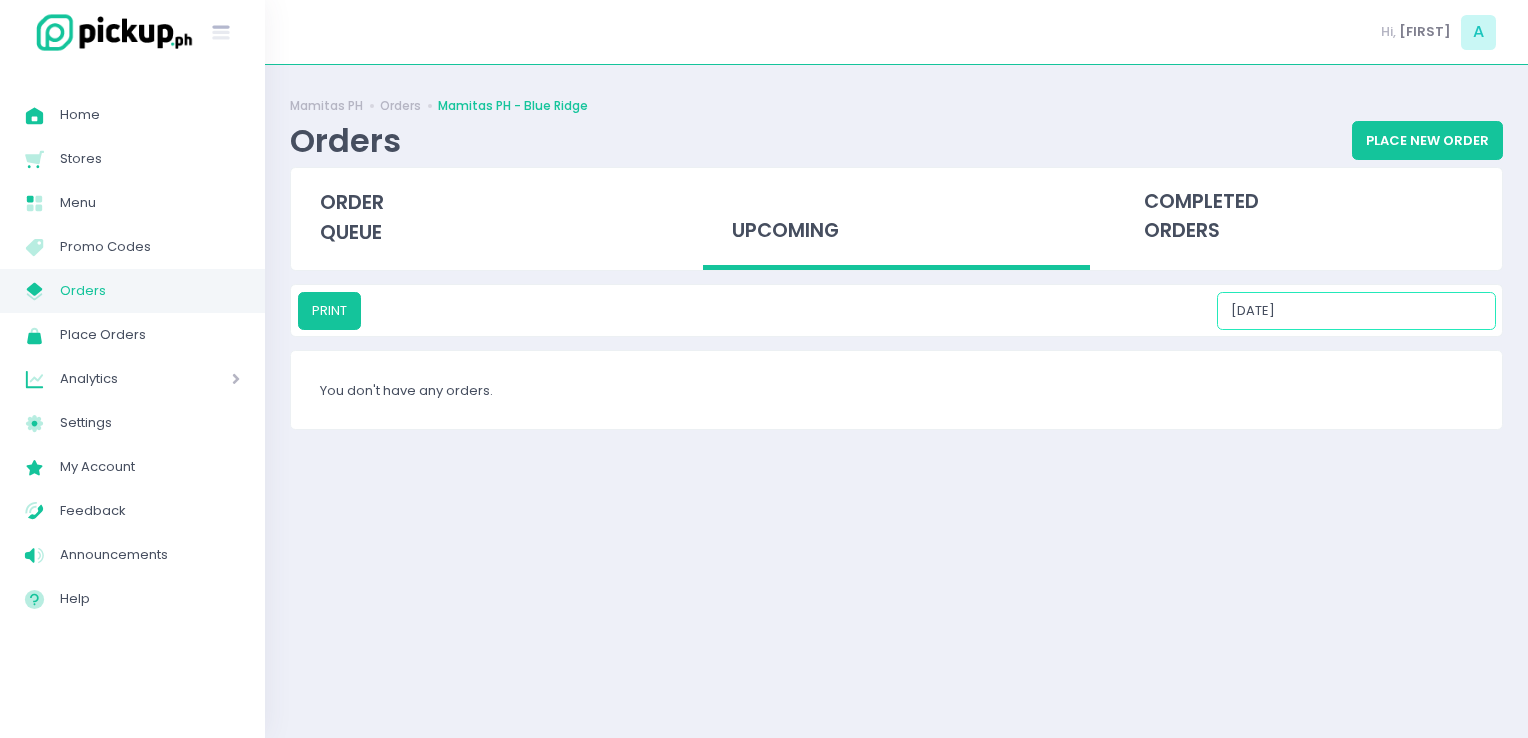 click on "08/28/2025" at bounding box center [1356, 311] 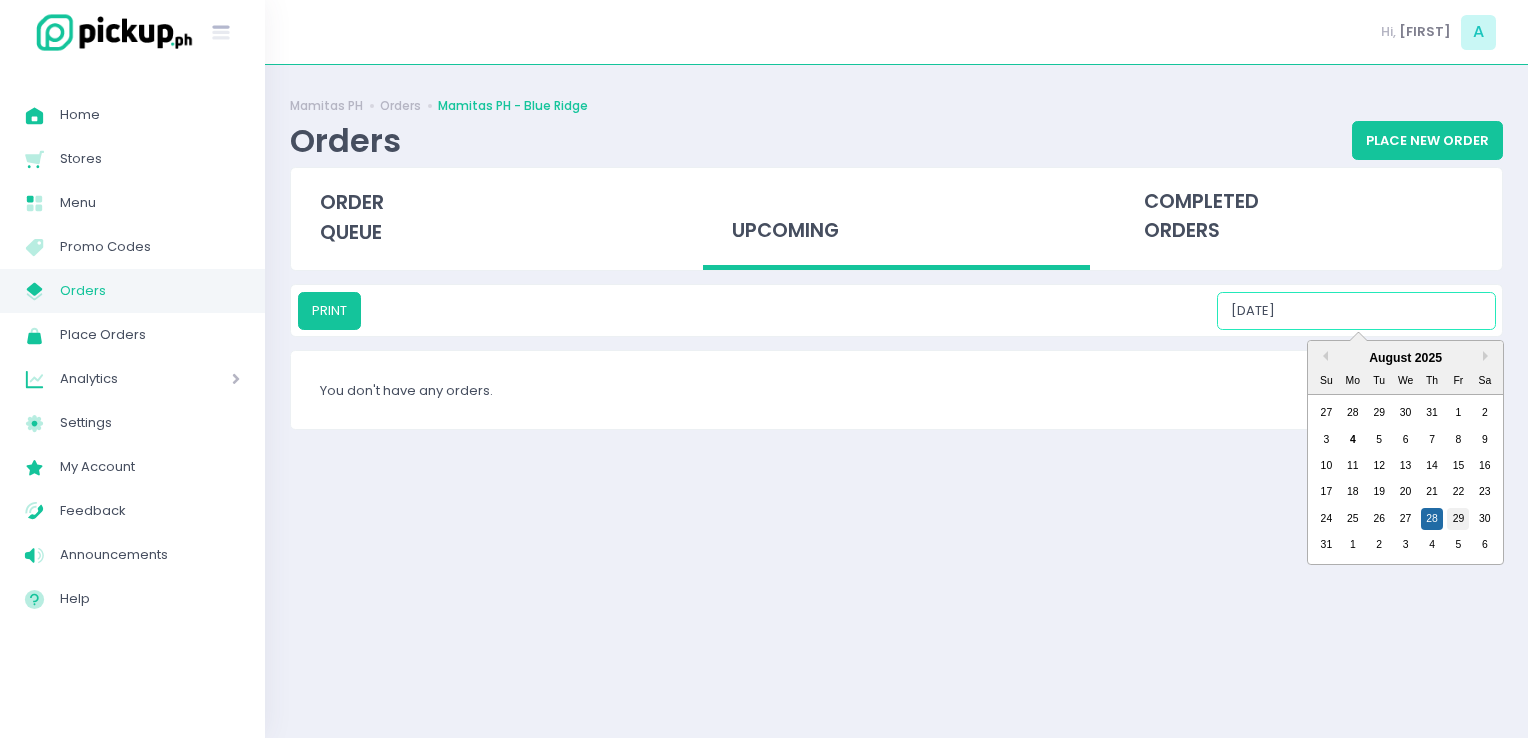 click on "29" at bounding box center [1458, 519] 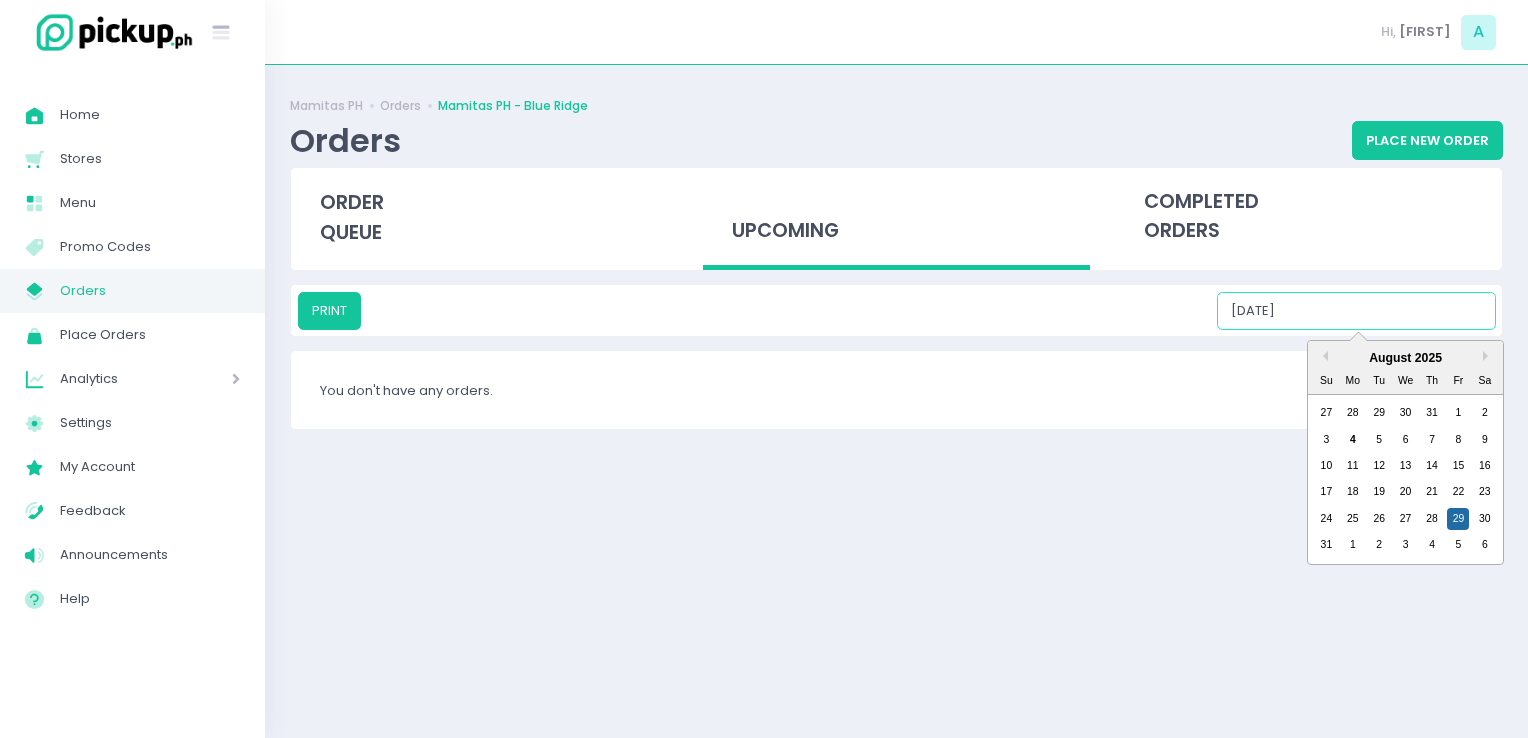 click on "08/29/2025" at bounding box center (1356, 311) 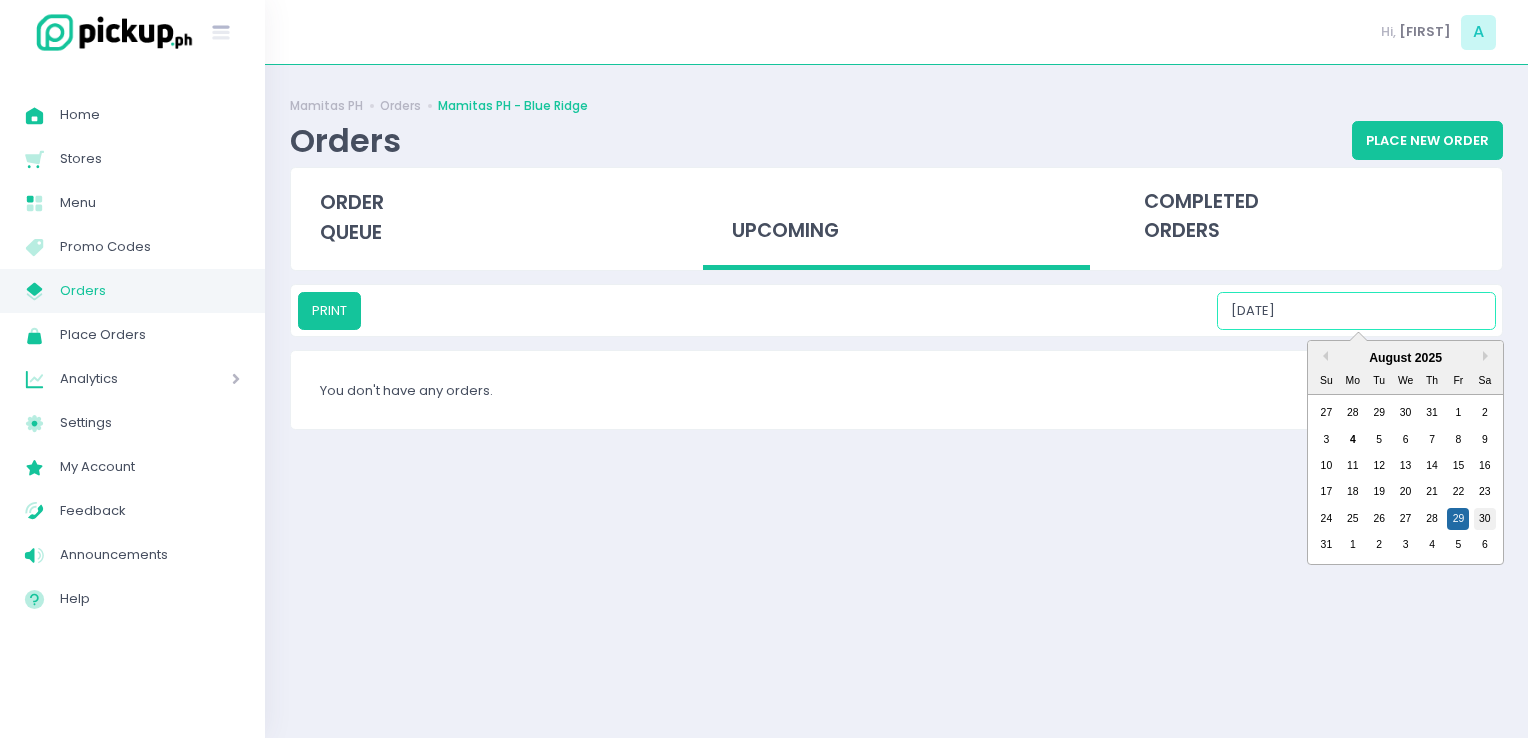 click on "30" at bounding box center (1485, 519) 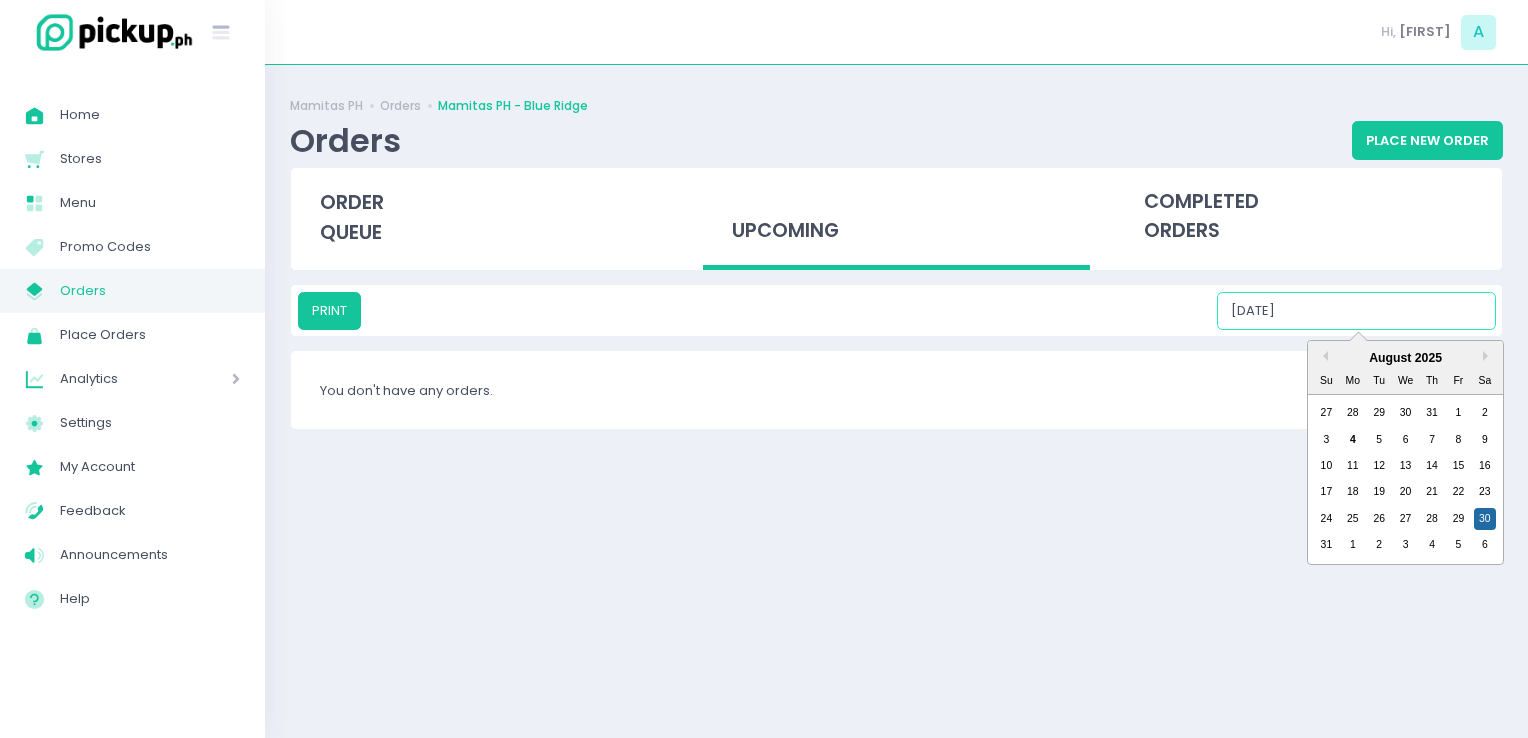 click on "08/30/2025" at bounding box center [1356, 311] 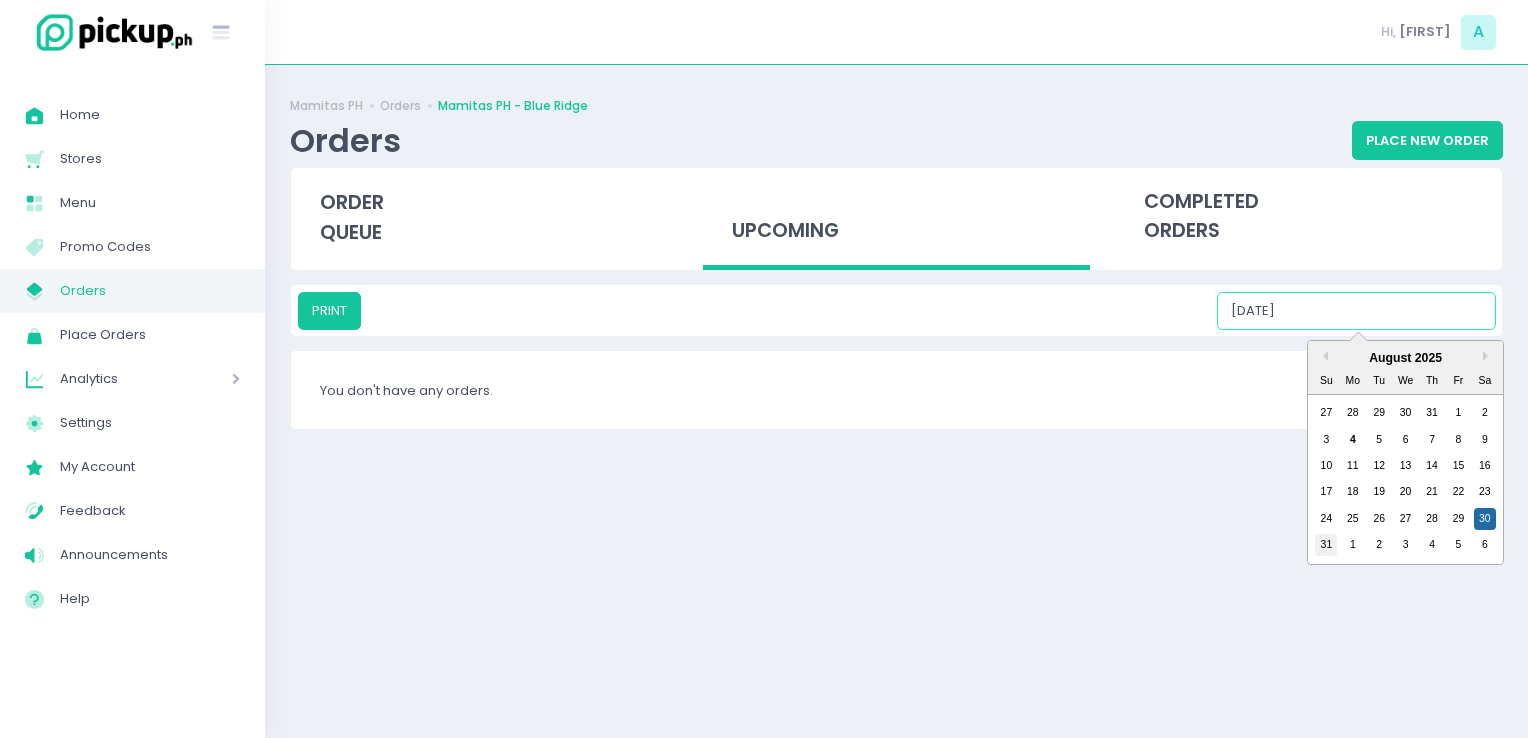 click on "31" at bounding box center [1326, 545] 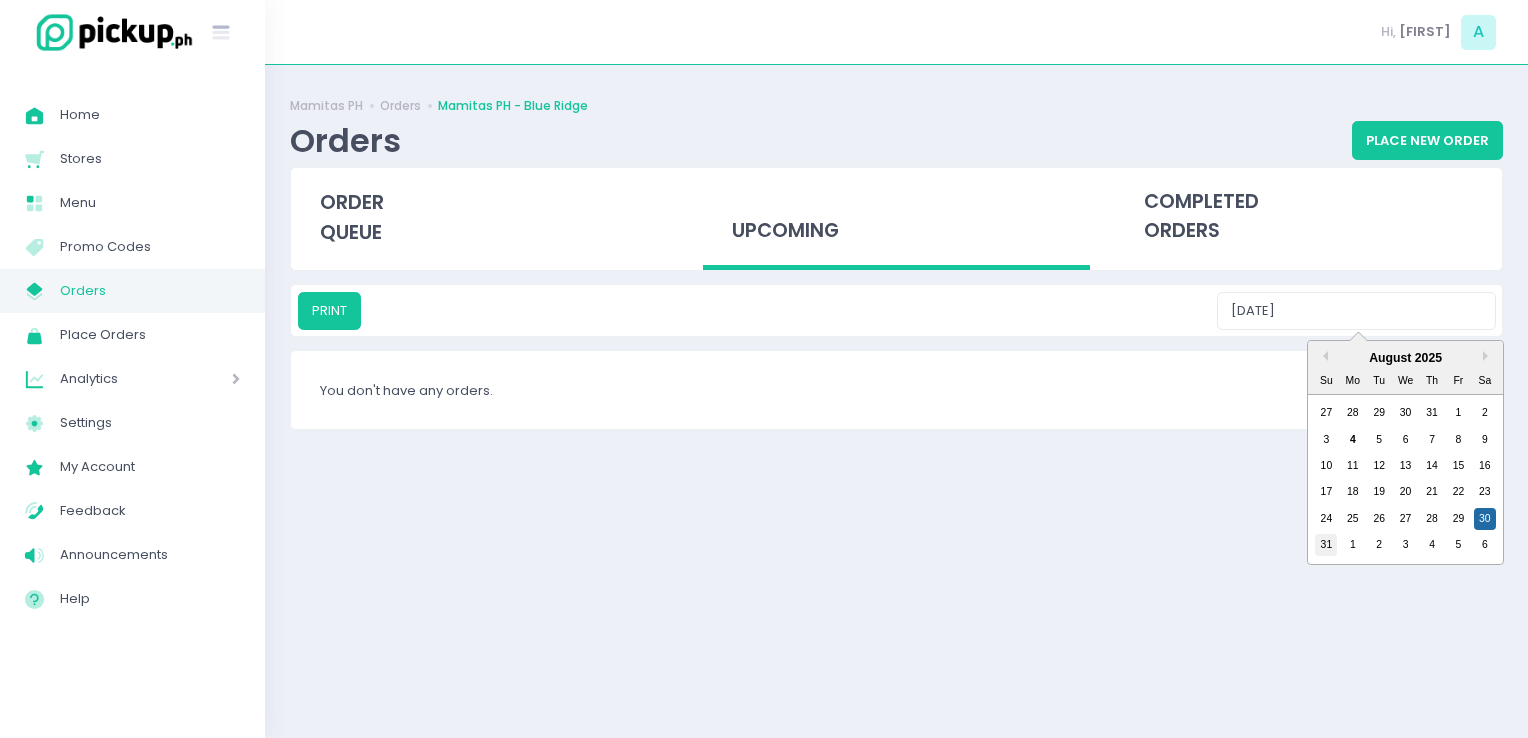 type on "08/31/2025" 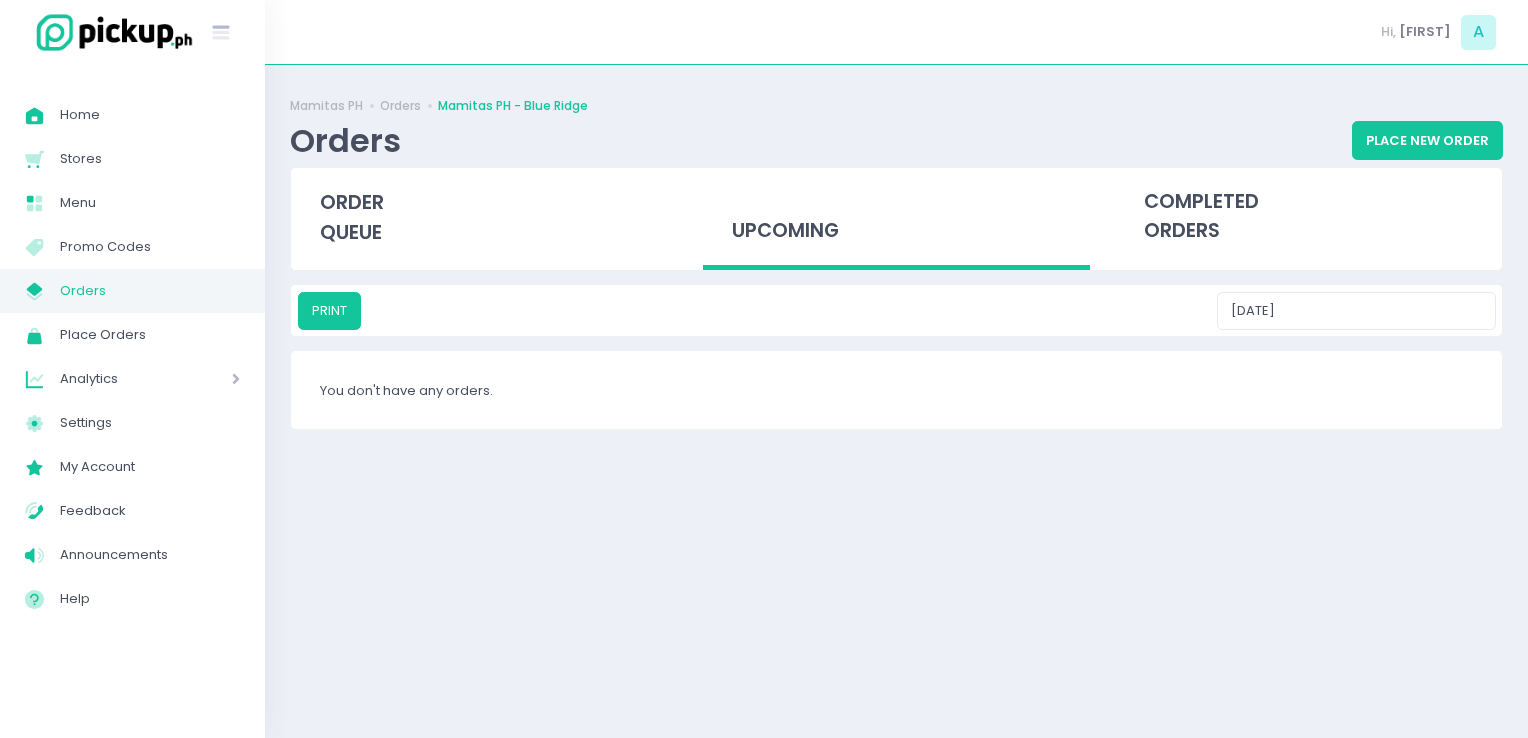 click on "Orders" at bounding box center [150, 291] 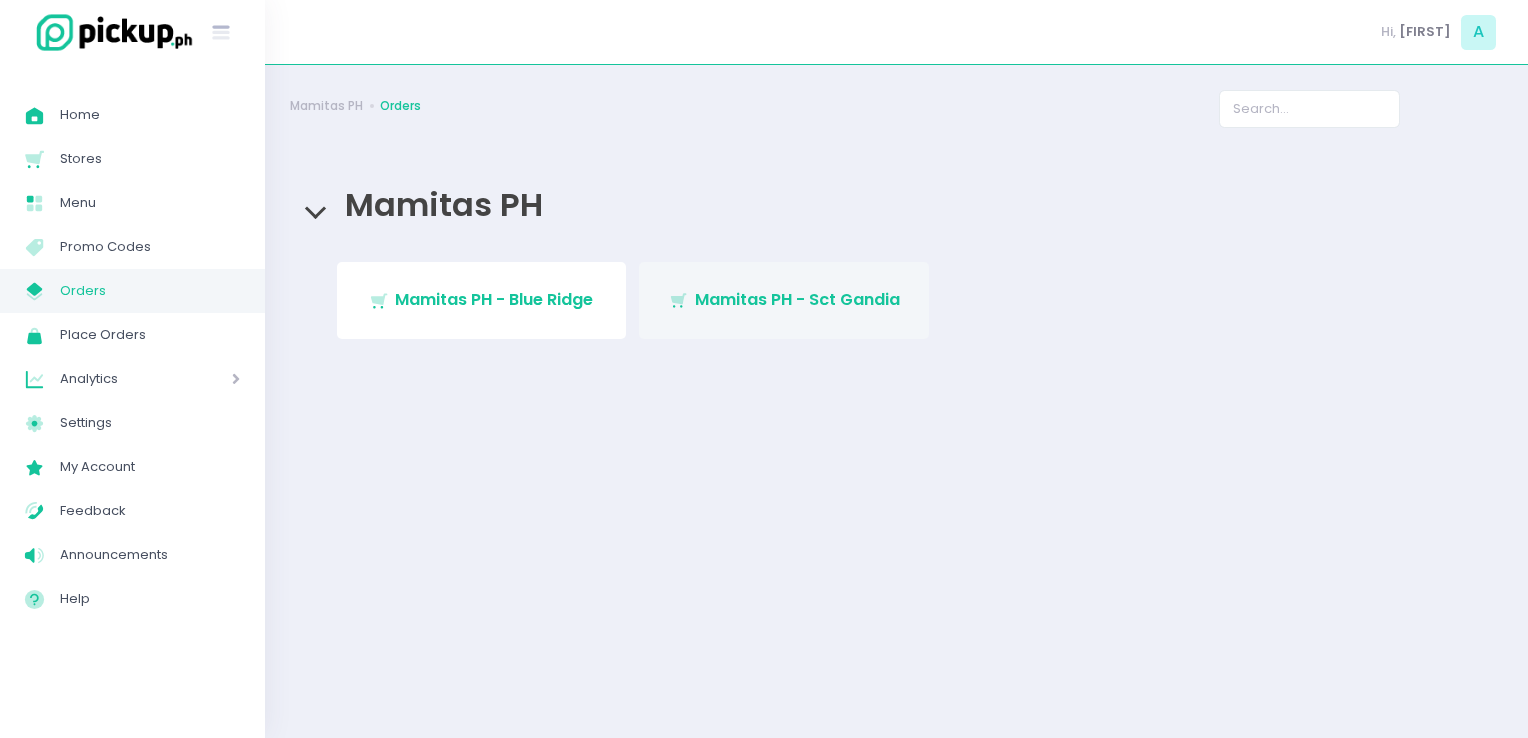 click on "Stockholm-icons / Shopping / Cart1 Created with Sketch. Mamitas PH - Sct Gandia" at bounding box center [784, 300] 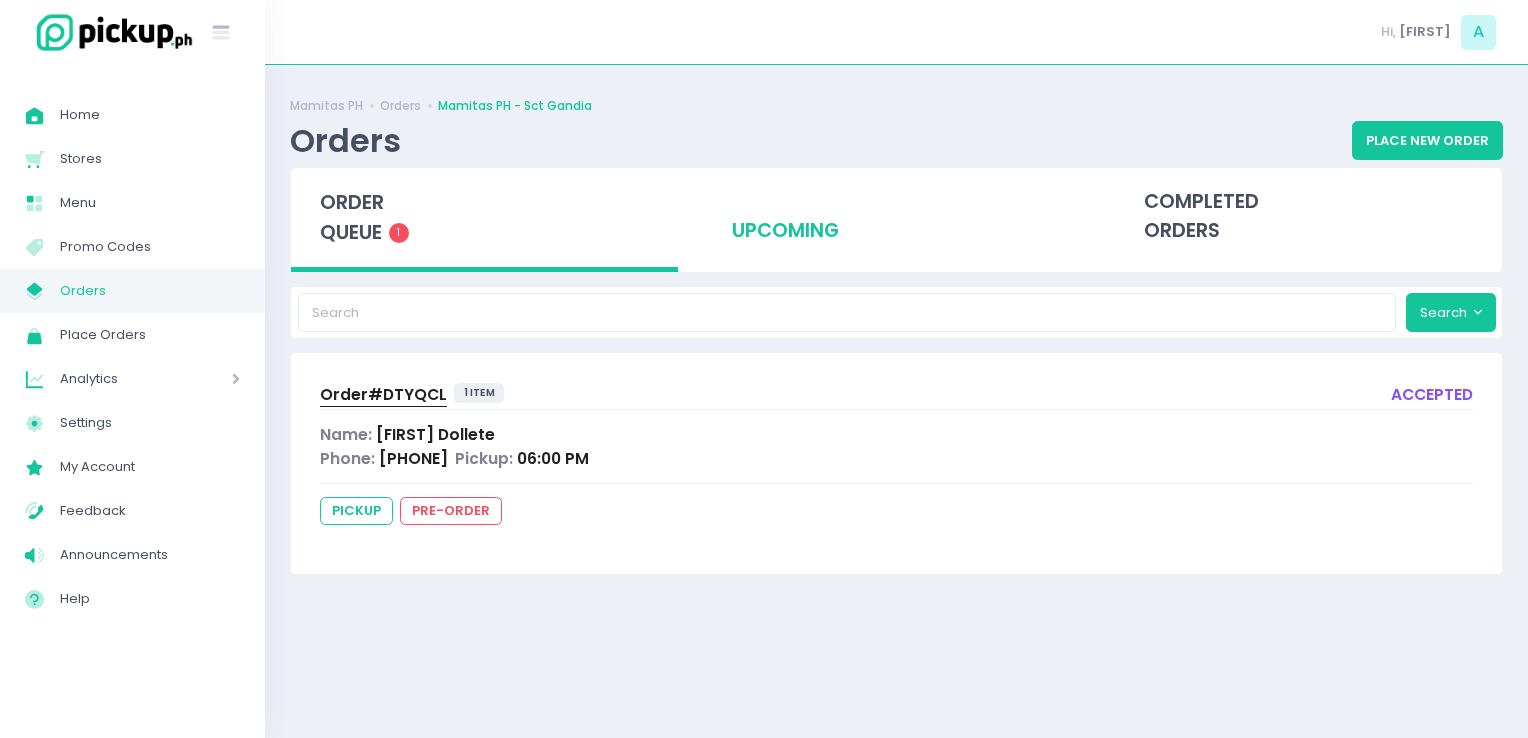 click on "upcoming" at bounding box center (896, 217) 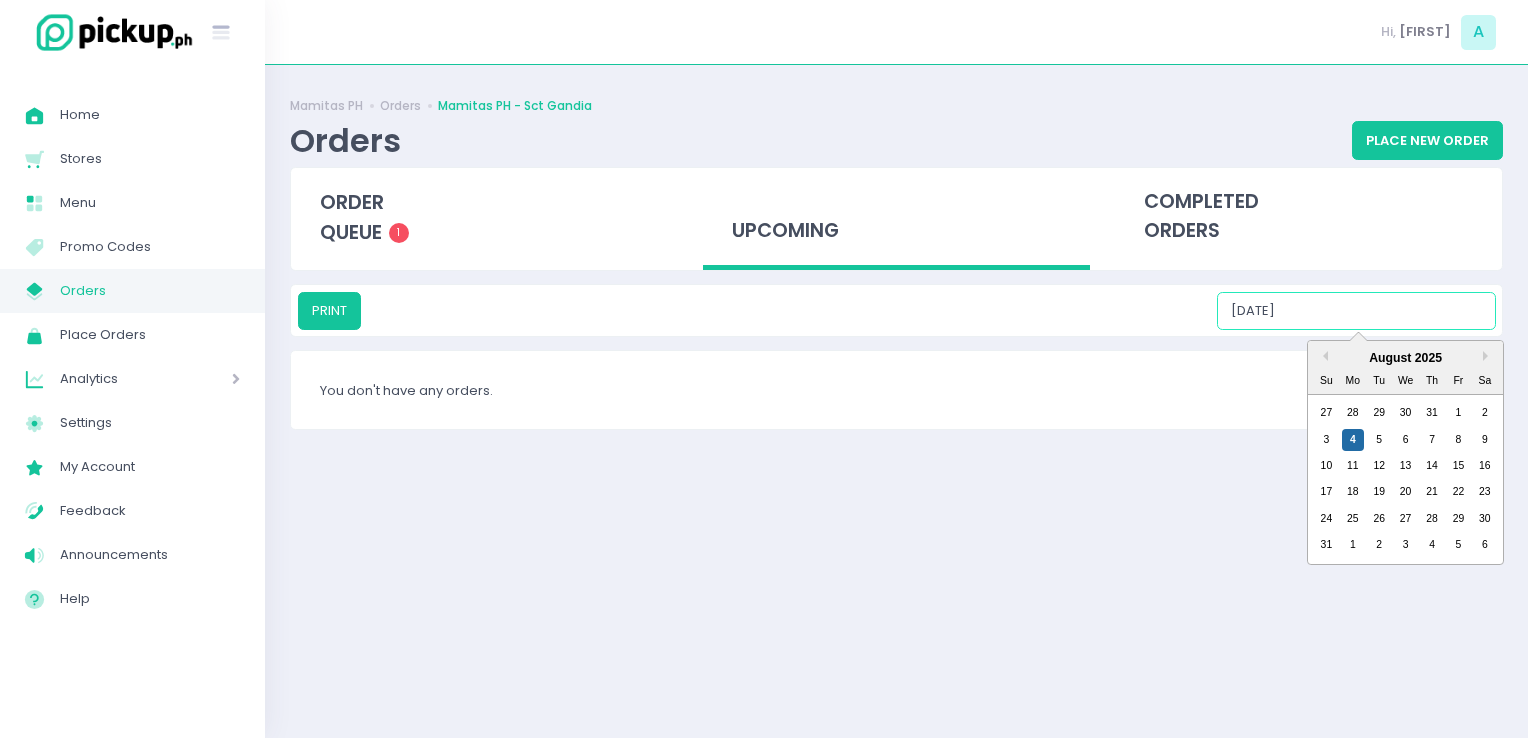 click on "08/04/2025" at bounding box center (1356, 311) 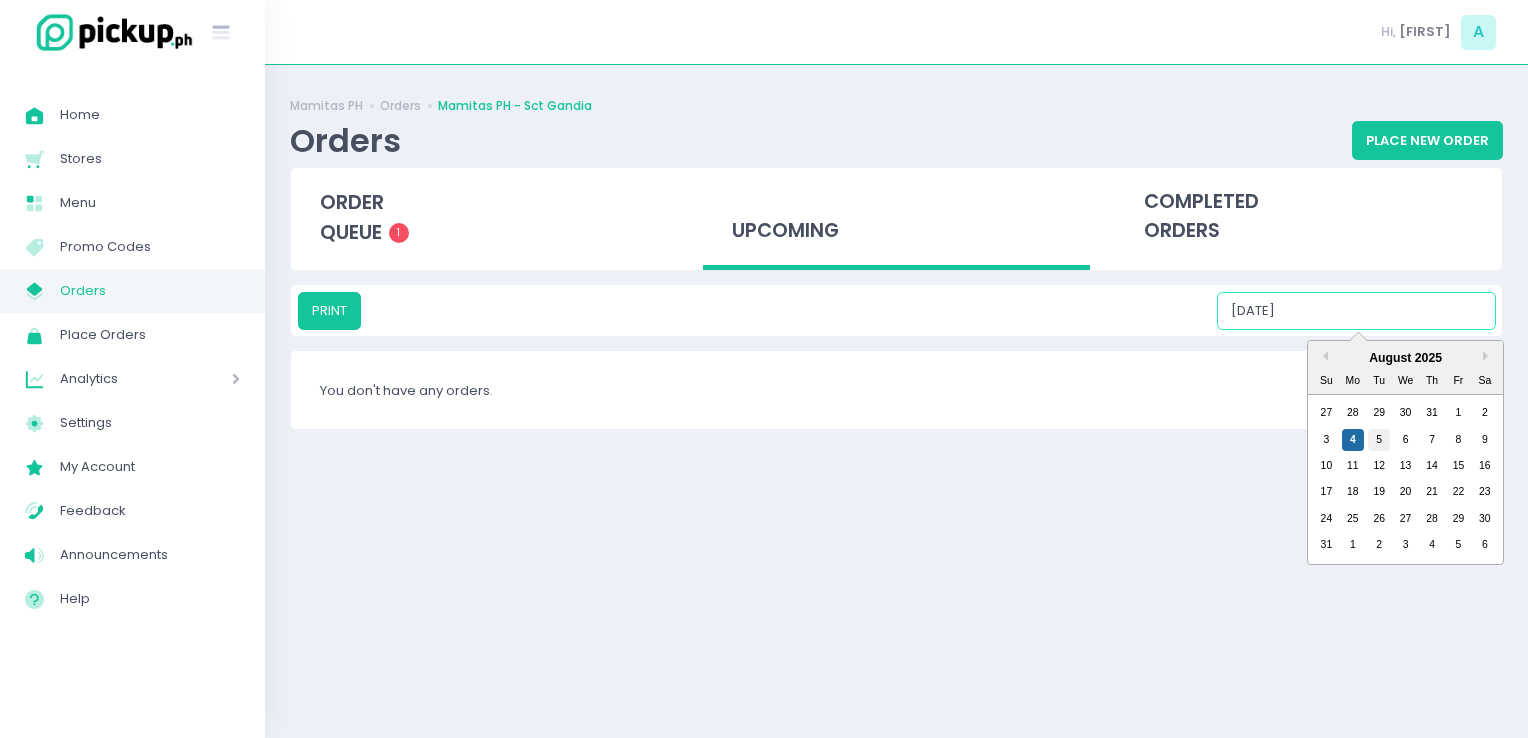 click on "5" at bounding box center [1379, 440] 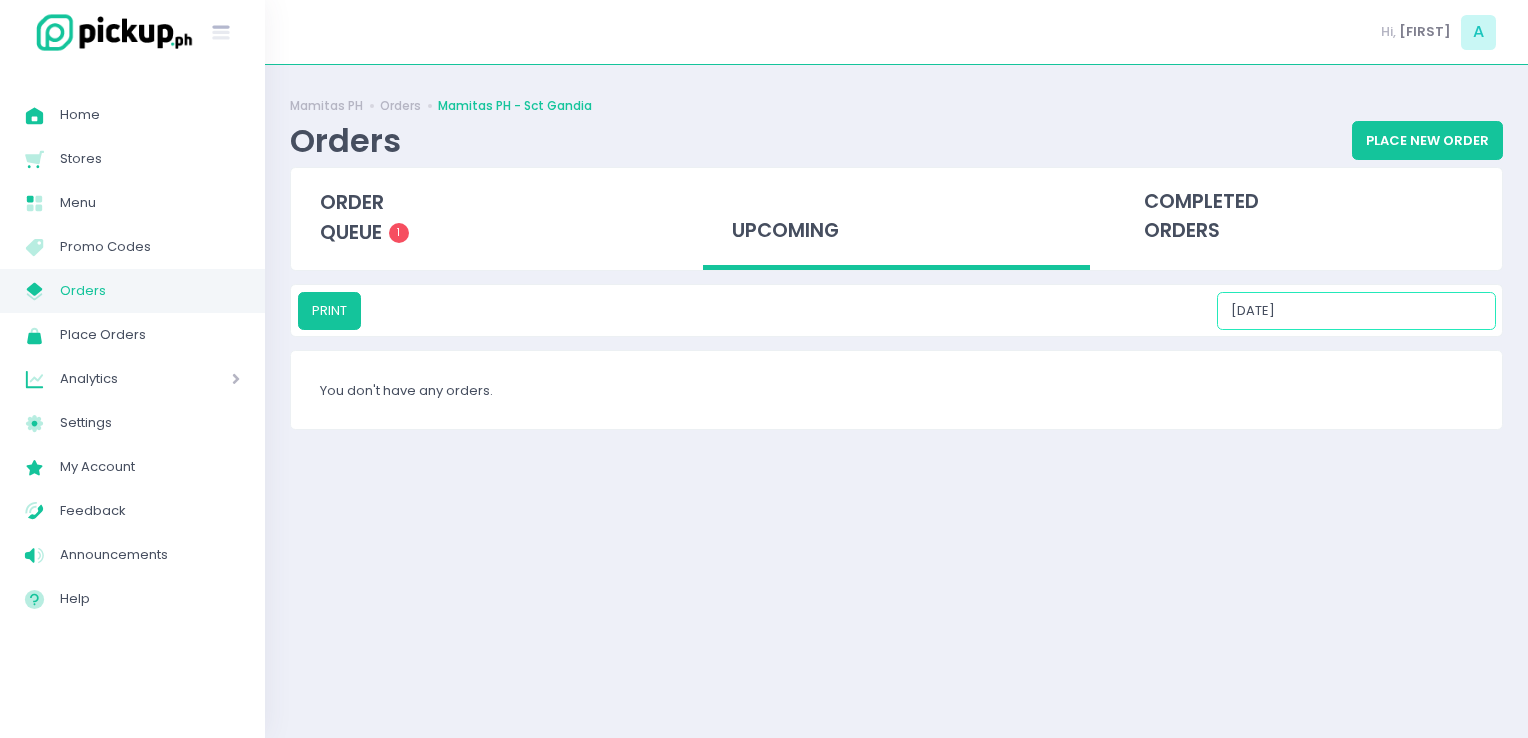 click on "08/05/2025" at bounding box center (1356, 311) 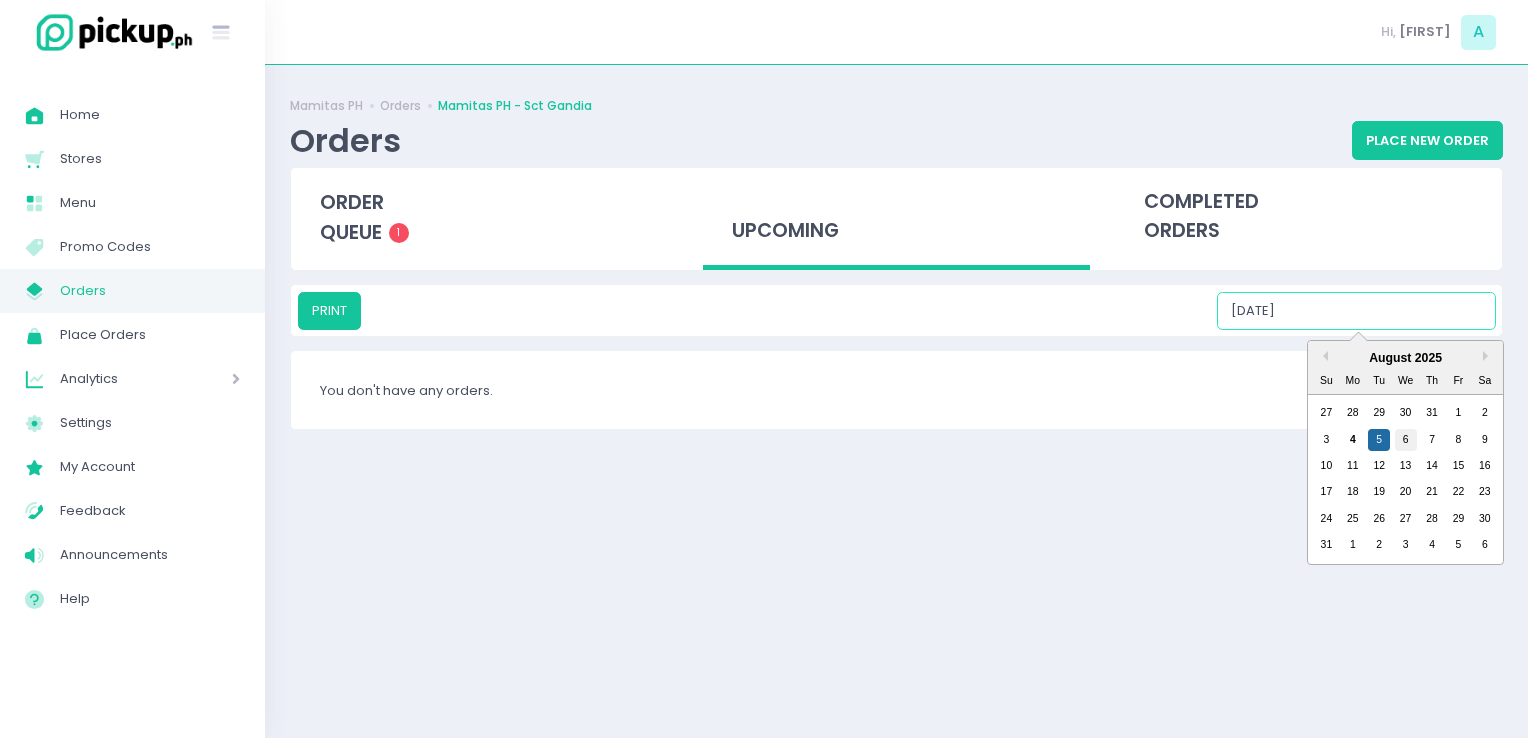 click on "6" at bounding box center (1406, 440) 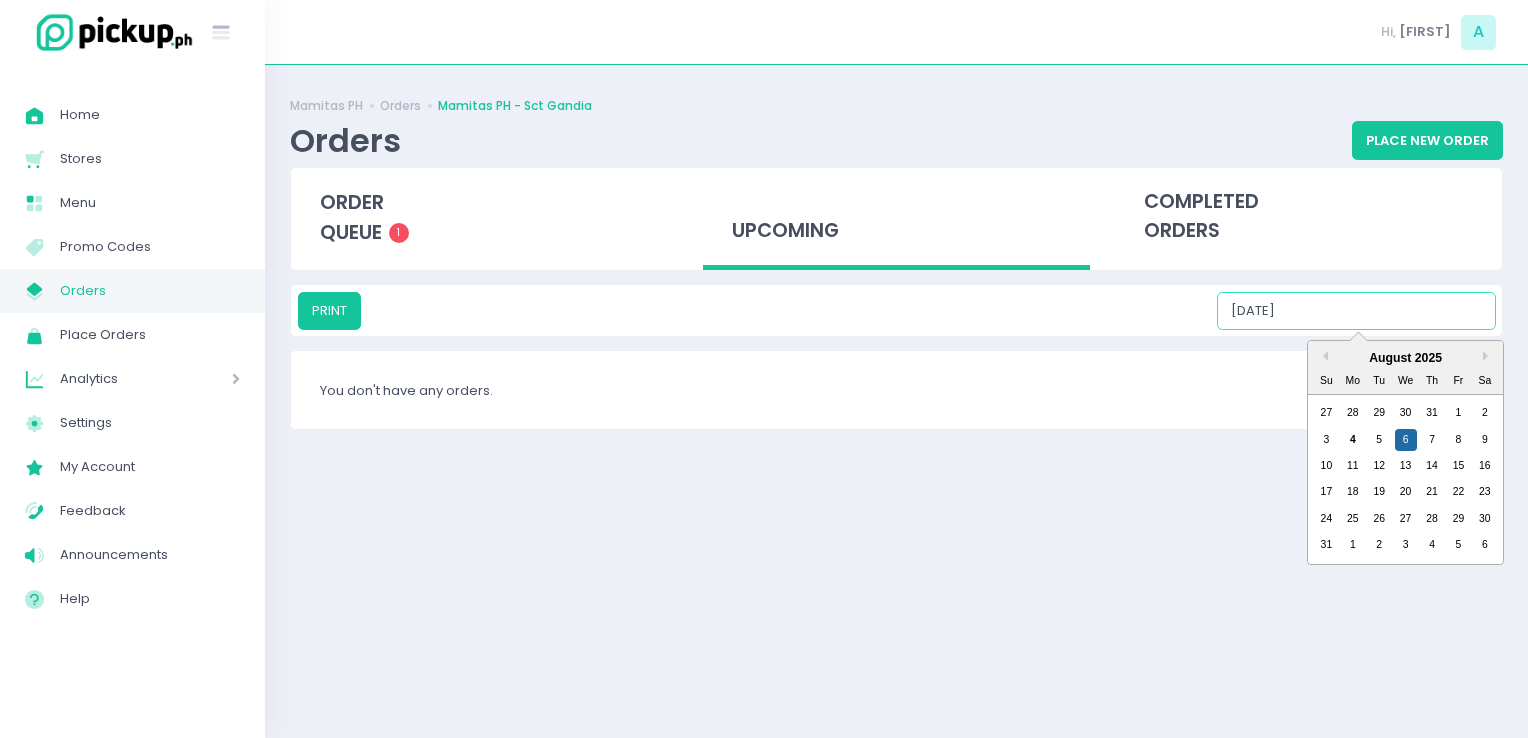 click on "08/06/2025" at bounding box center (1356, 311) 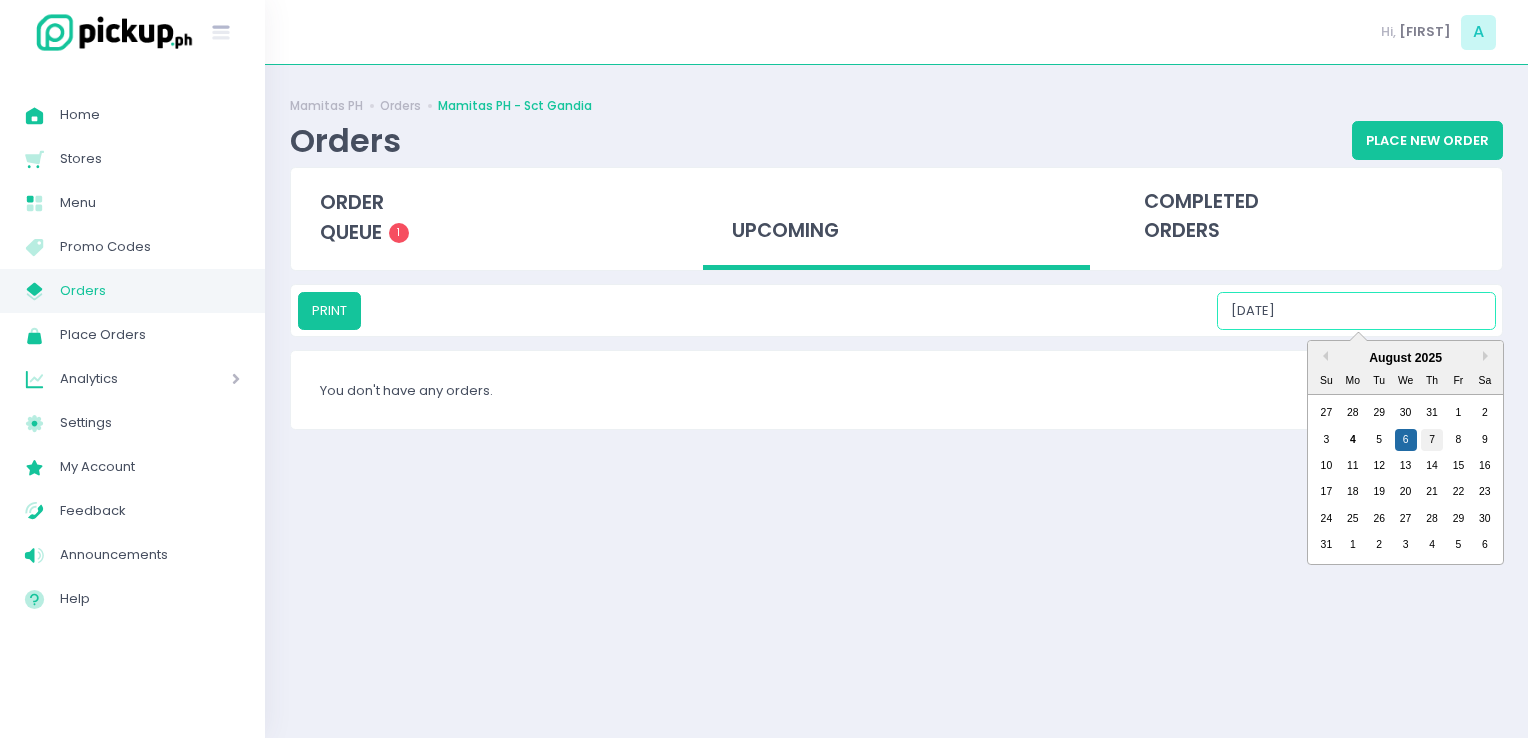 click on "7" at bounding box center (1432, 440) 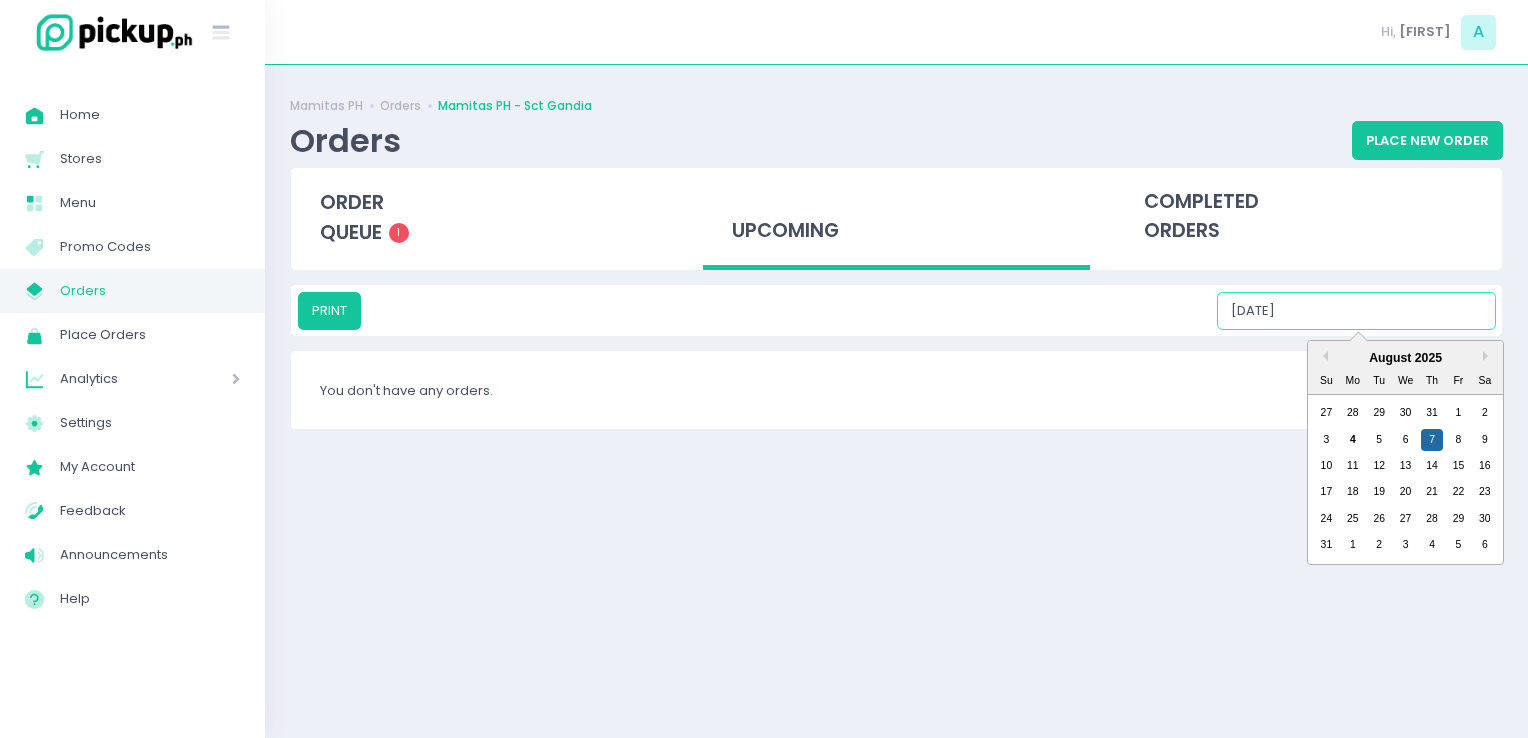 click on "08/07/2025" at bounding box center (1356, 311) 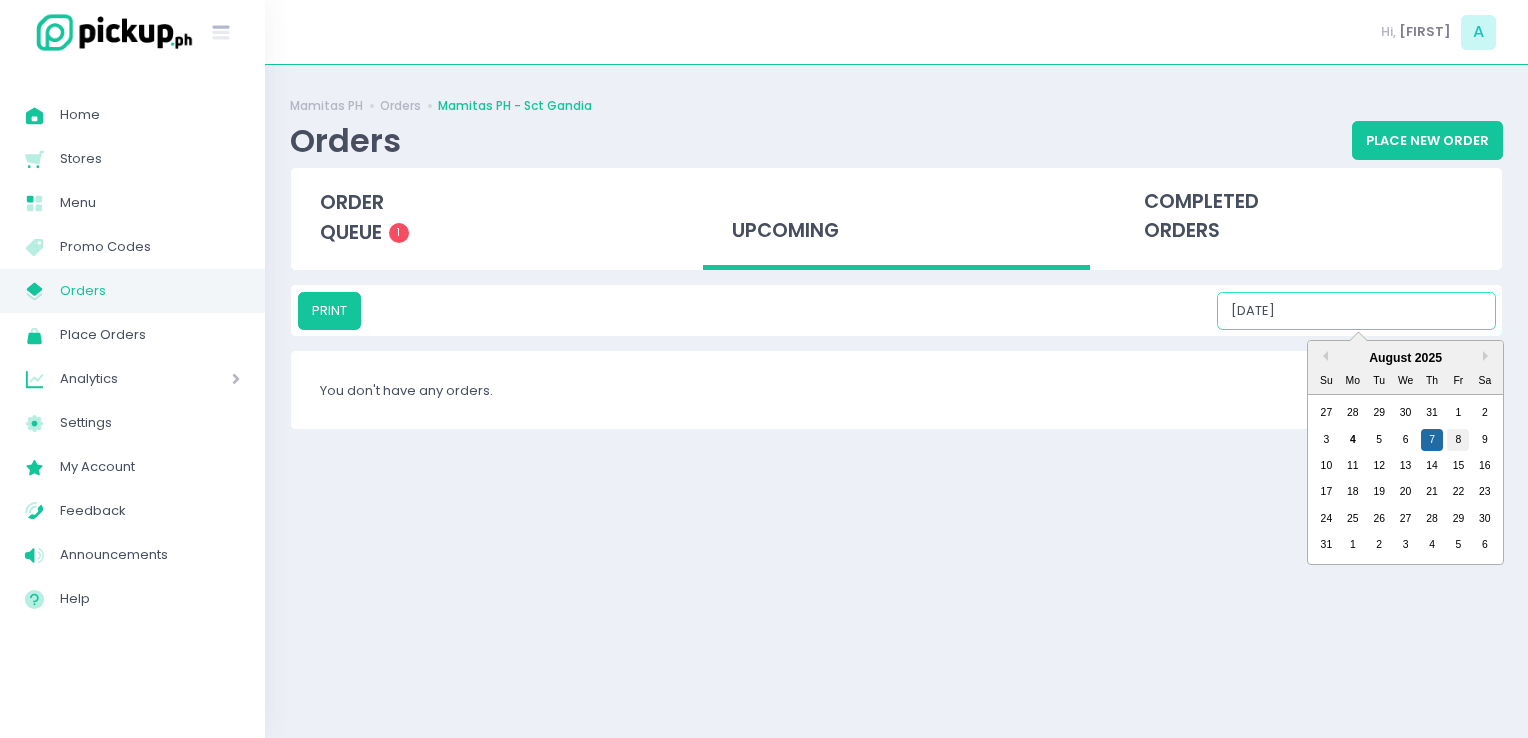click on "8" at bounding box center (1458, 440) 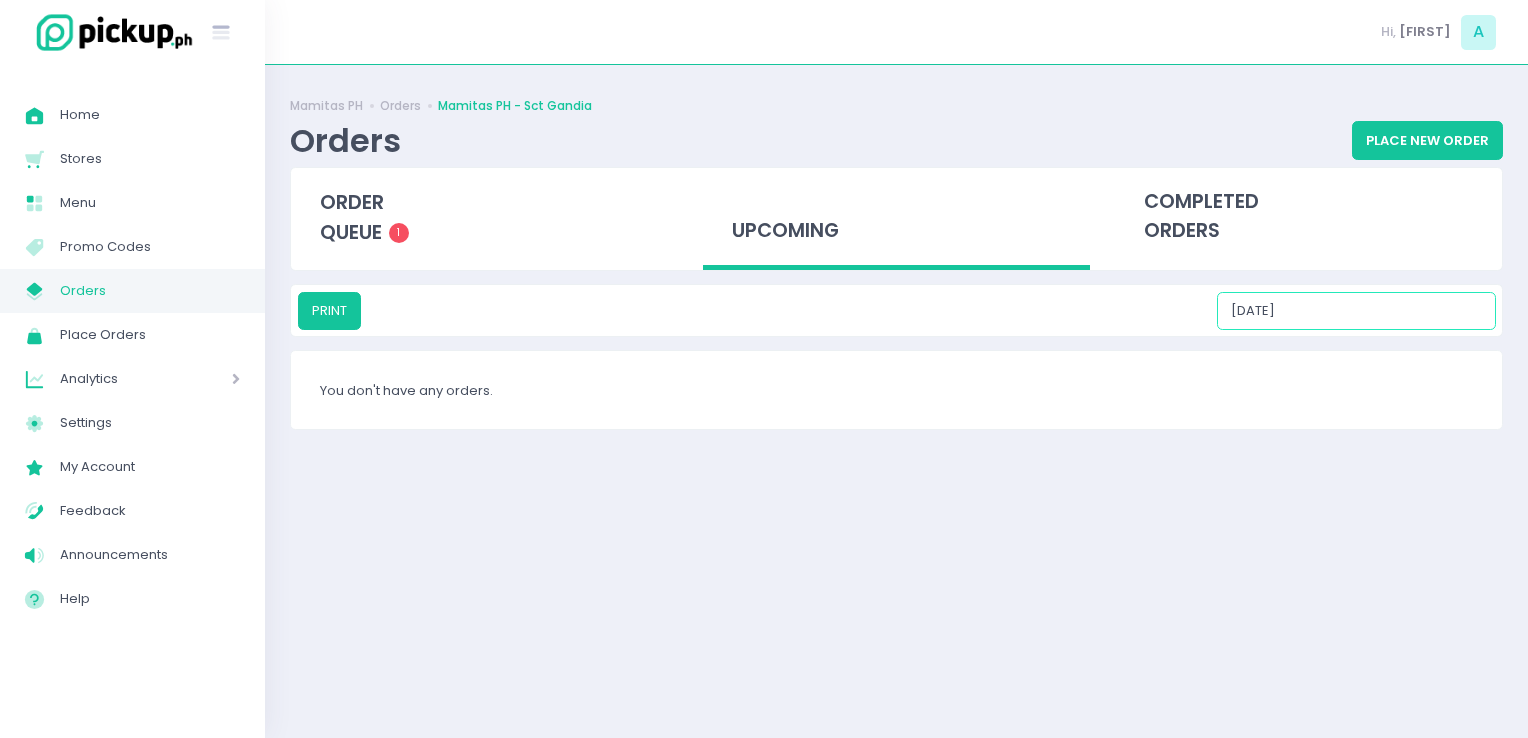 click on "08/08/2025" at bounding box center [1356, 311] 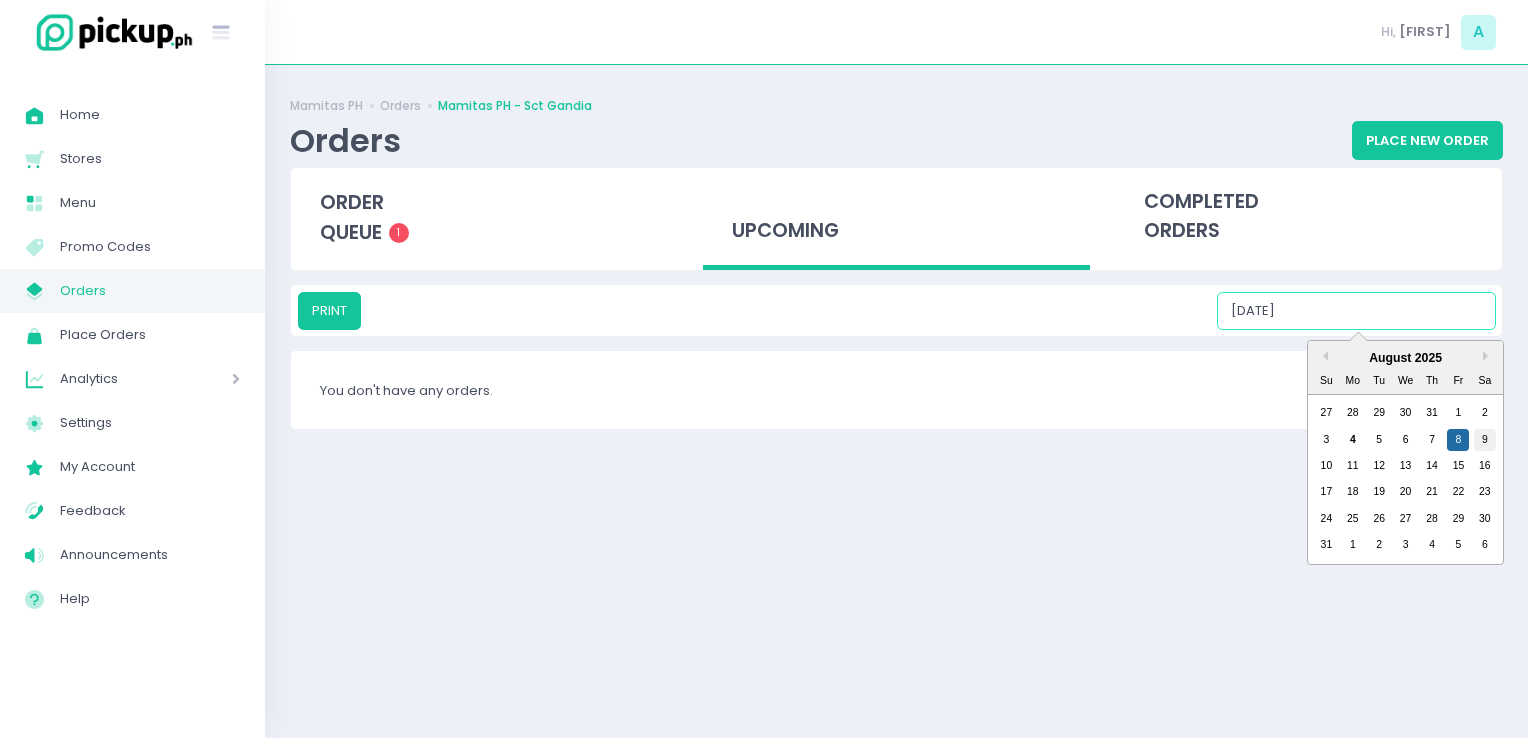drag, startPoint x: 1480, startPoint y: 450, endPoint x: 1488, endPoint y: 437, distance: 15.264338 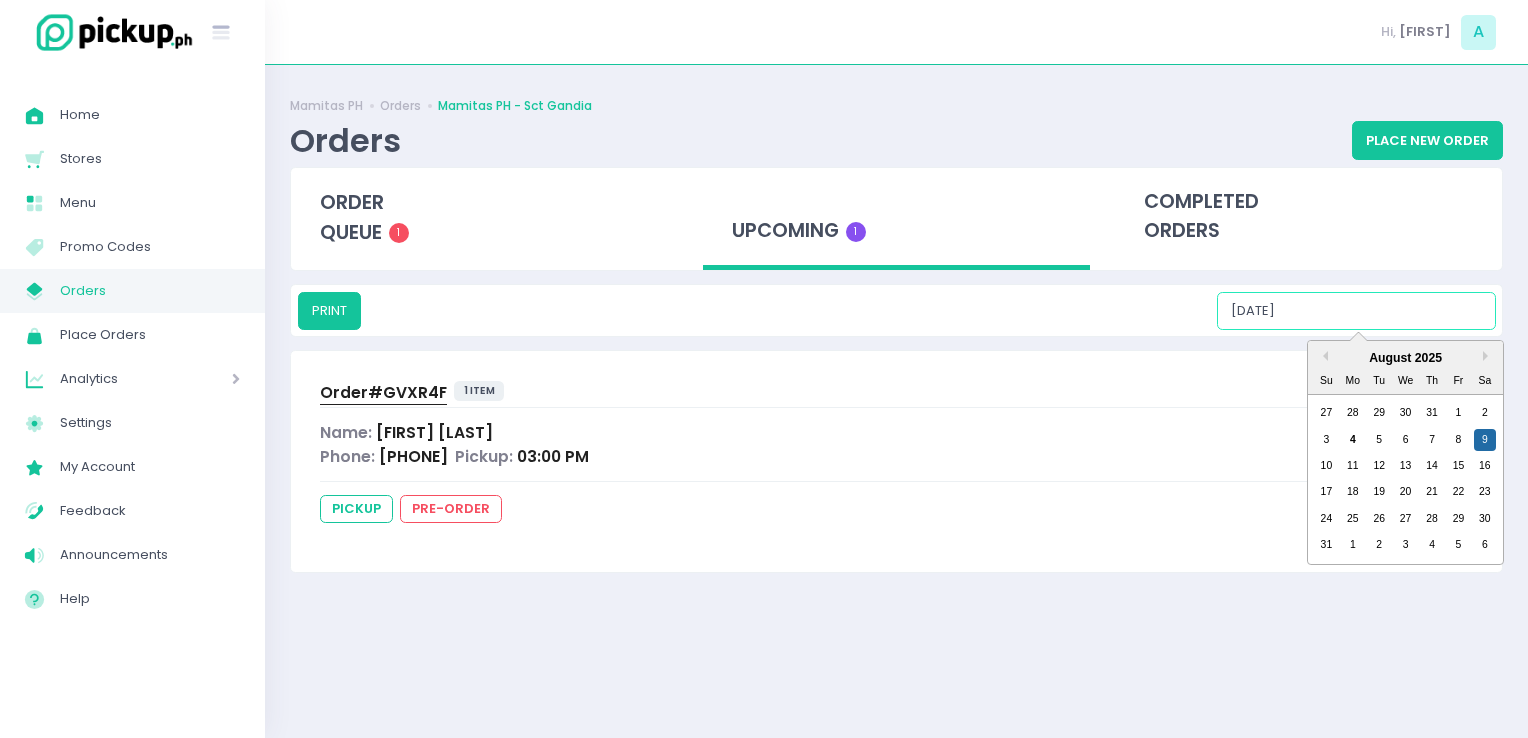 click on "08/09/2025" at bounding box center [1356, 311] 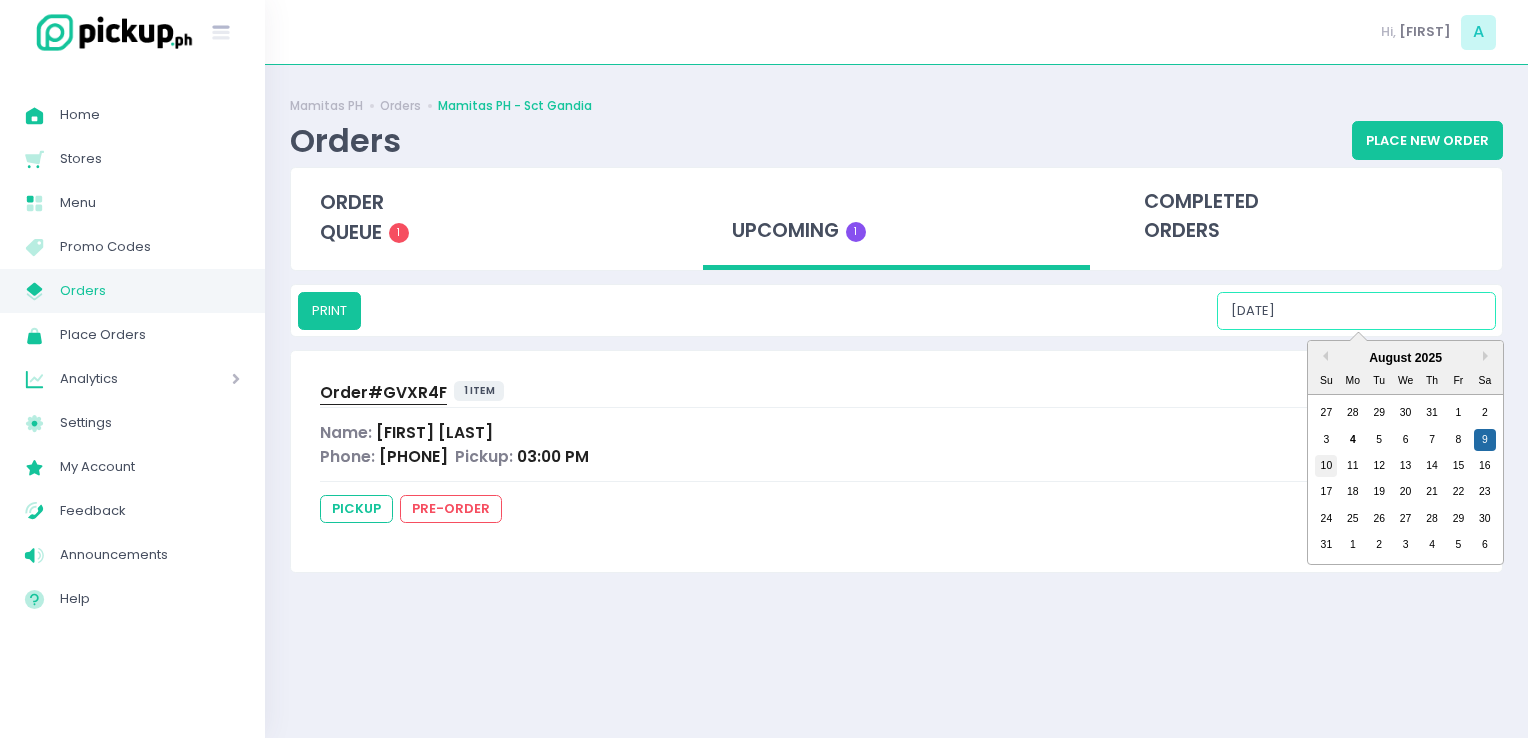 click on "10" at bounding box center (1326, 466) 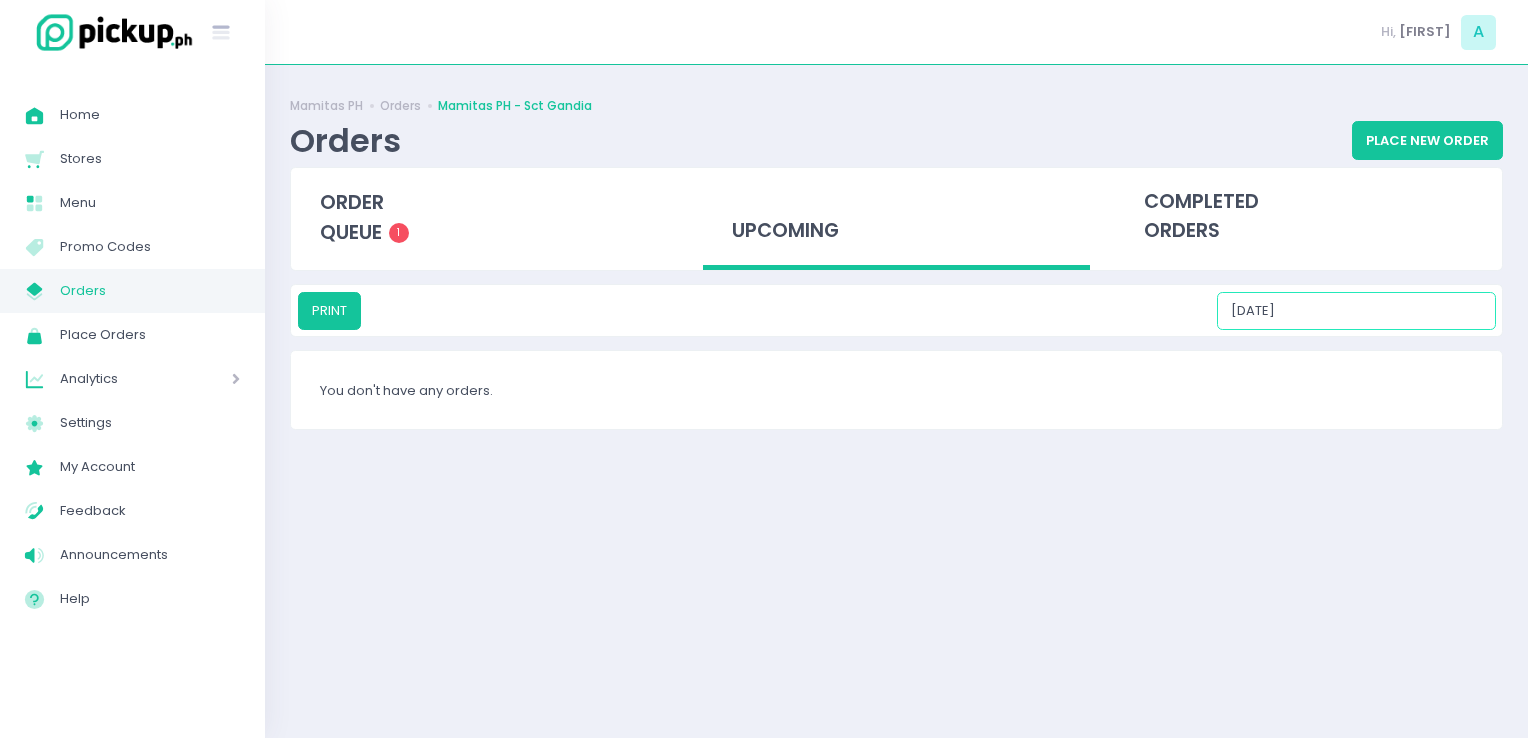 click on "08/10/2025" at bounding box center (1356, 311) 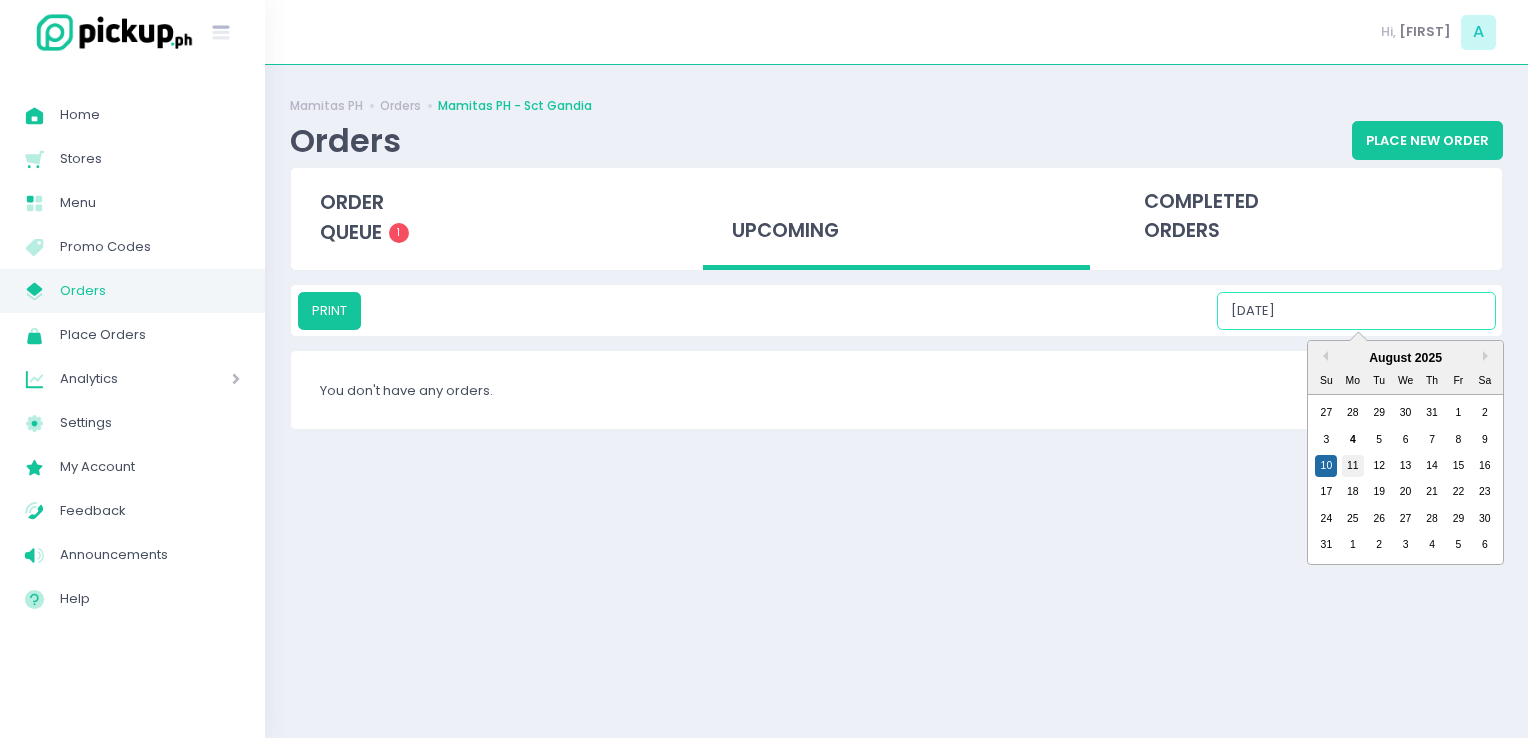 click on "11" at bounding box center (1353, 466) 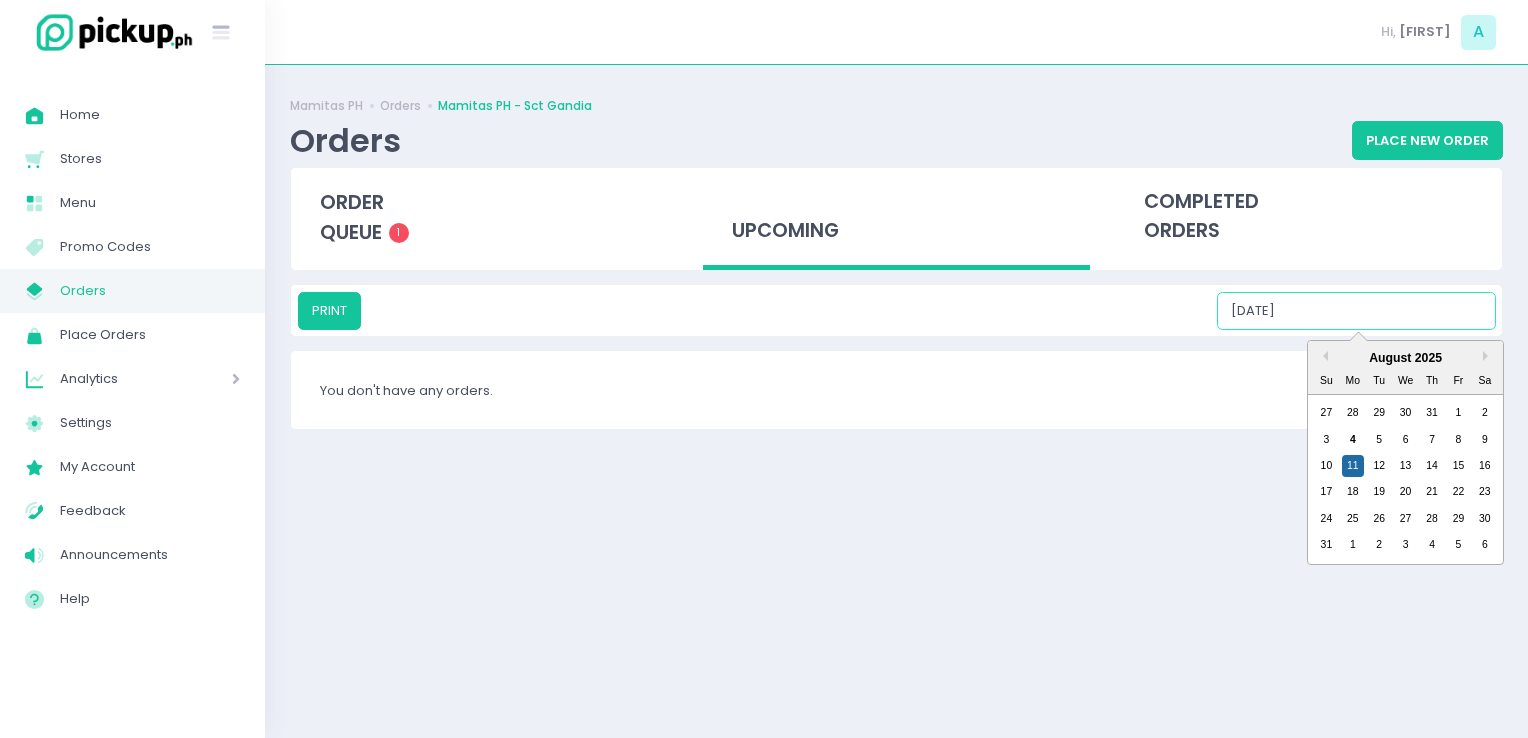 click on "08/11/2025" at bounding box center [1356, 311] 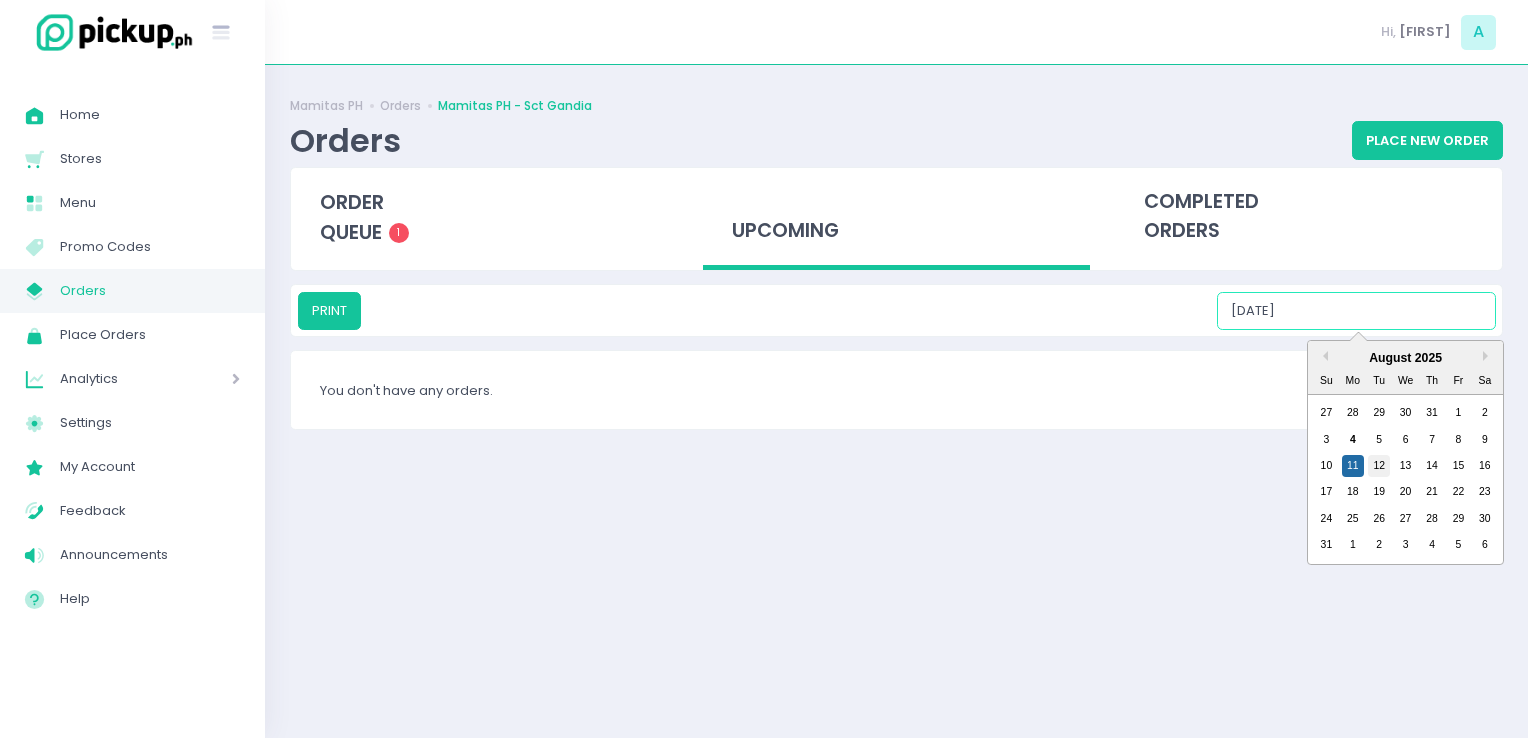 click on "10 11 12 13 14 15 16" at bounding box center (1405, 466) 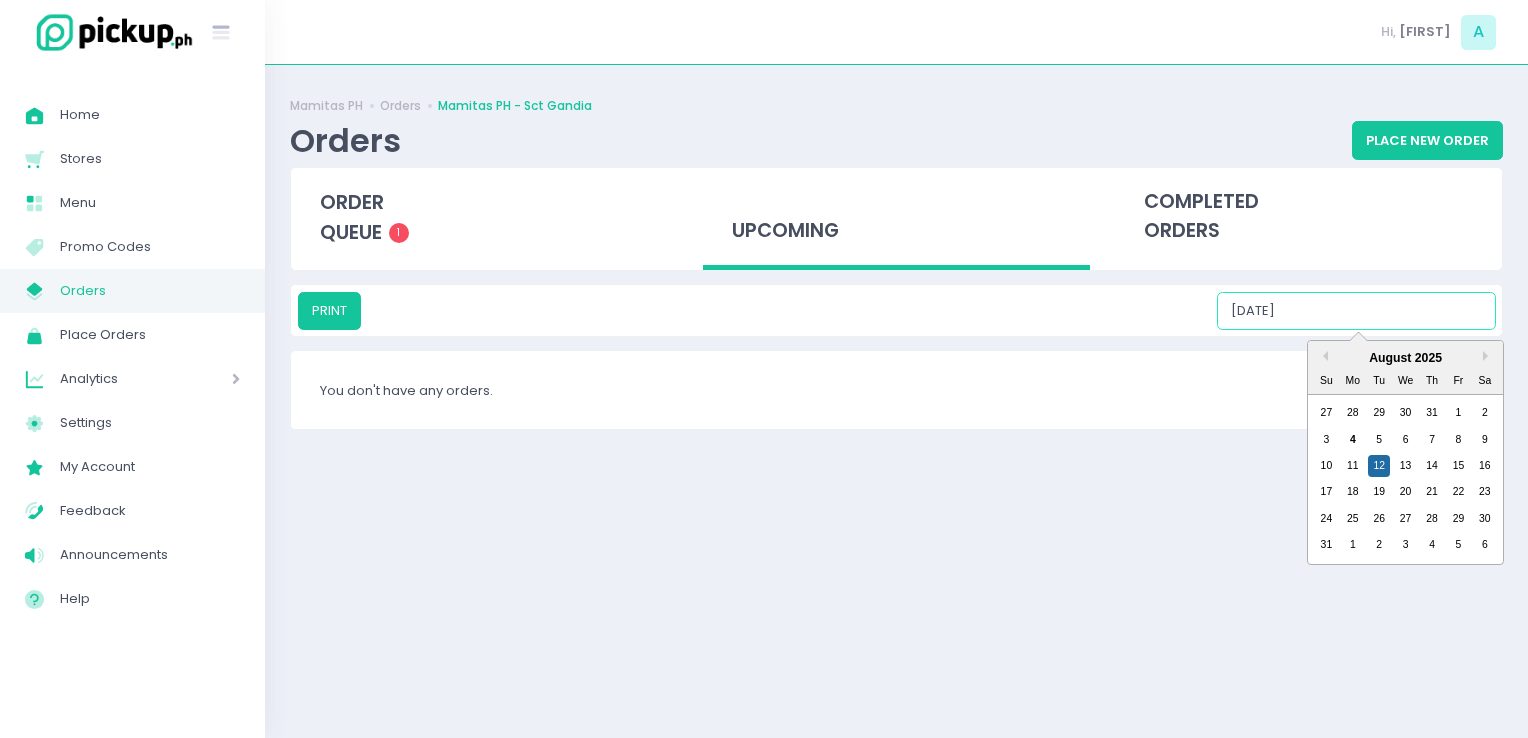 click on "08/12/2025" at bounding box center [1356, 311] 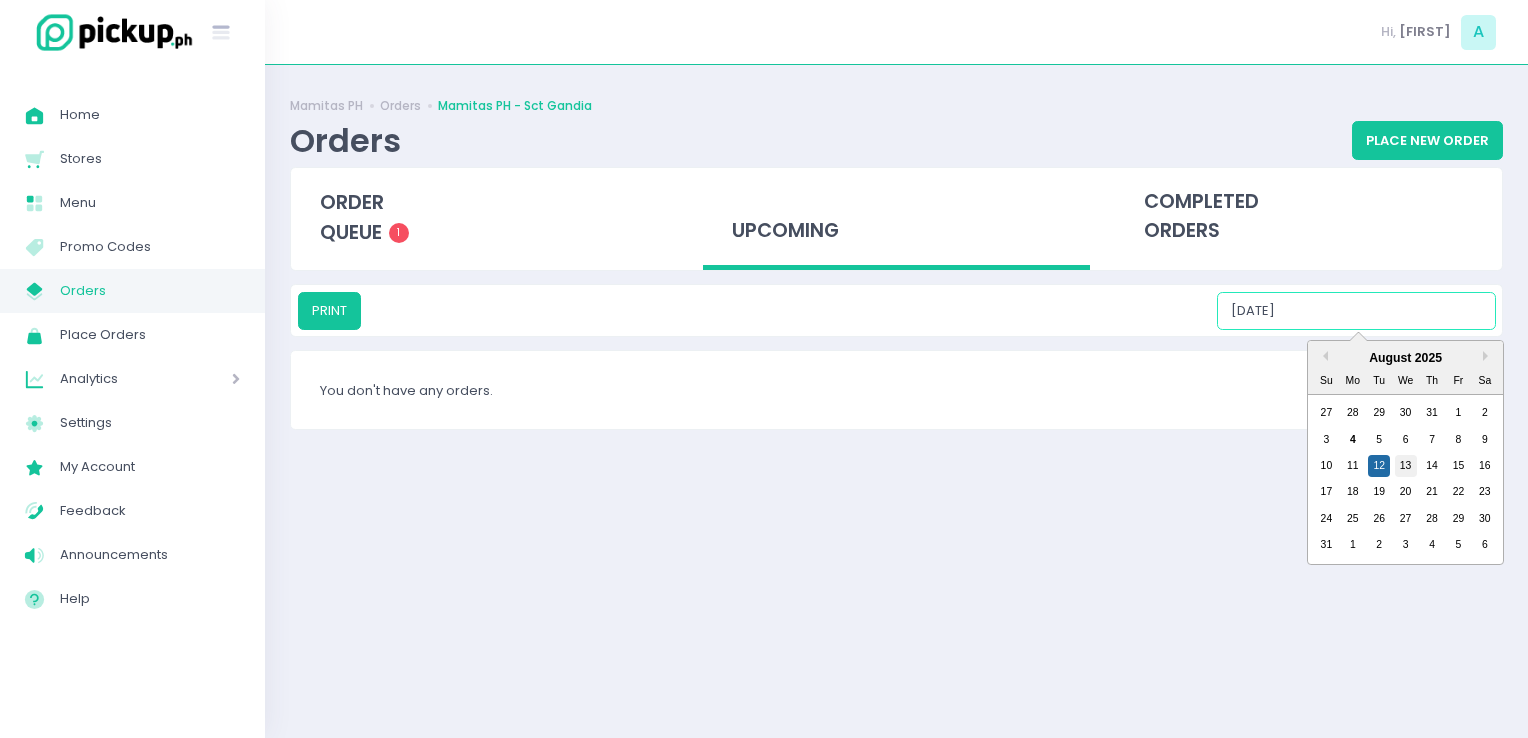 click on "13" at bounding box center [1406, 466] 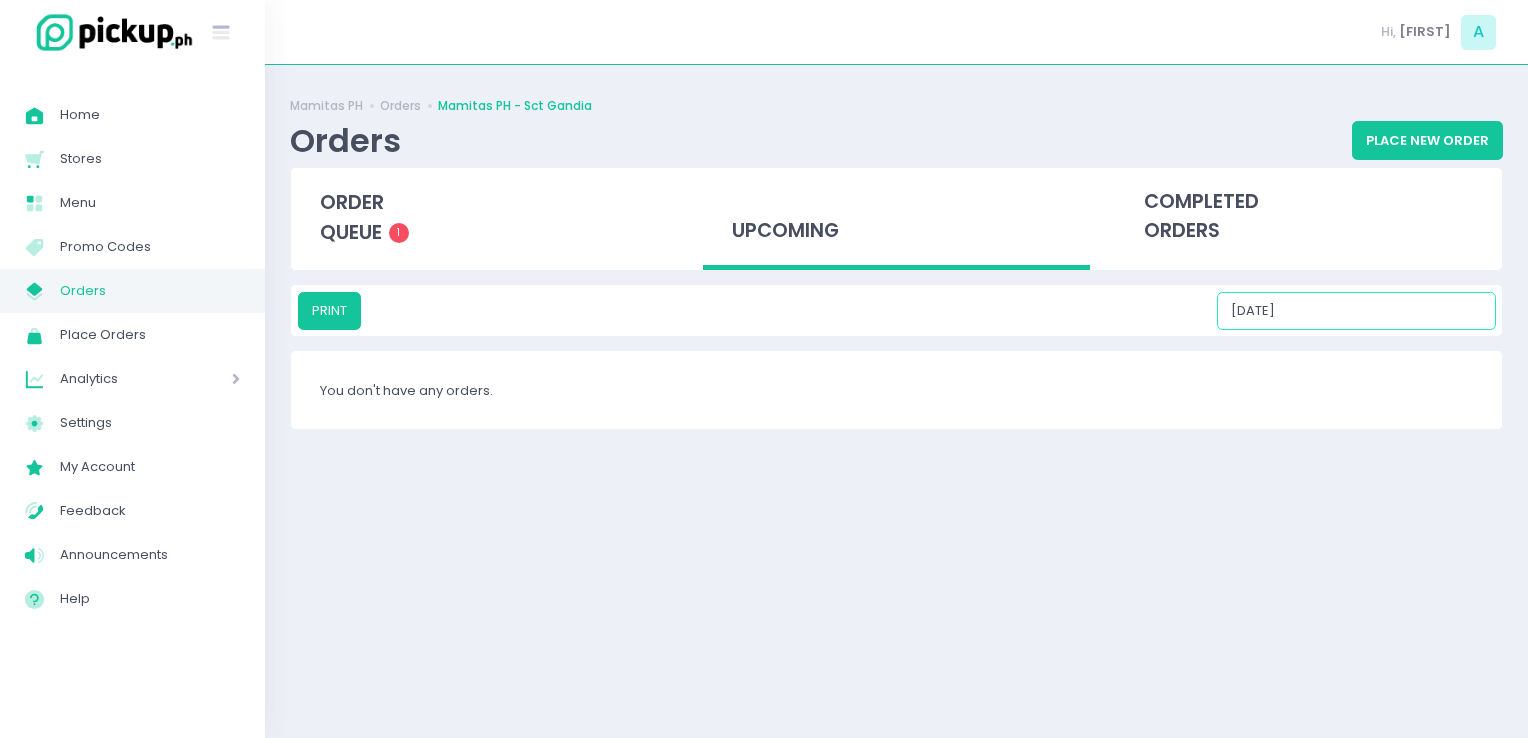 click on "08/13/2025" at bounding box center (1356, 311) 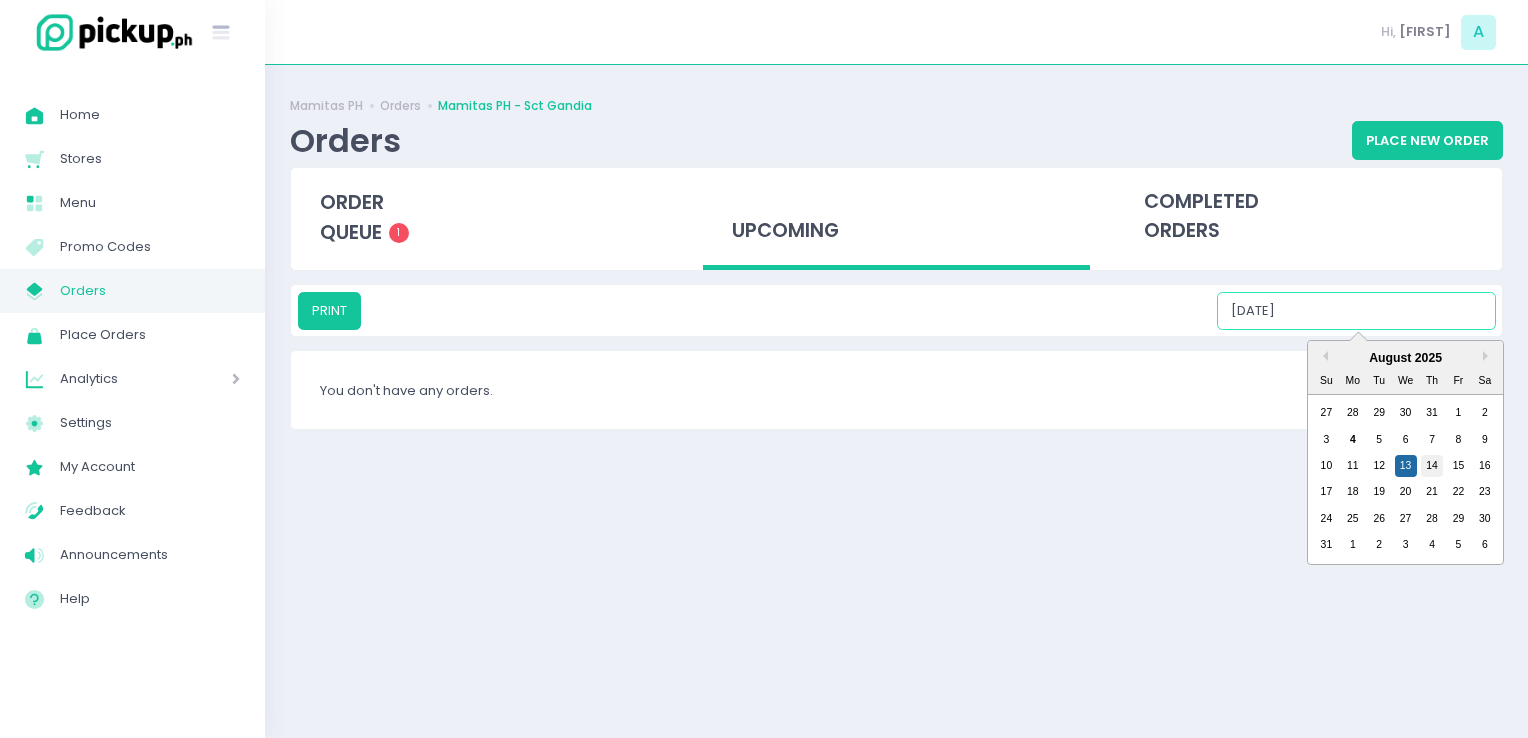 click on "14" at bounding box center [1432, 466] 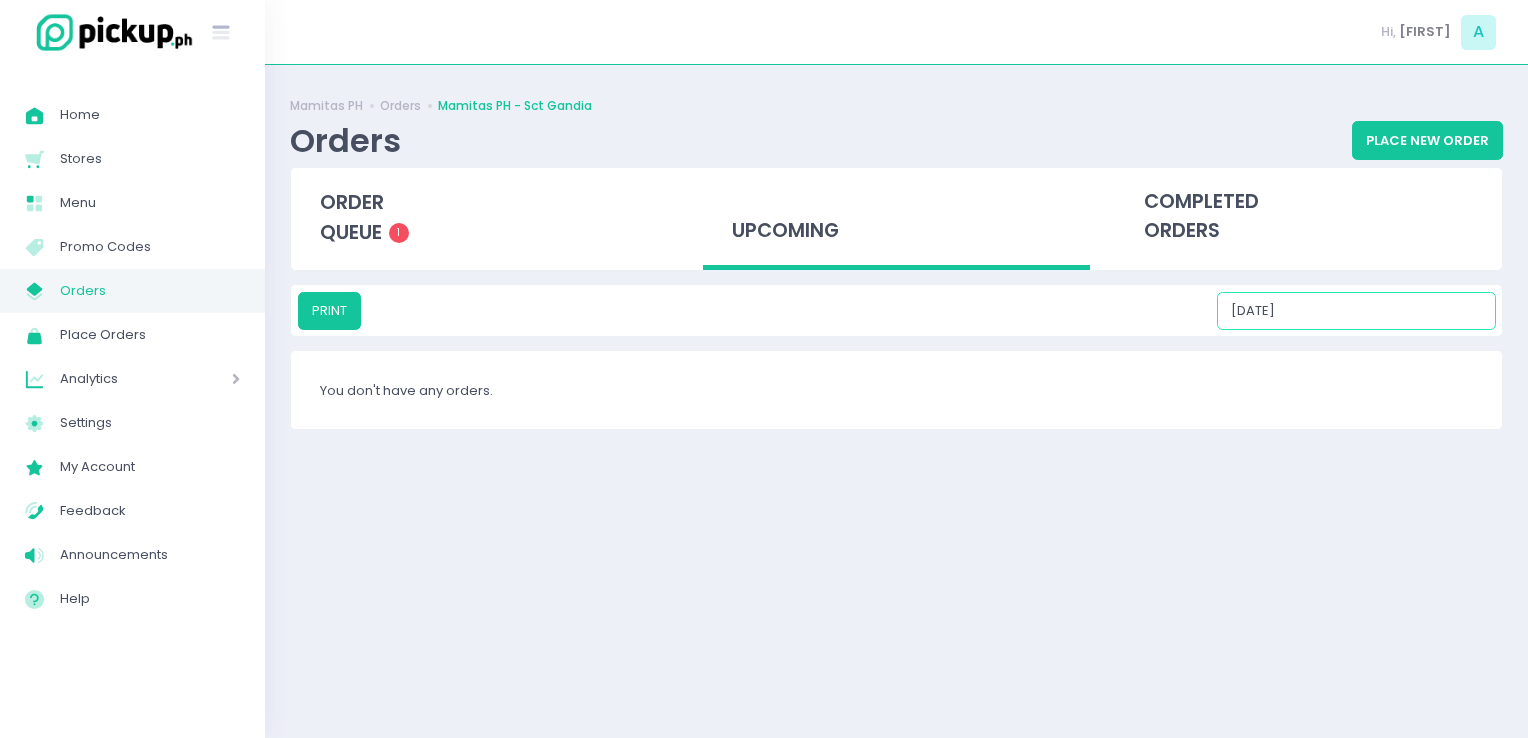 click on "08/14/2025" at bounding box center [1356, 311] 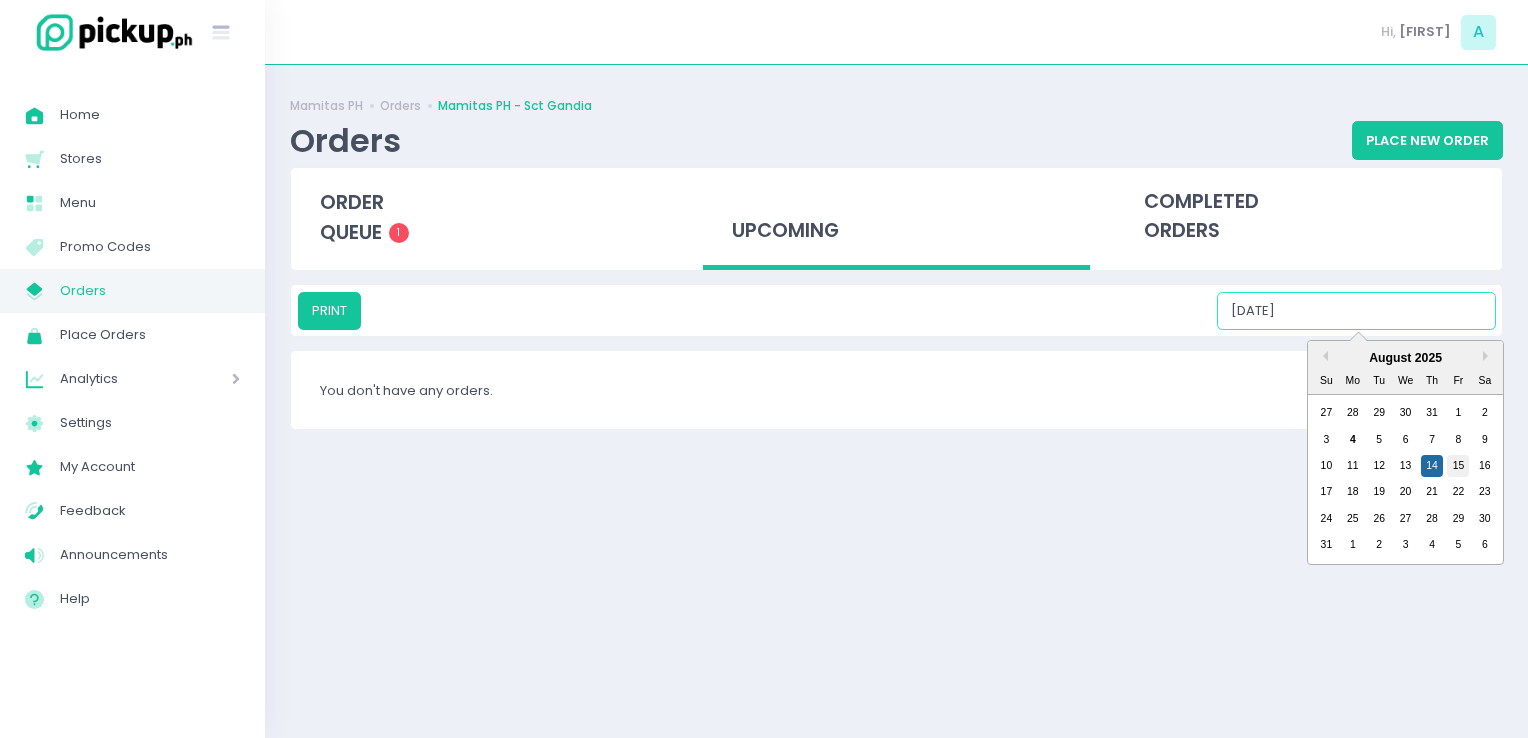 click on "15" at bounding box center (1458, 466) 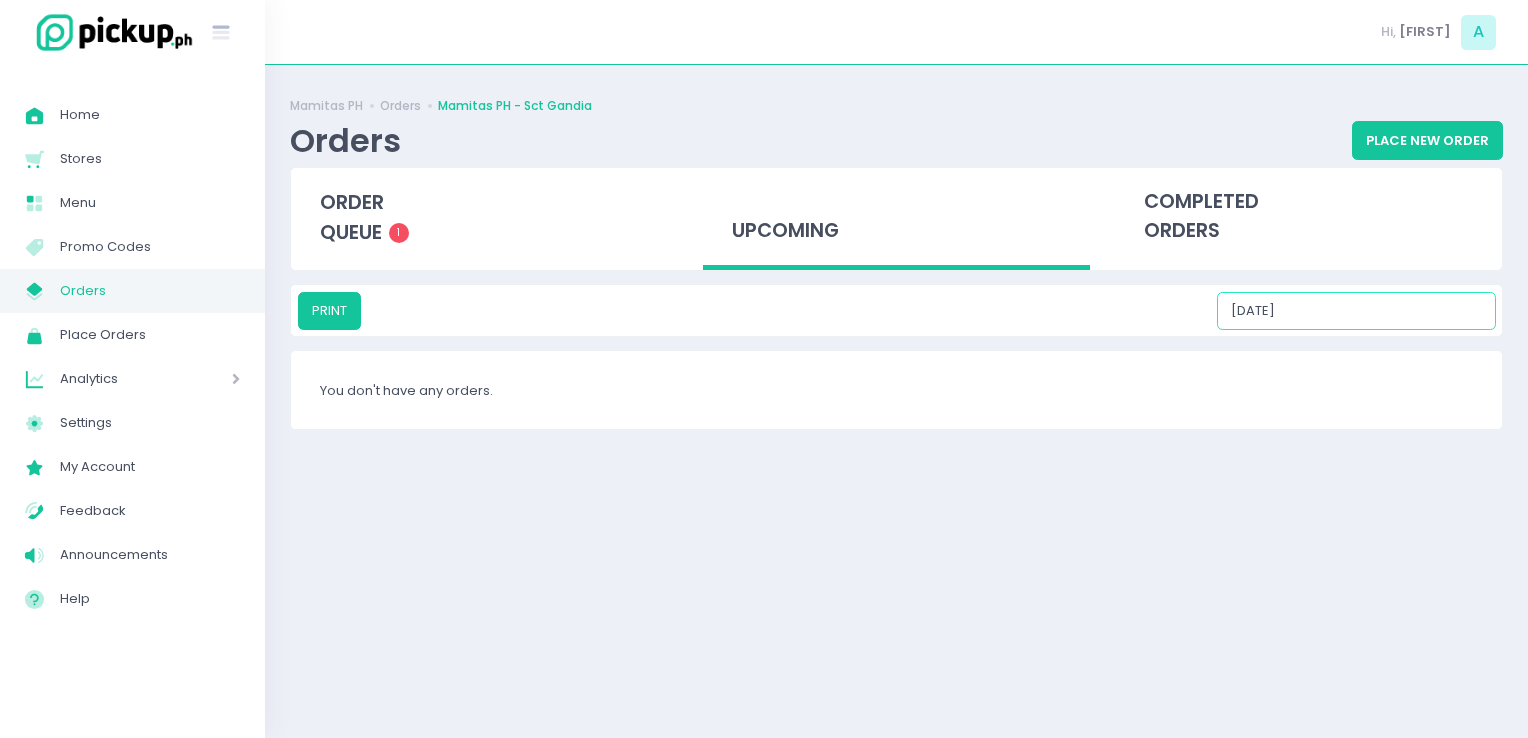 click on "08/15/2025" at bounding box center [1356, 311] 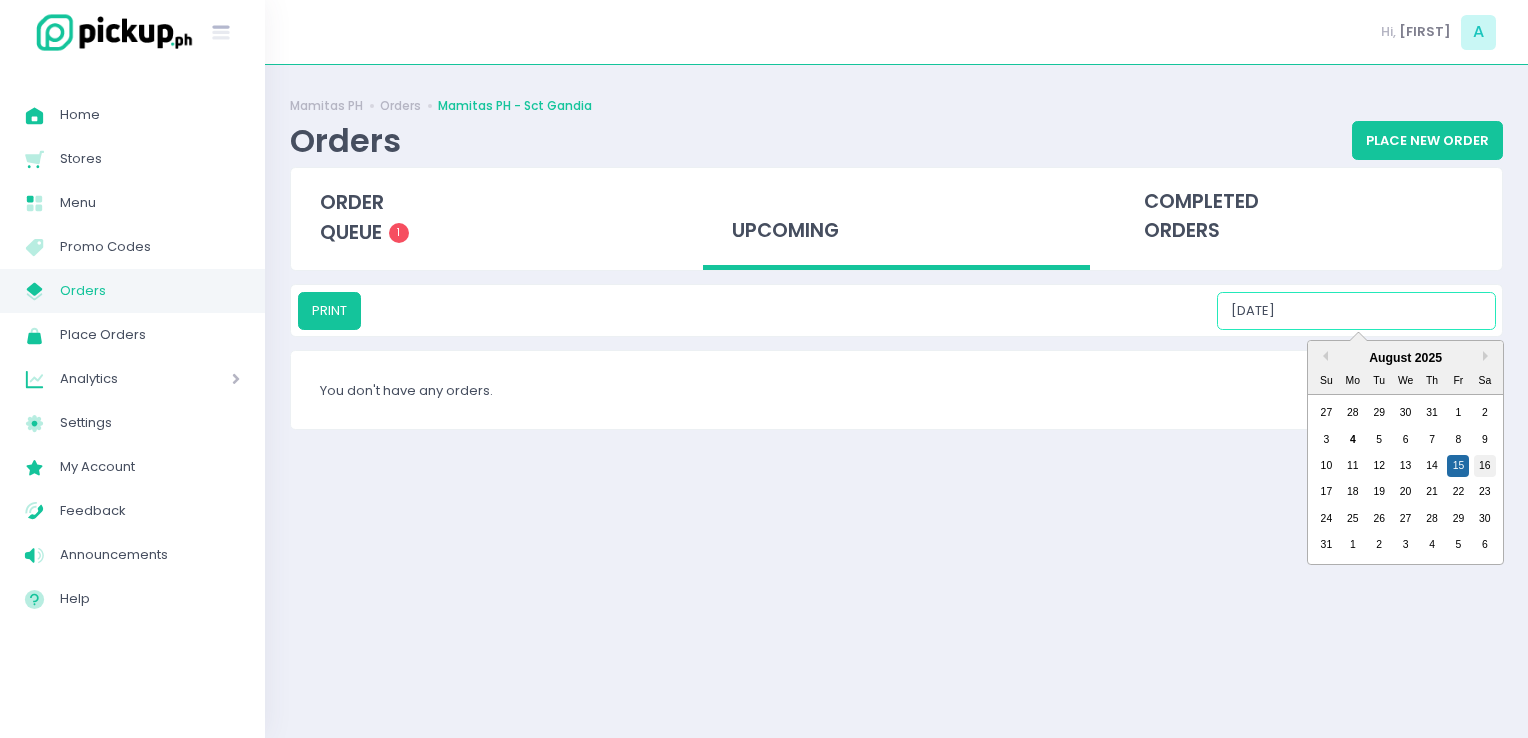 click on "16" at bounding box center (1485, 466) 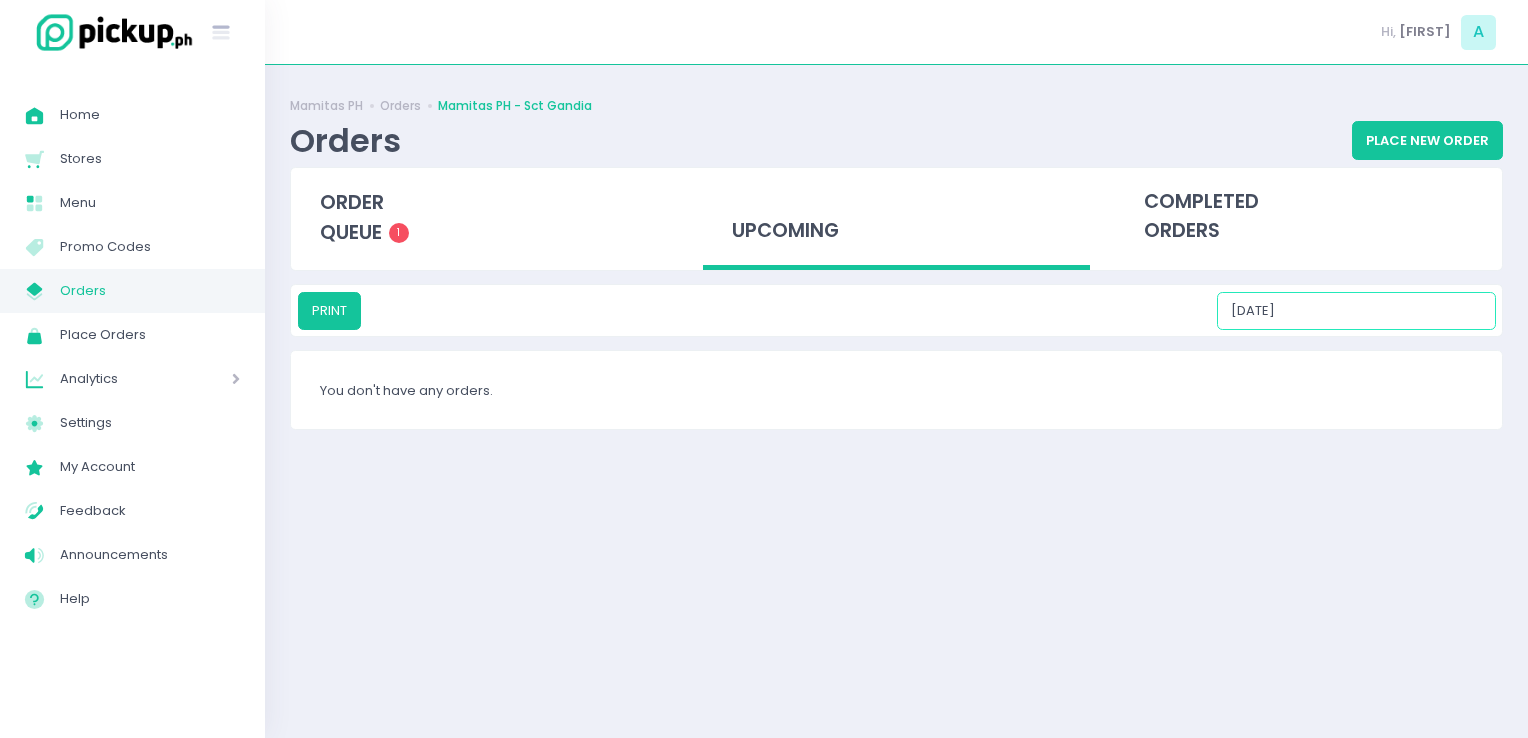 click on "08/16/2025" at bounding box center (1356, 311) 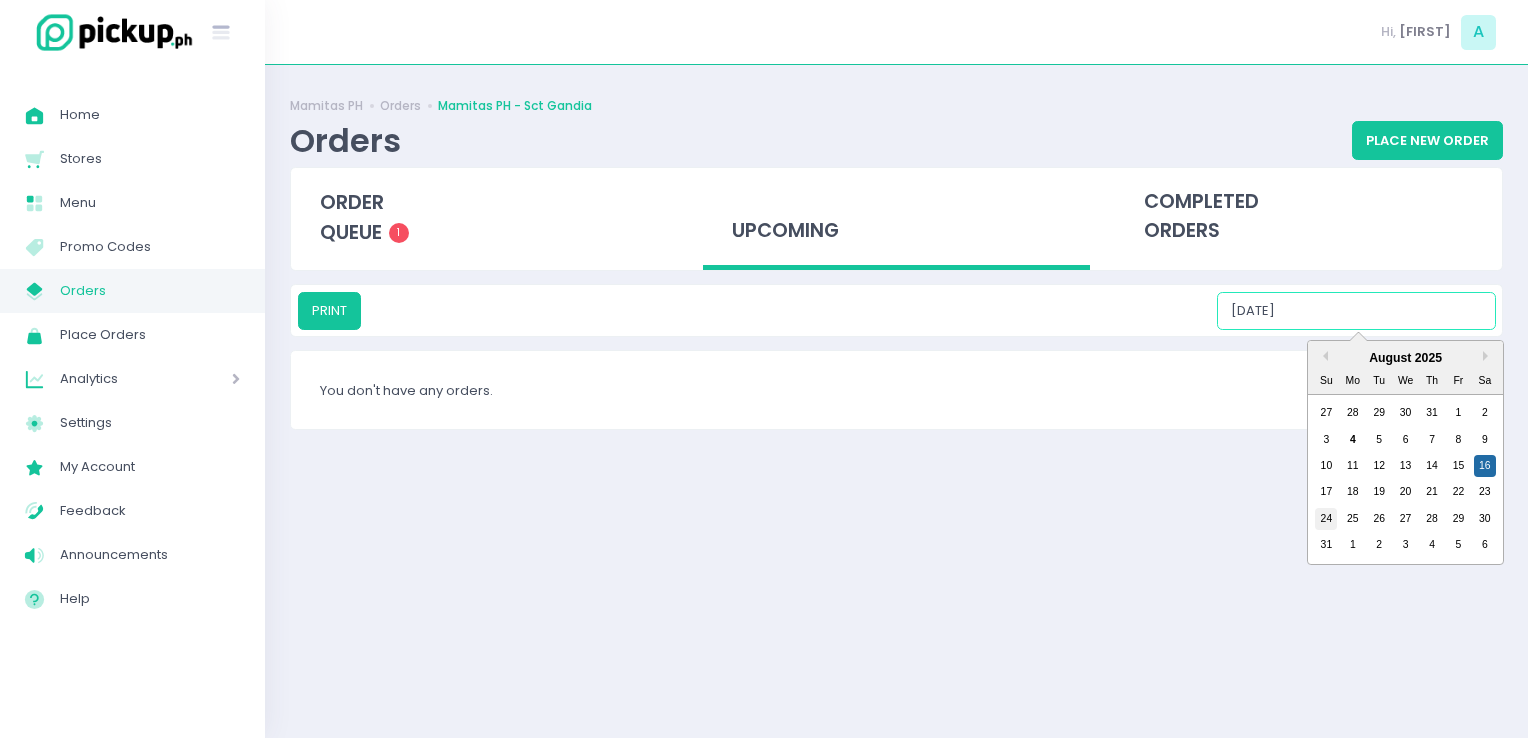click on "24" at bounding box center [1326, 519] 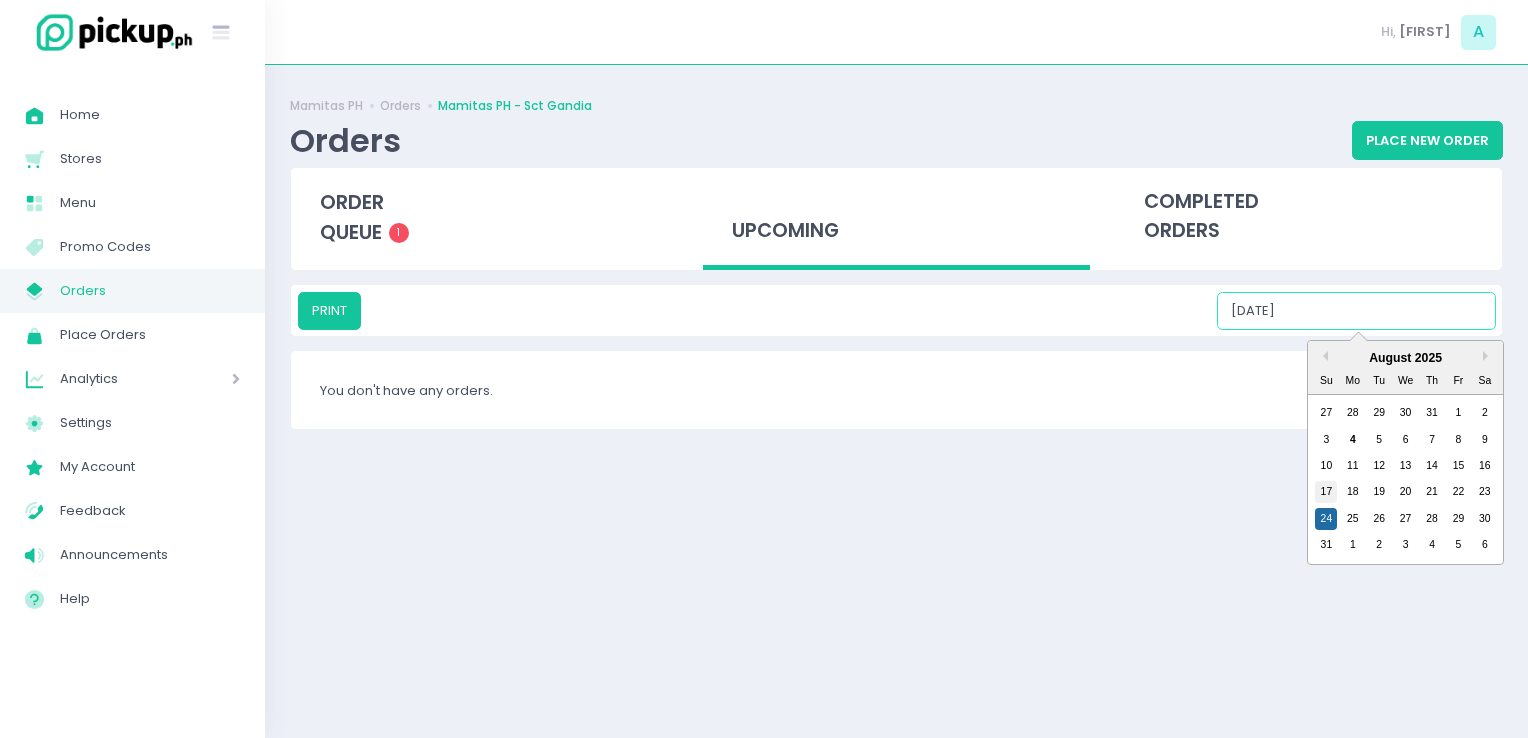 drag, startPoint x: 1319, startPoint y: 318, endPoint x: 1326, endPoint y: 501, distance: 183.13383 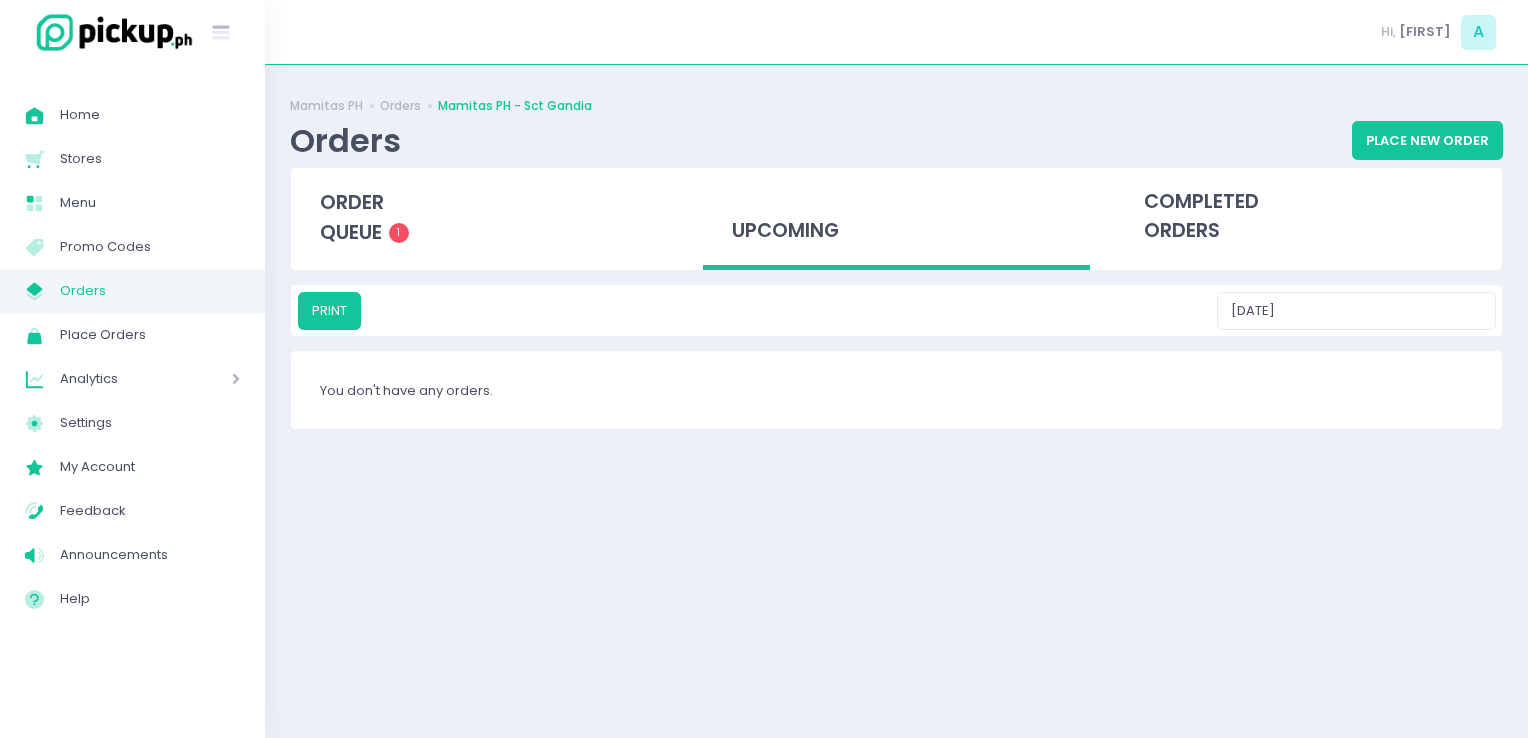 drag, startPoint x: 1380, startPoint y: 275, endPoint x: 1384, endPoint y: 303, distance: 28.284271 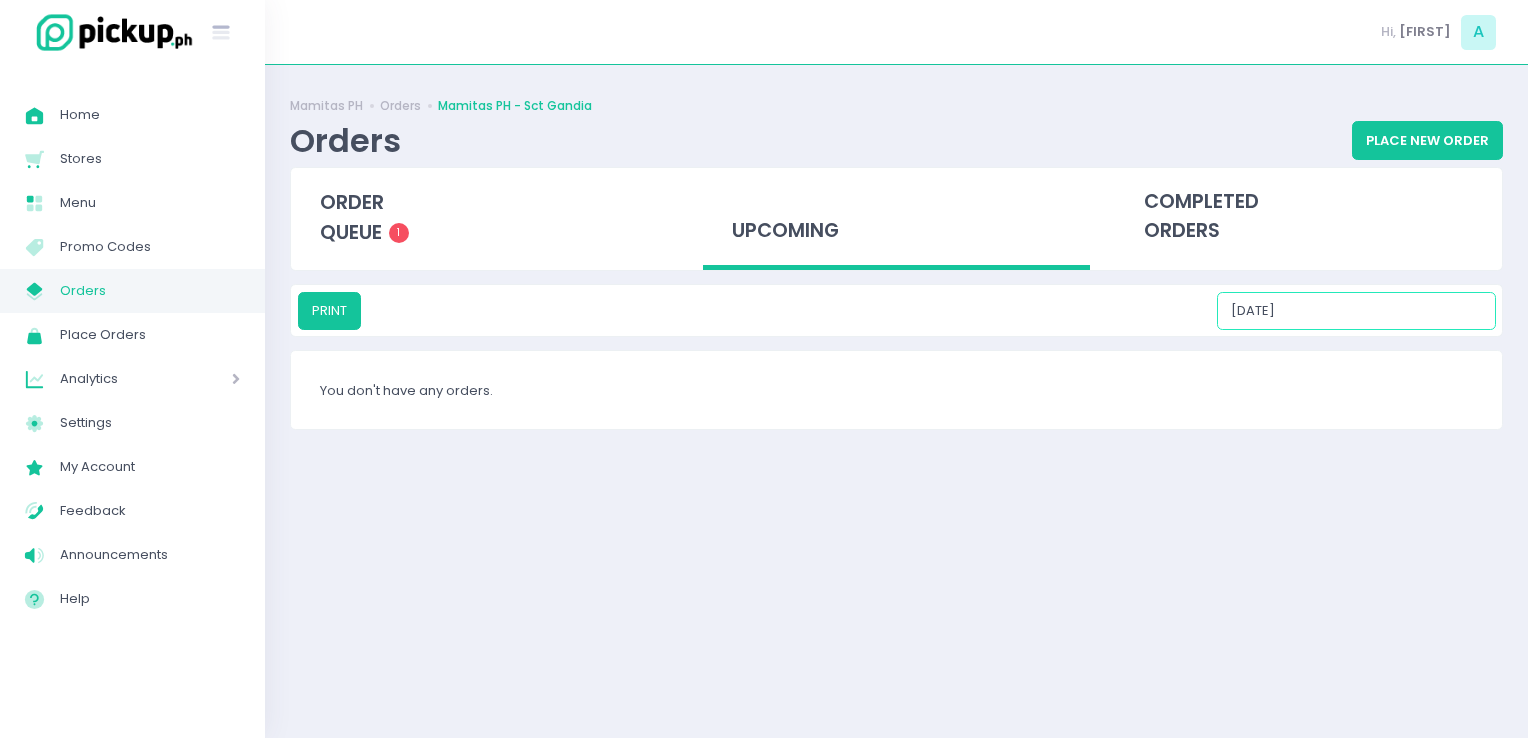 click on "08/17/2025" at bounding box center (1356, 311) 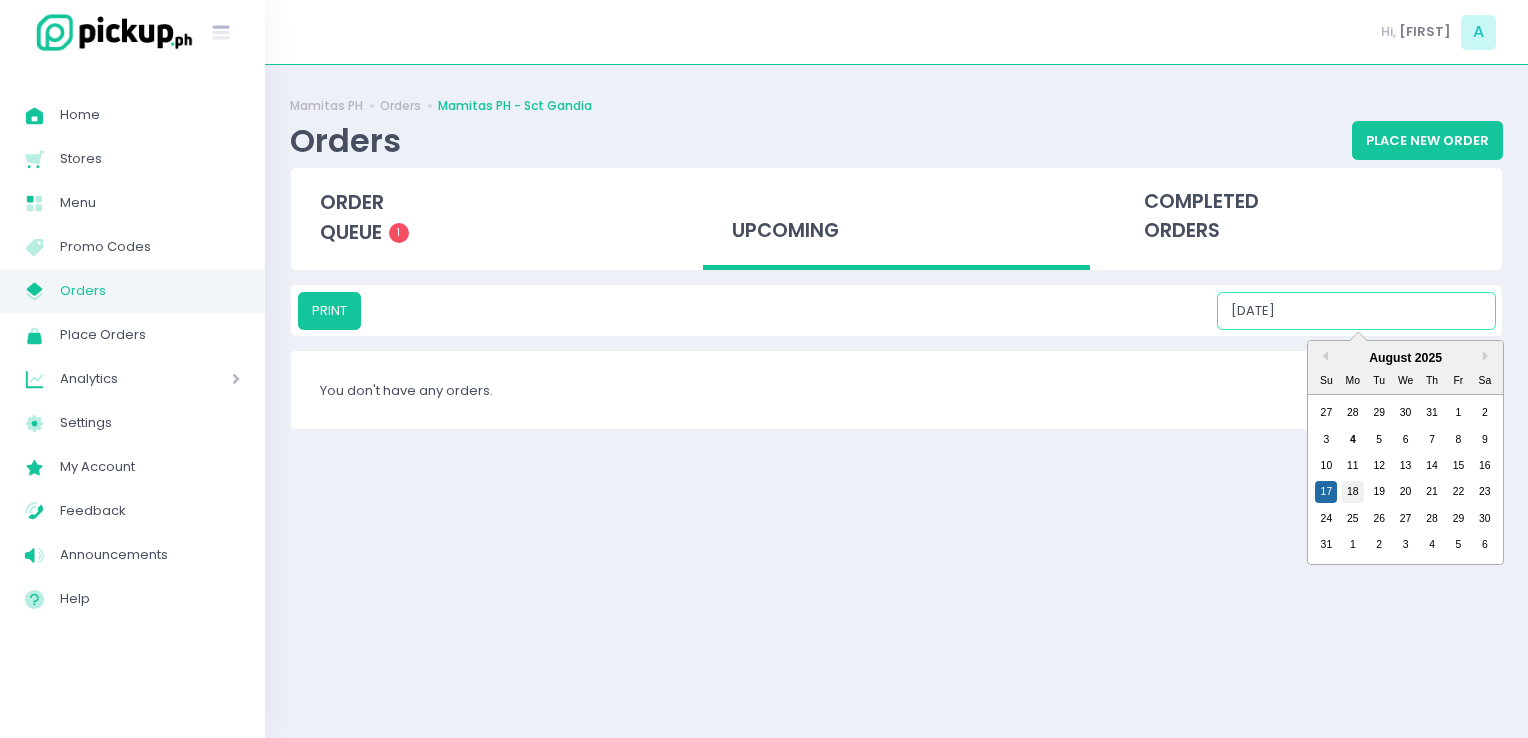 click on "18" at bounding box center [1353, 492] 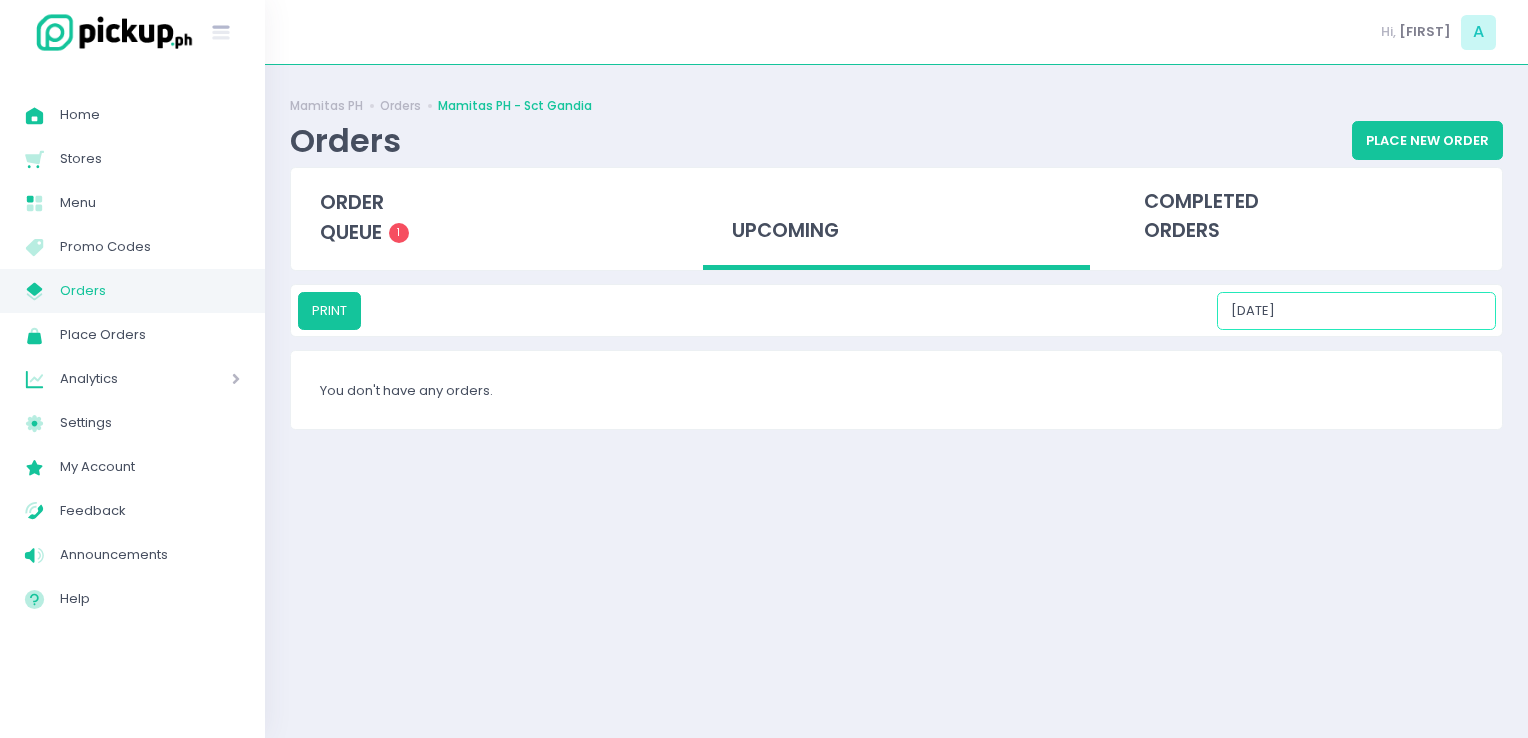 click on "08/18/2025" at bounding box center (1356, 311) 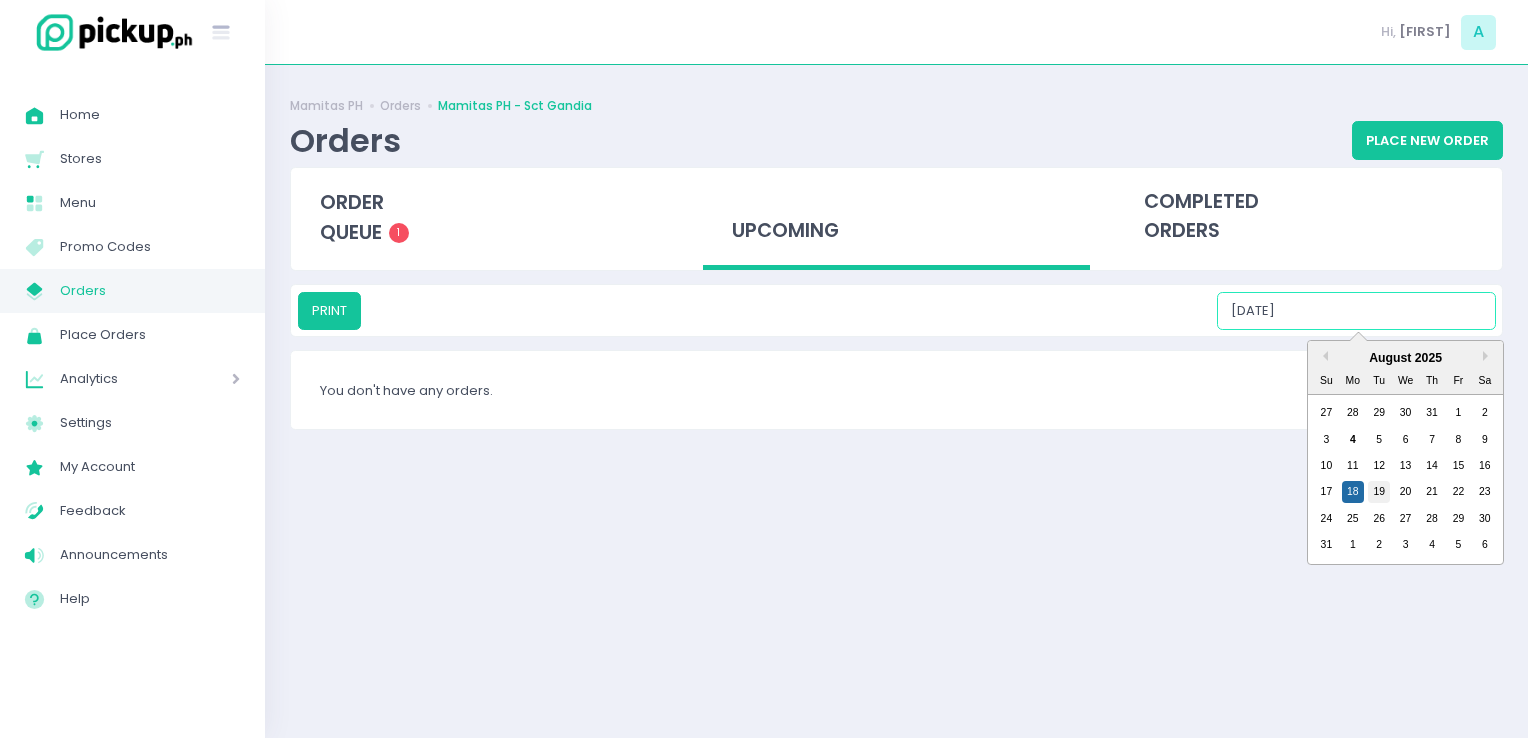 click on "19" at bounding box center (1379, 492) 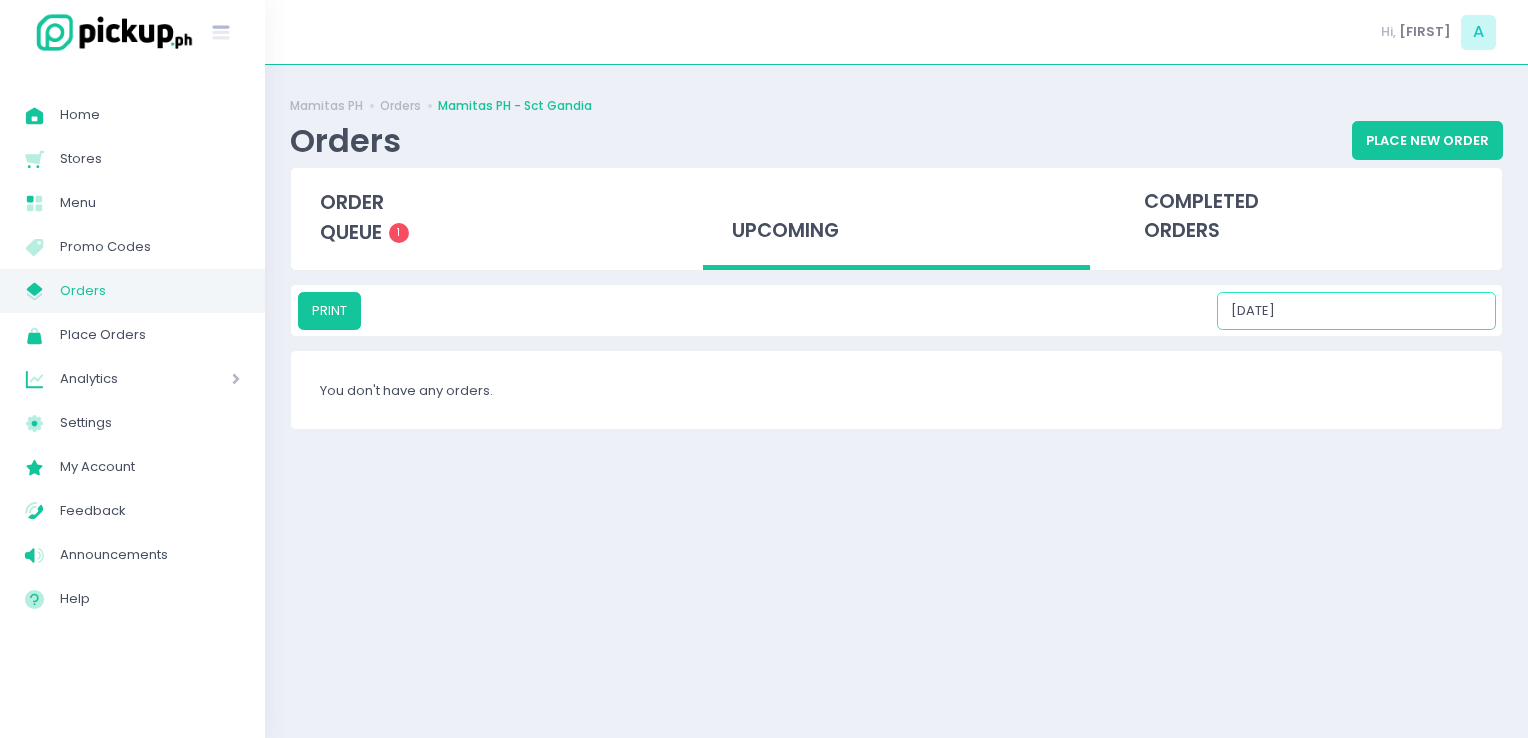 click on "08/19/2025" at bounding box center [1356, 311] 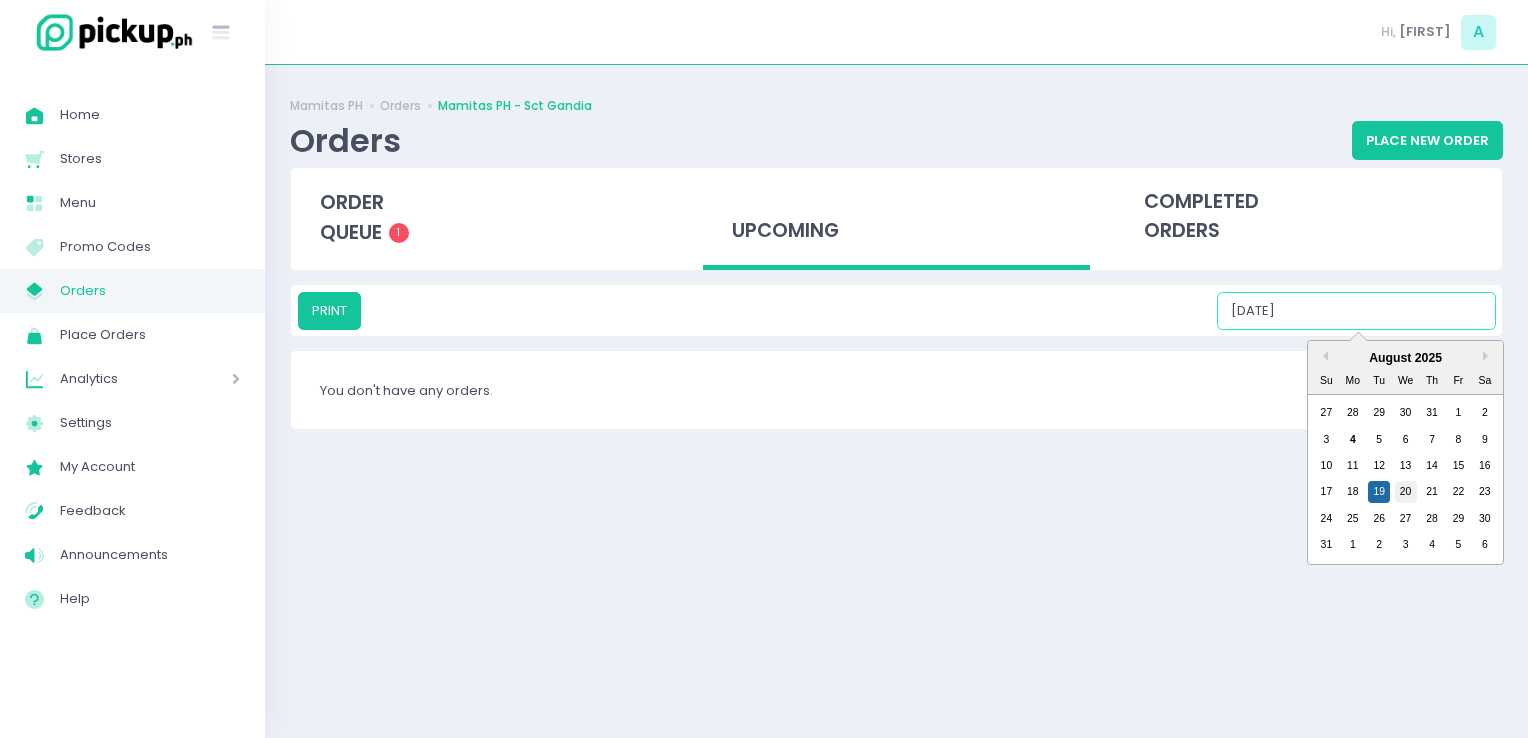 click on "20" at bounding box center (1406, 492) 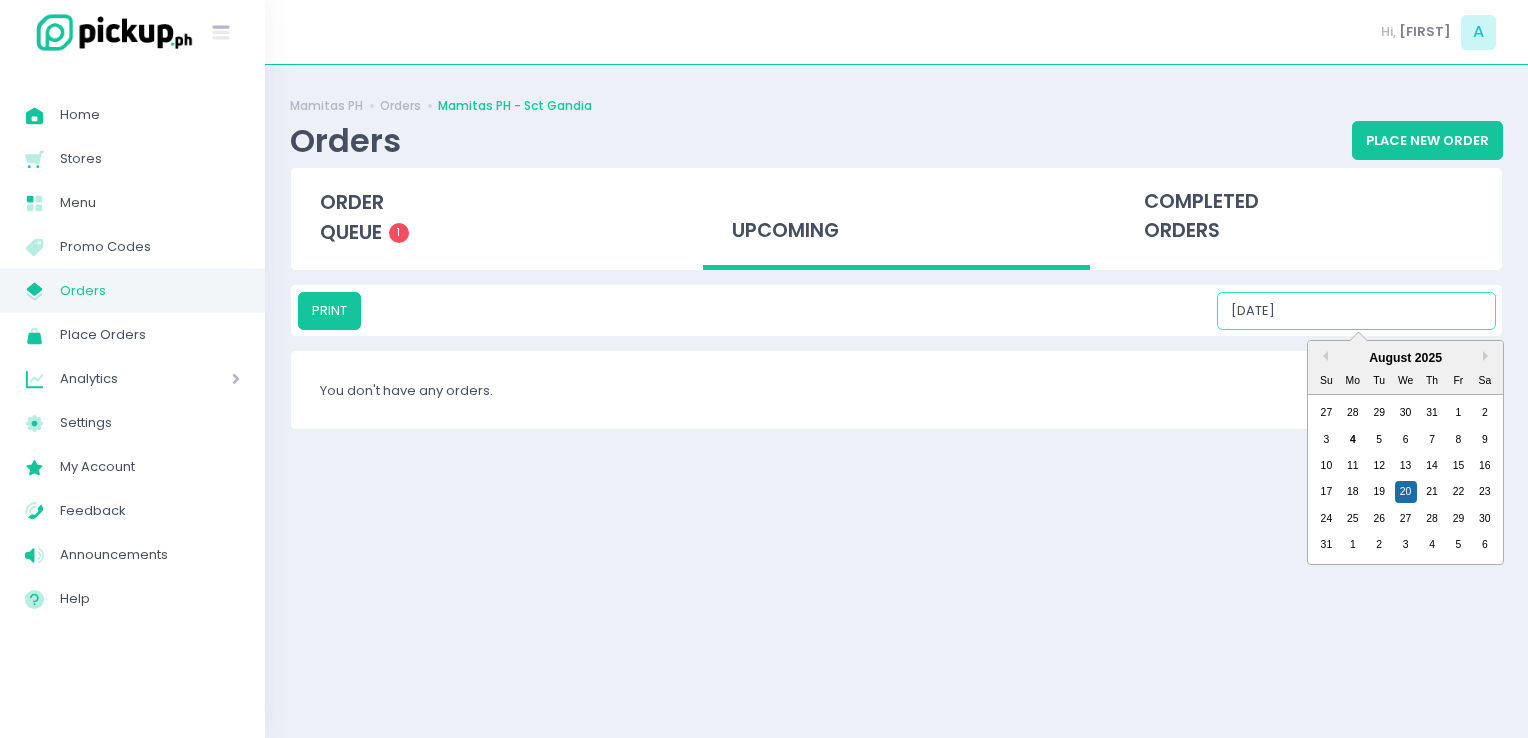 click on "08/20/2025" at bounding box center [1356, 311] 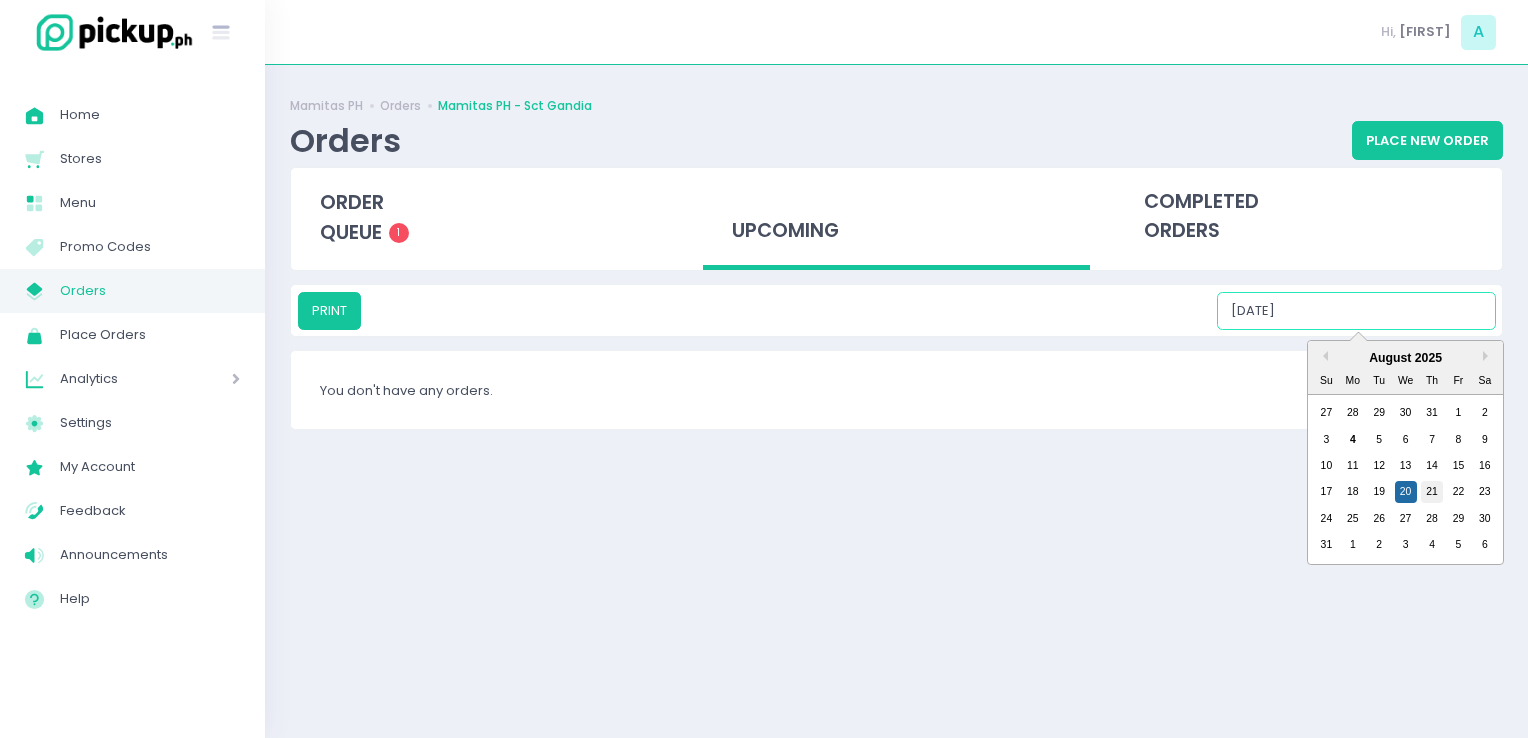 click on "21" at bounding box center [1432, 492] 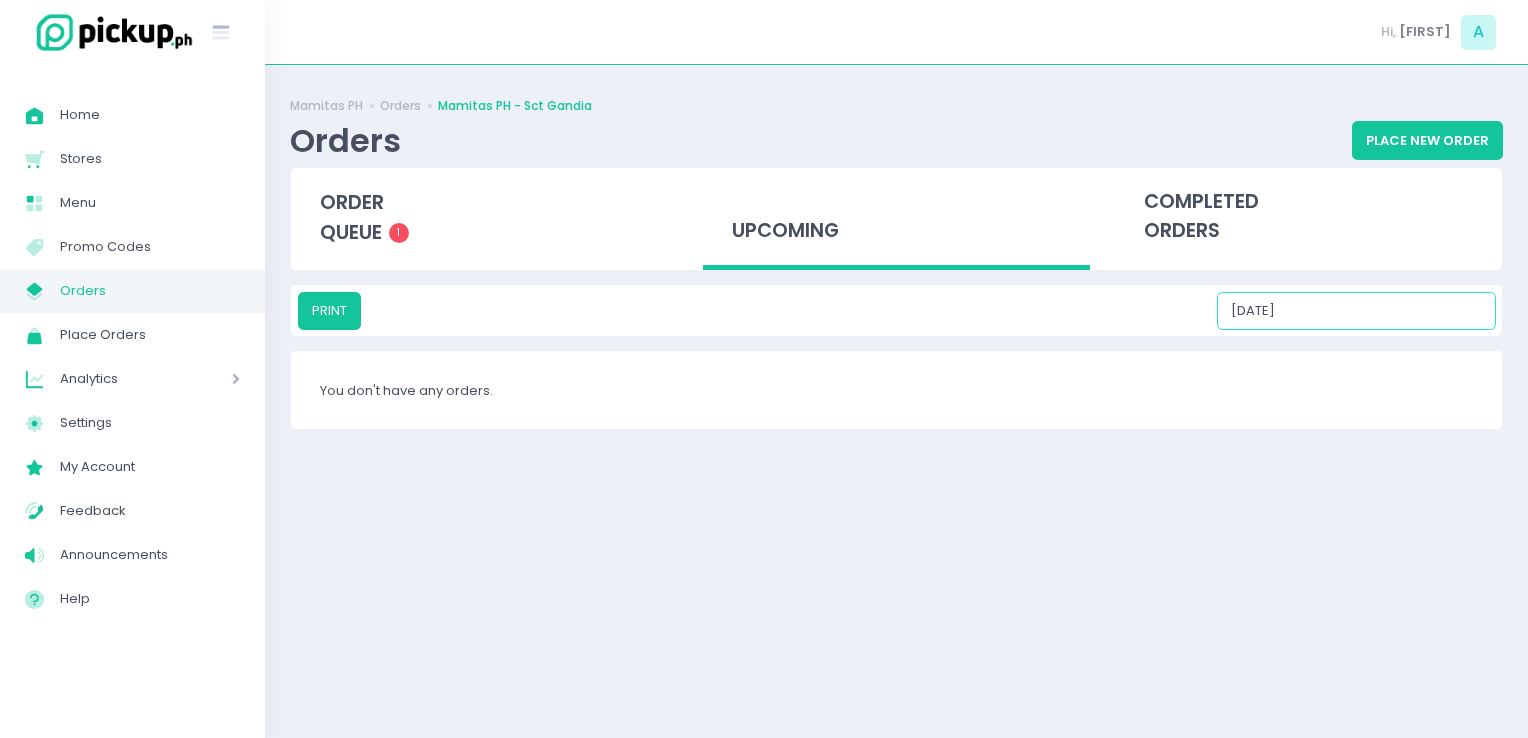 click on "08/21/2025" at bounding box center [1356, 311] 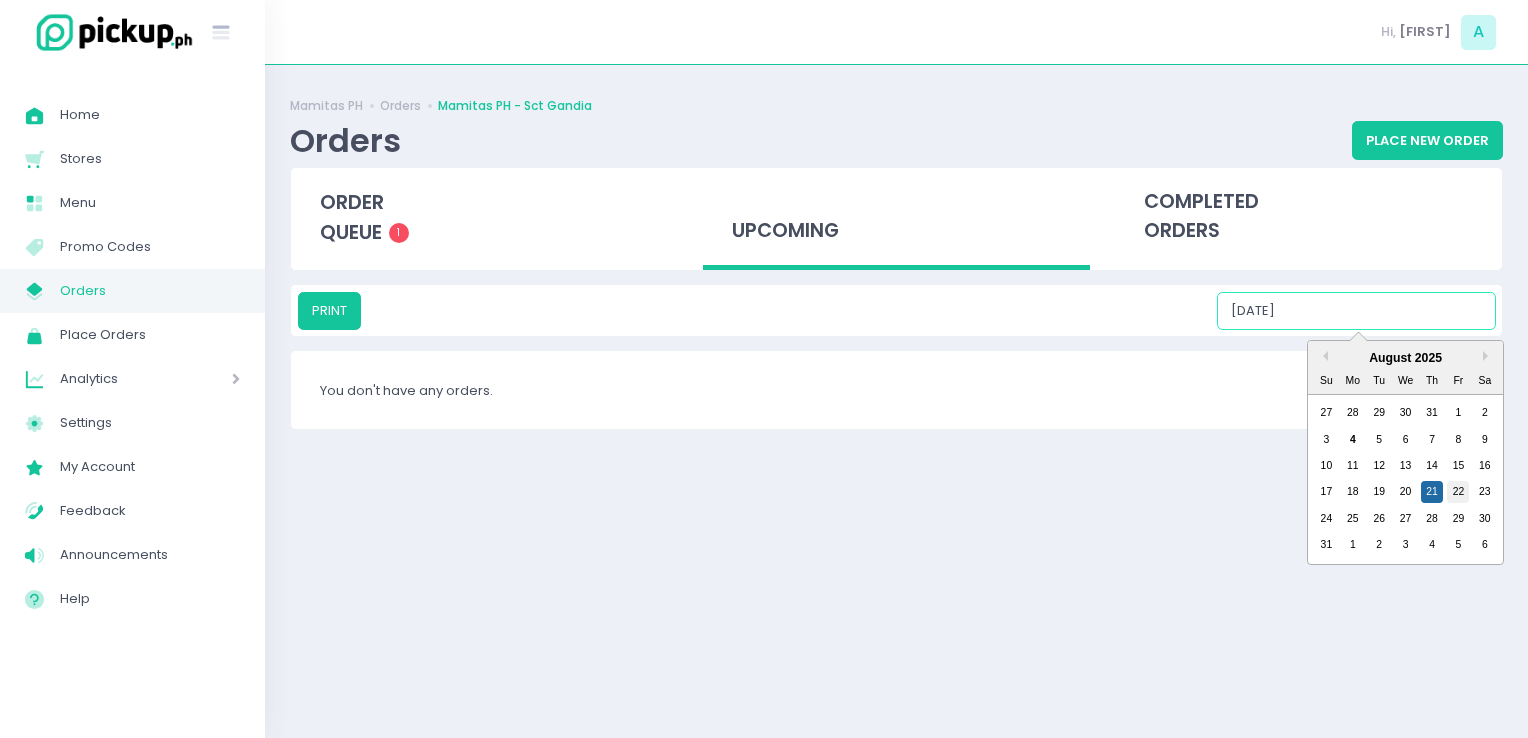 click on "22" at bounding box center [1458, 492] 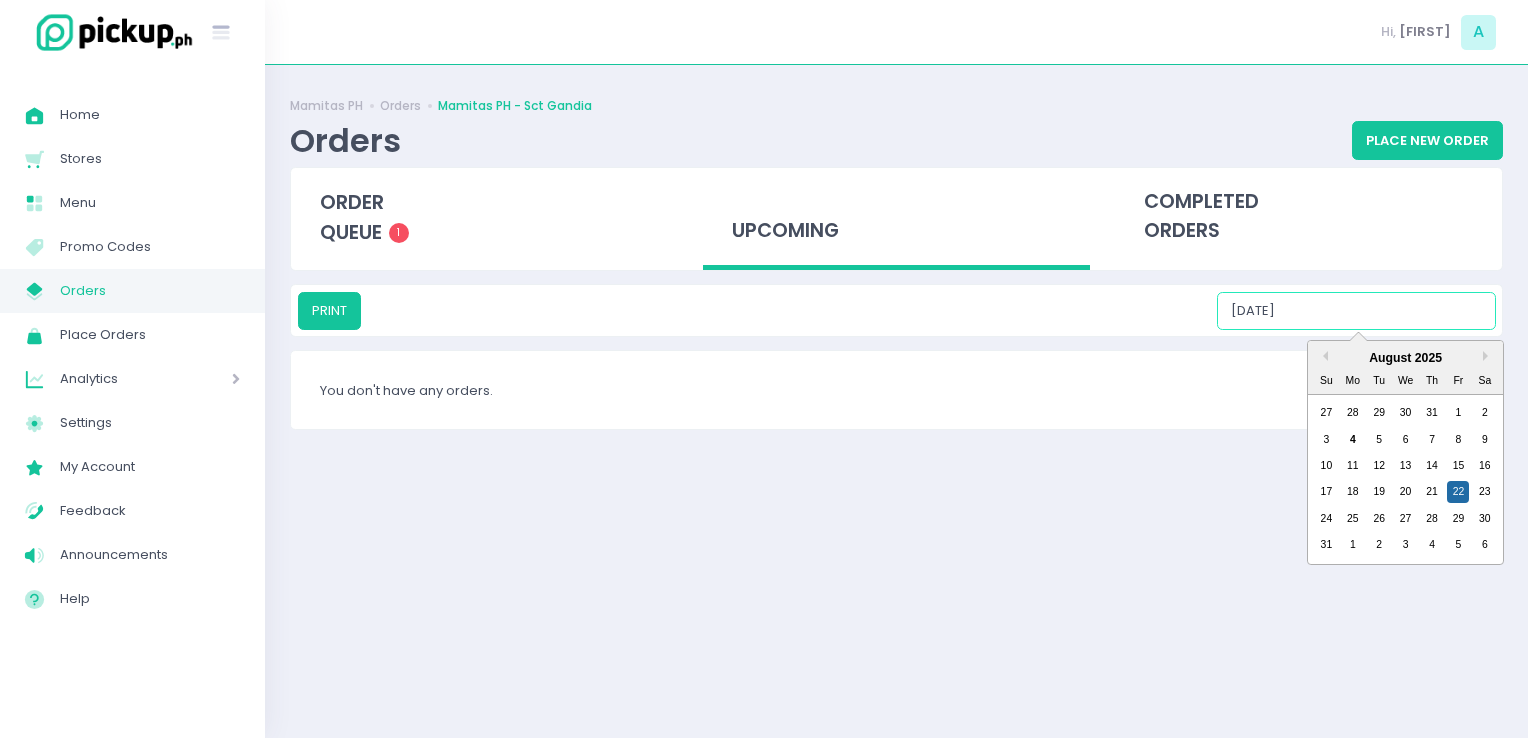 click on "08/22/2025" at bounding box center (1356, 311) 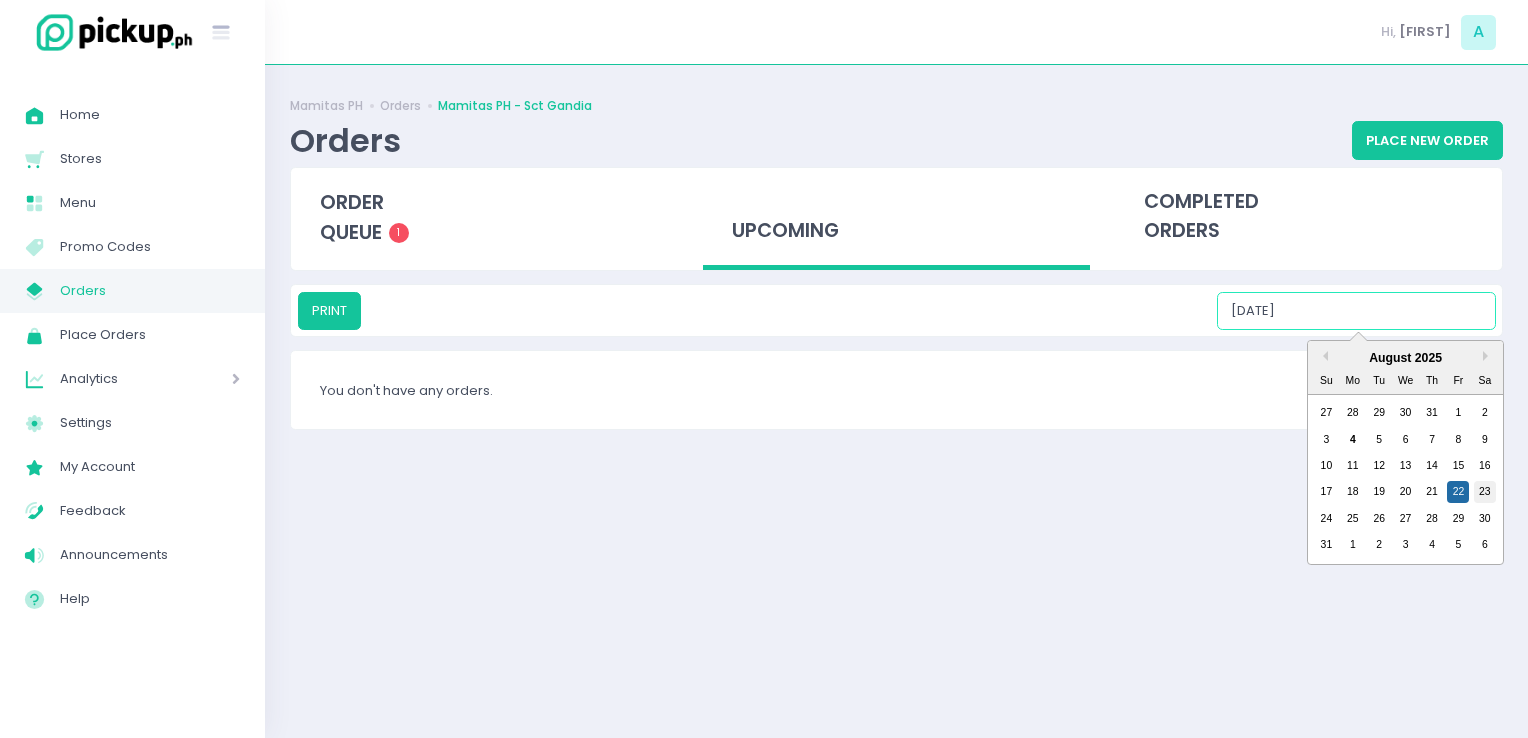 click on "23" at bounding box center (1485, 492) 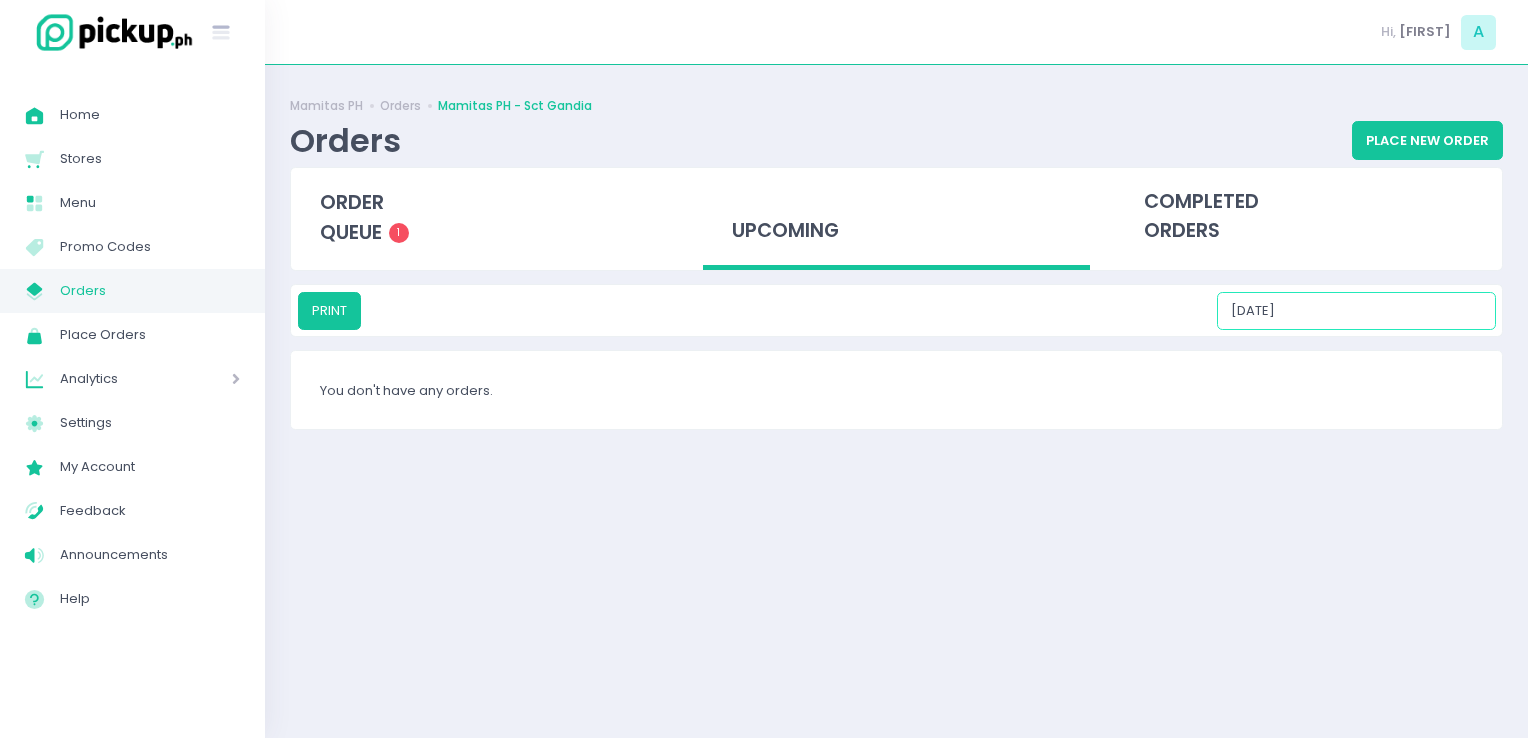 click on "08/23/2025" at bounding box center [1356, 311] 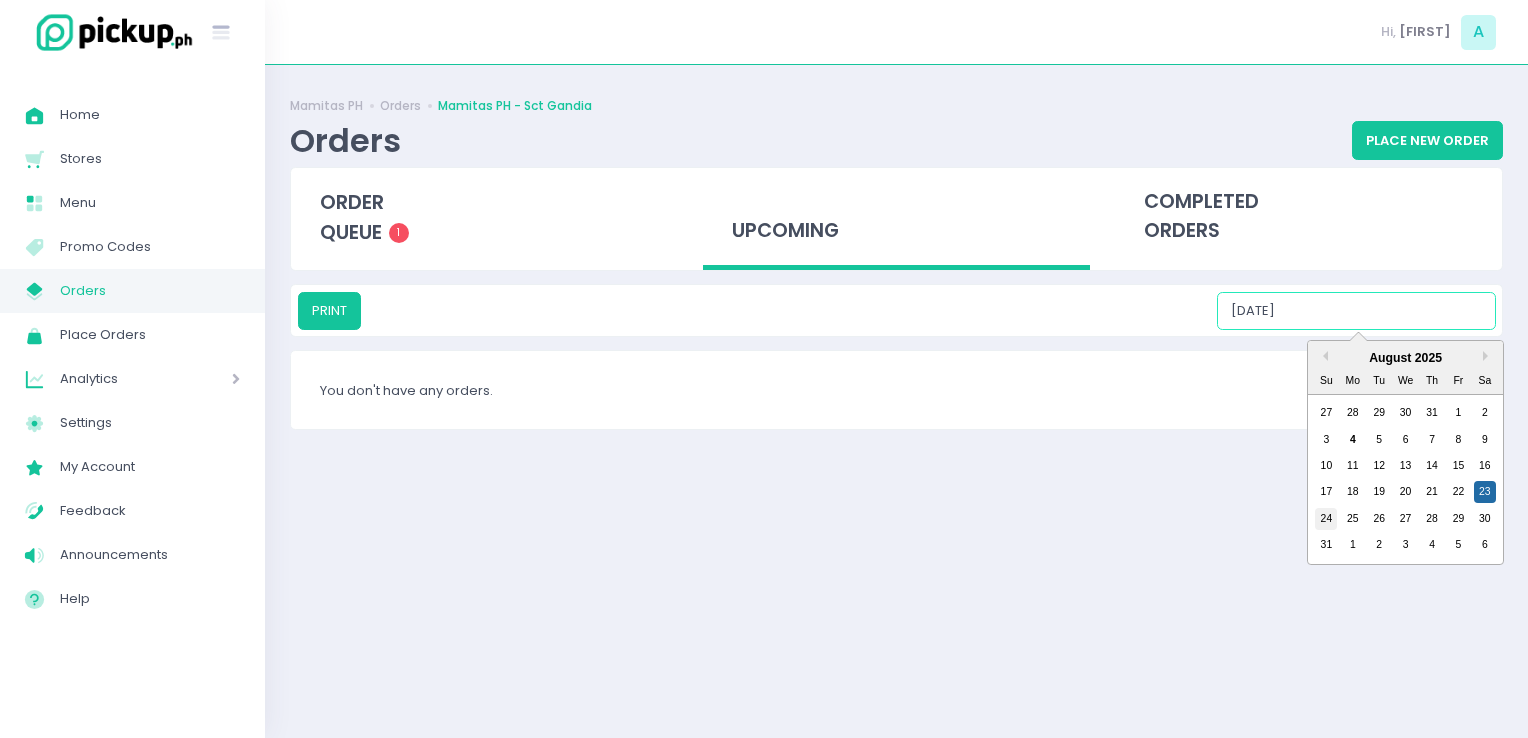 click on "24" at bounding box center (1326, 519) 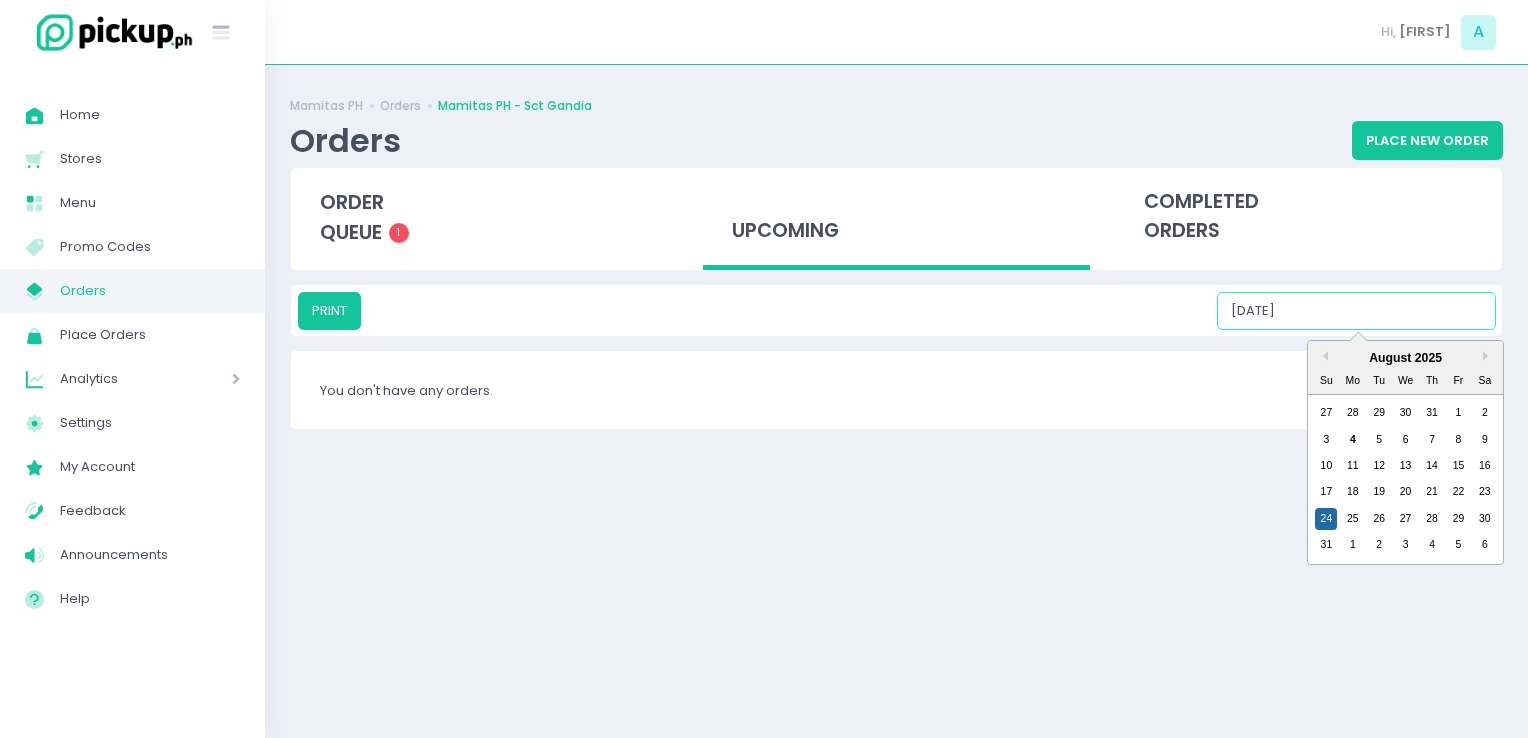 click on "08/24/2025" at bounding box center [1356, 311] 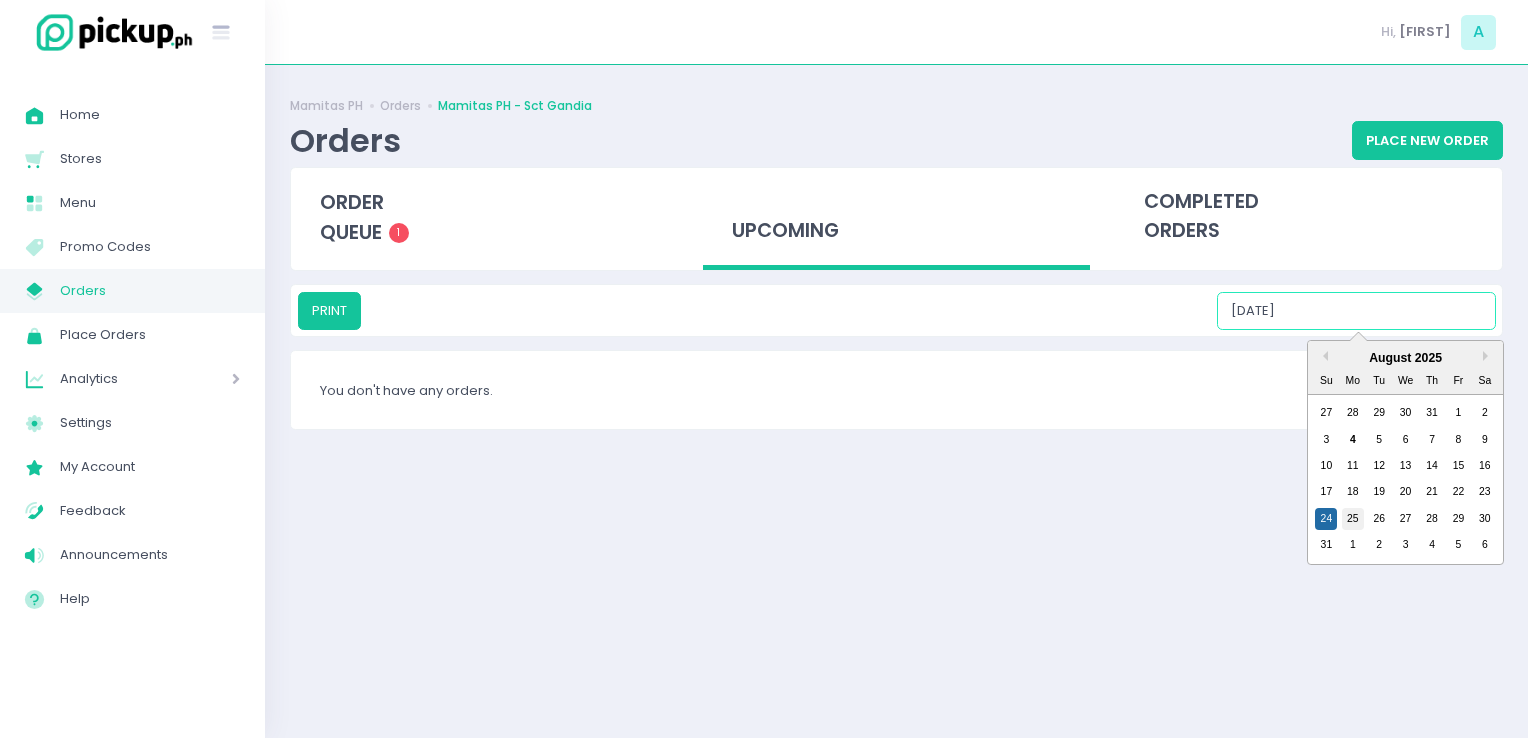 click on "25" at bounding box center [1353, 519] 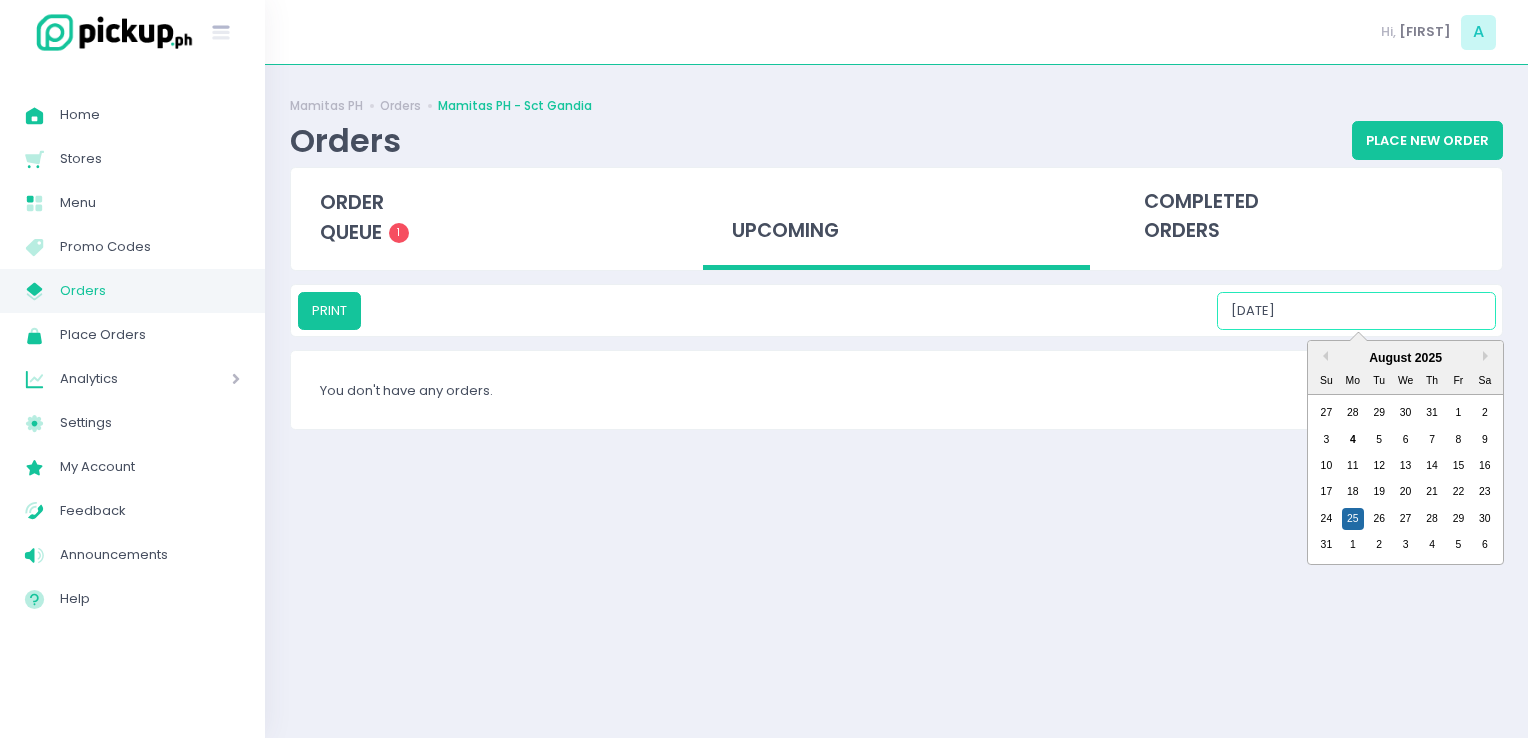 click on "08/25/2025" at bounding box center (1356, 311) 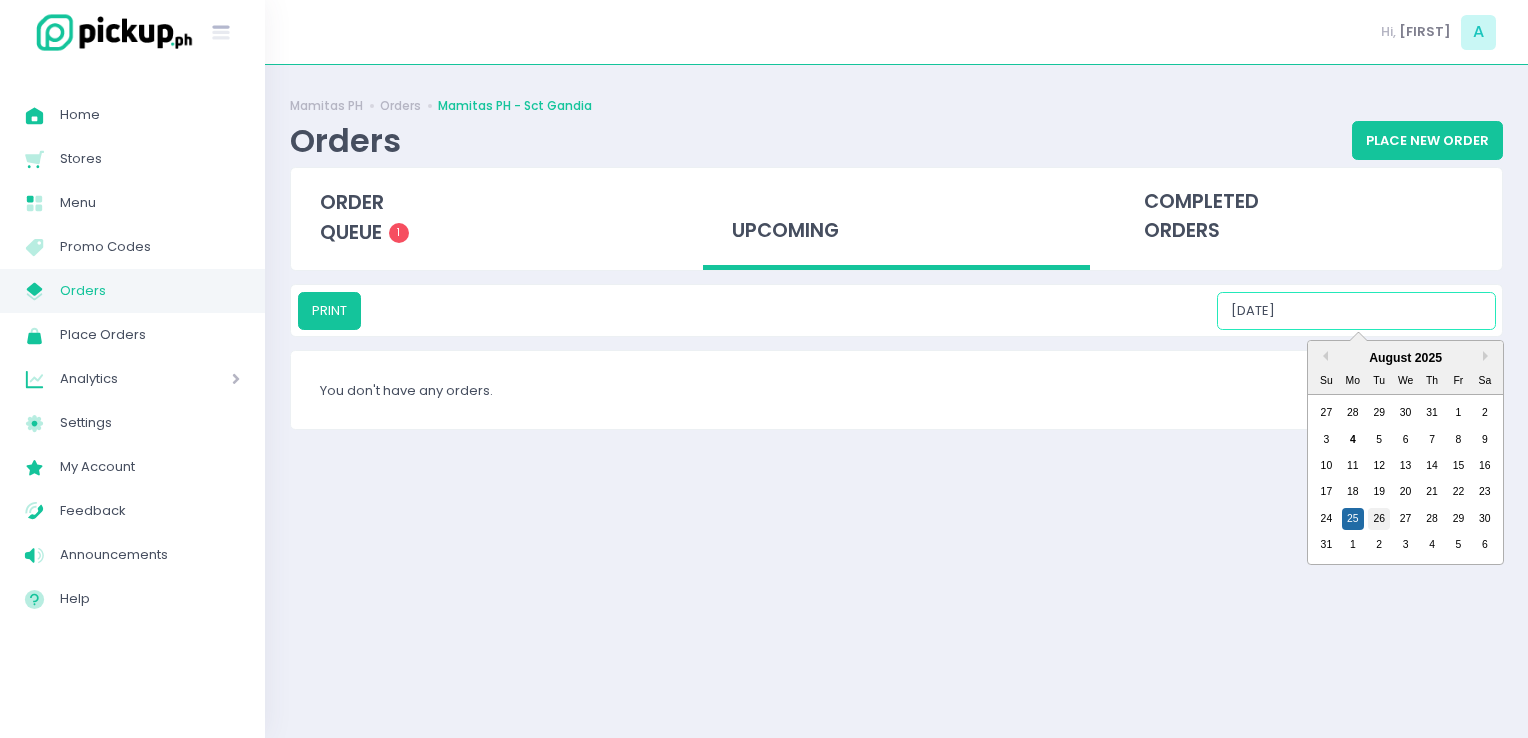 click on "26" at bounding box center [1379, 519] 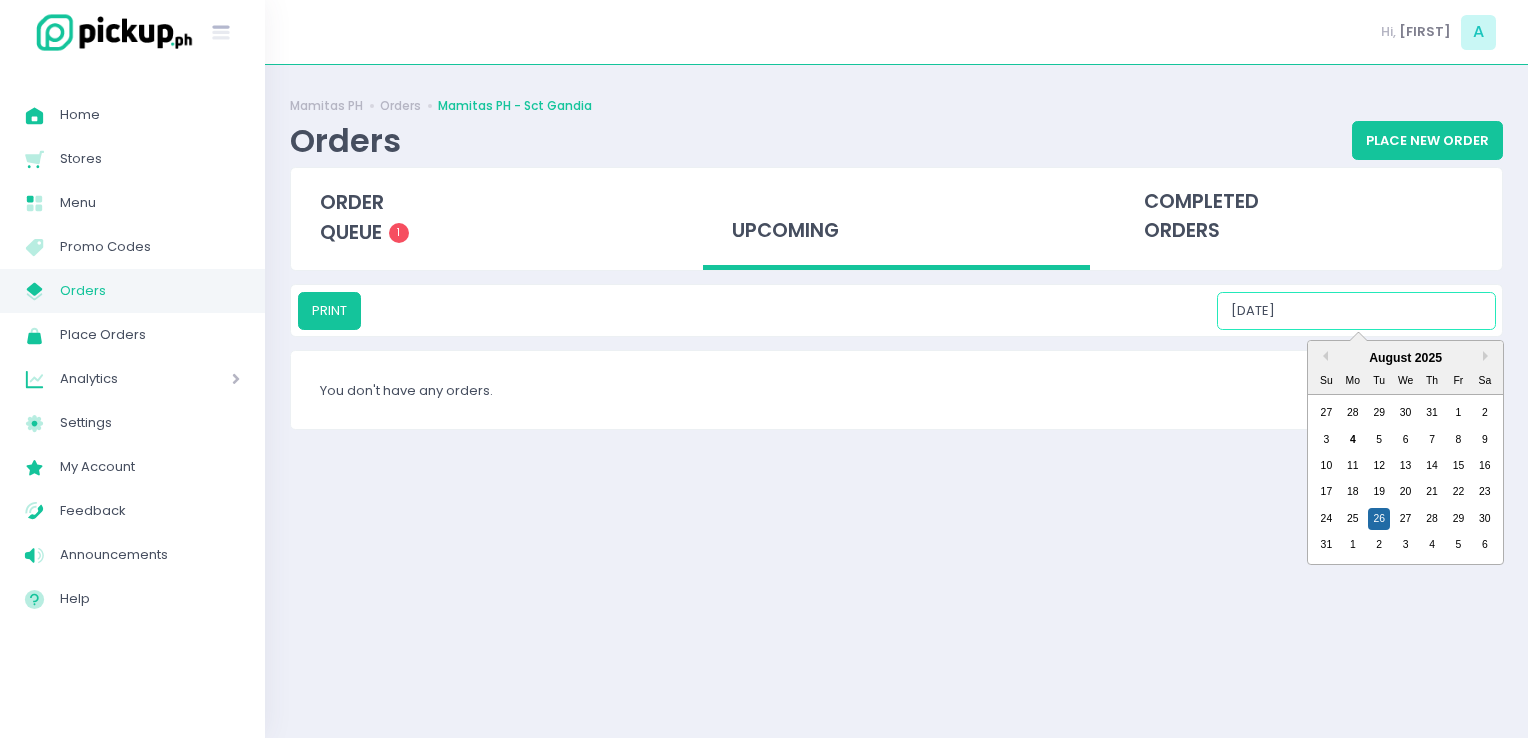 click on "08/26/2025" at bounding box center (1356, 311) 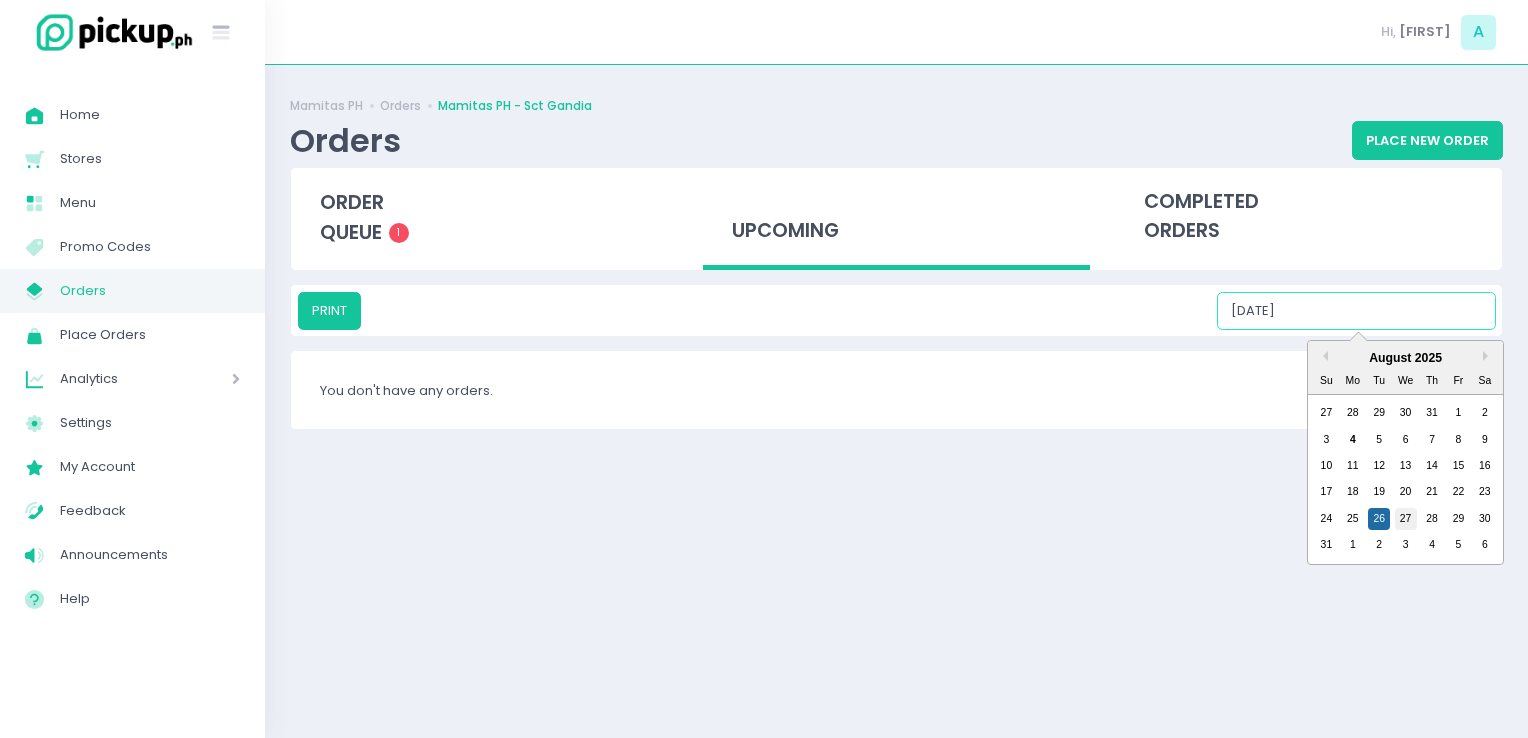 click on "27" at bounding box center (1406, 519) 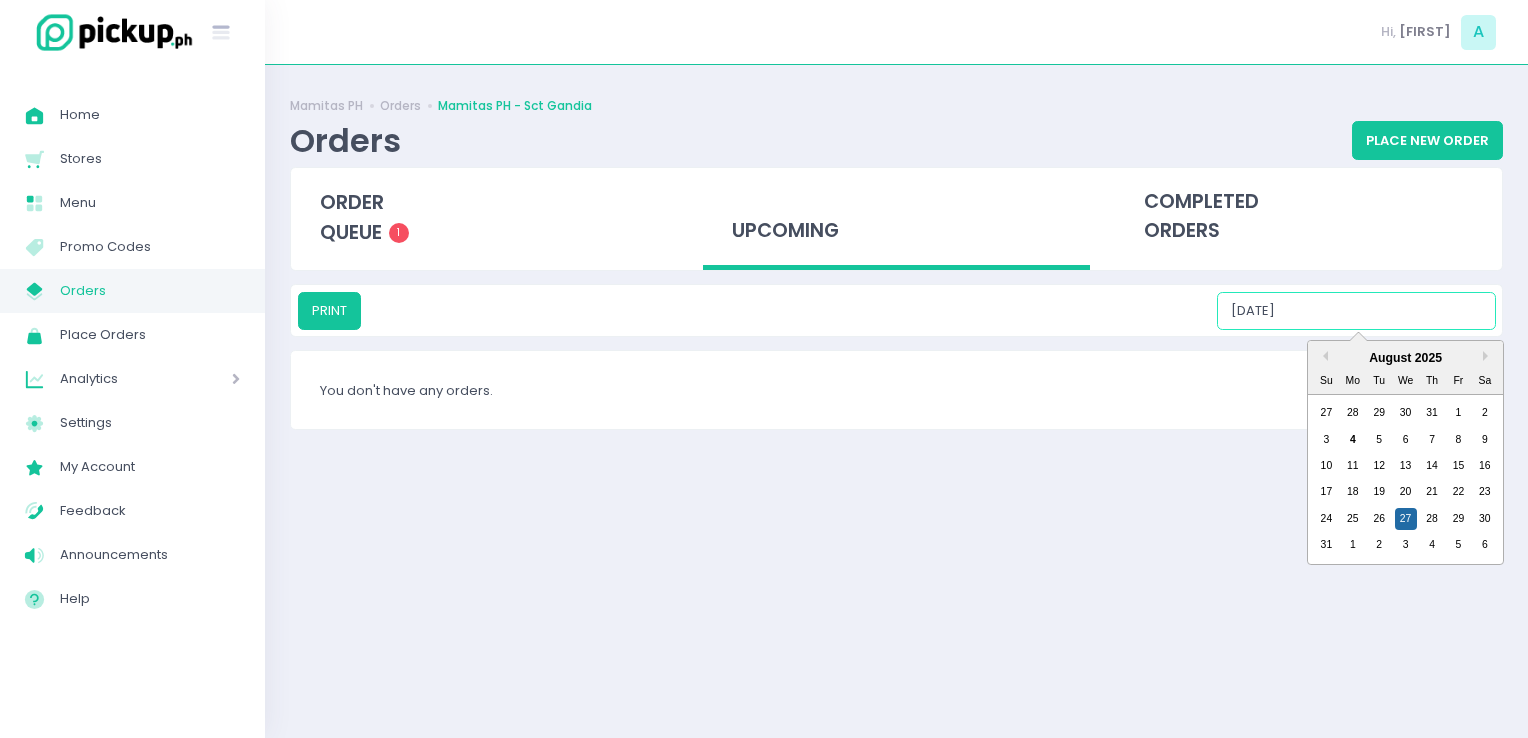click on "08/27/2025" at bounding box center [1356, 311] 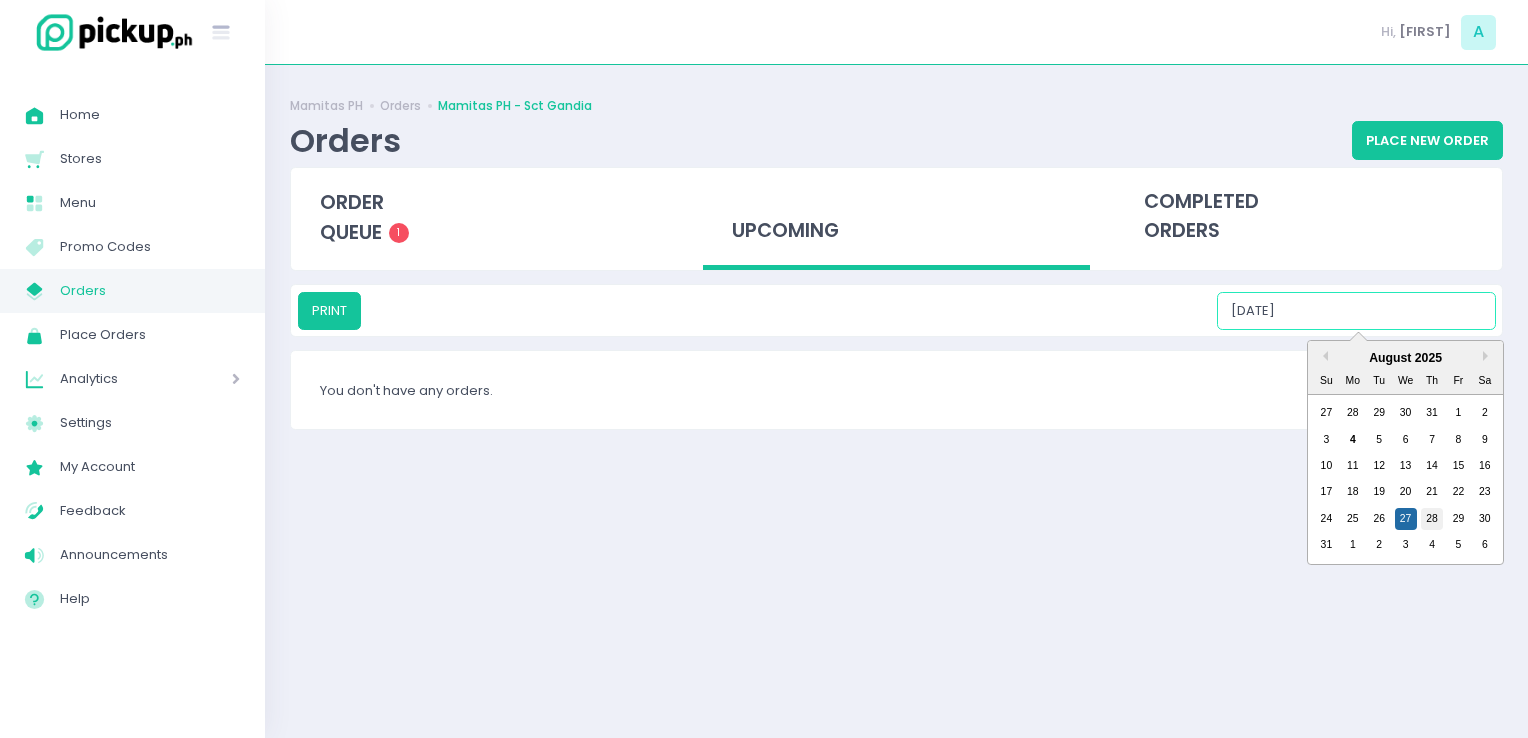 click on "28" at bounding box center [1432, 519] 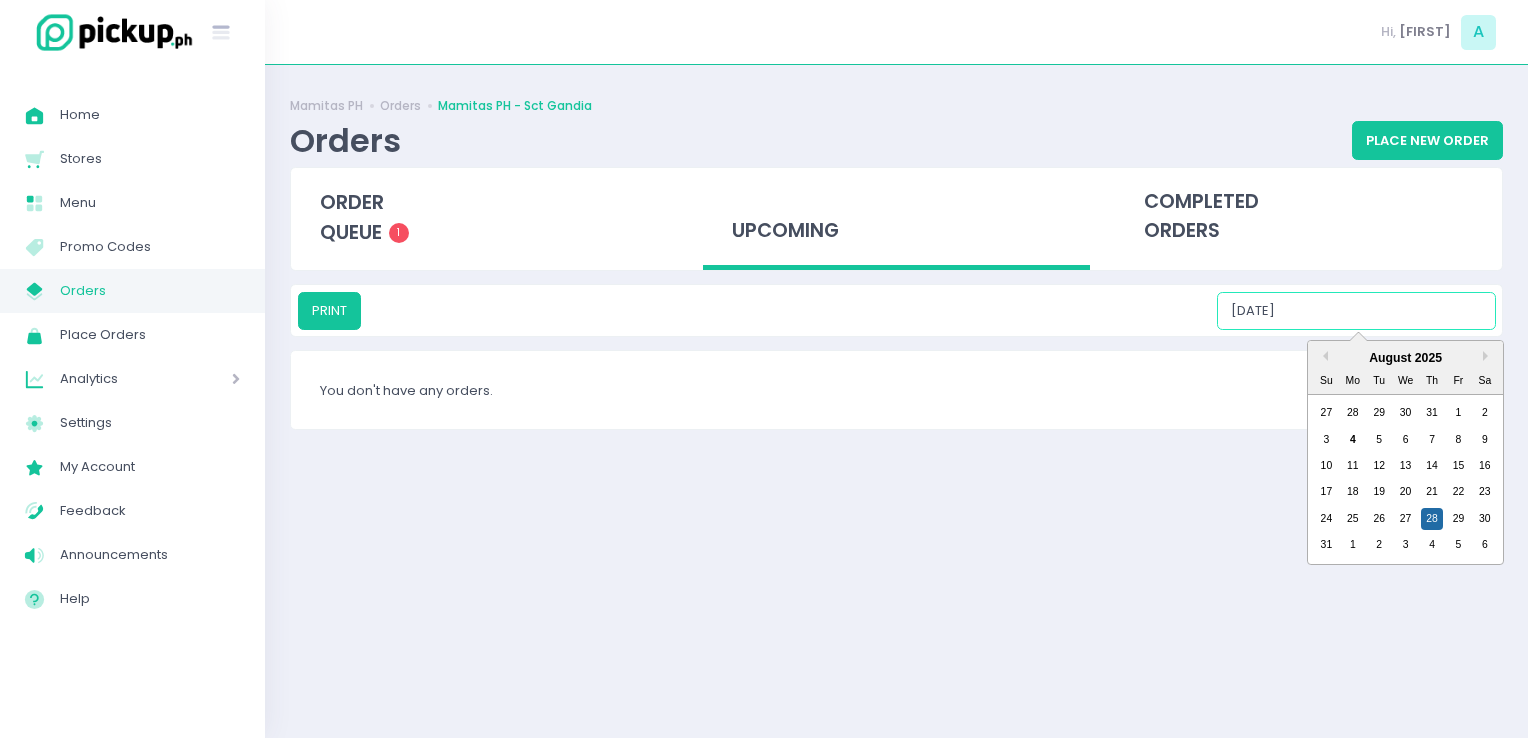 click on "08/28/2025" at bounding box center [1356, 311] 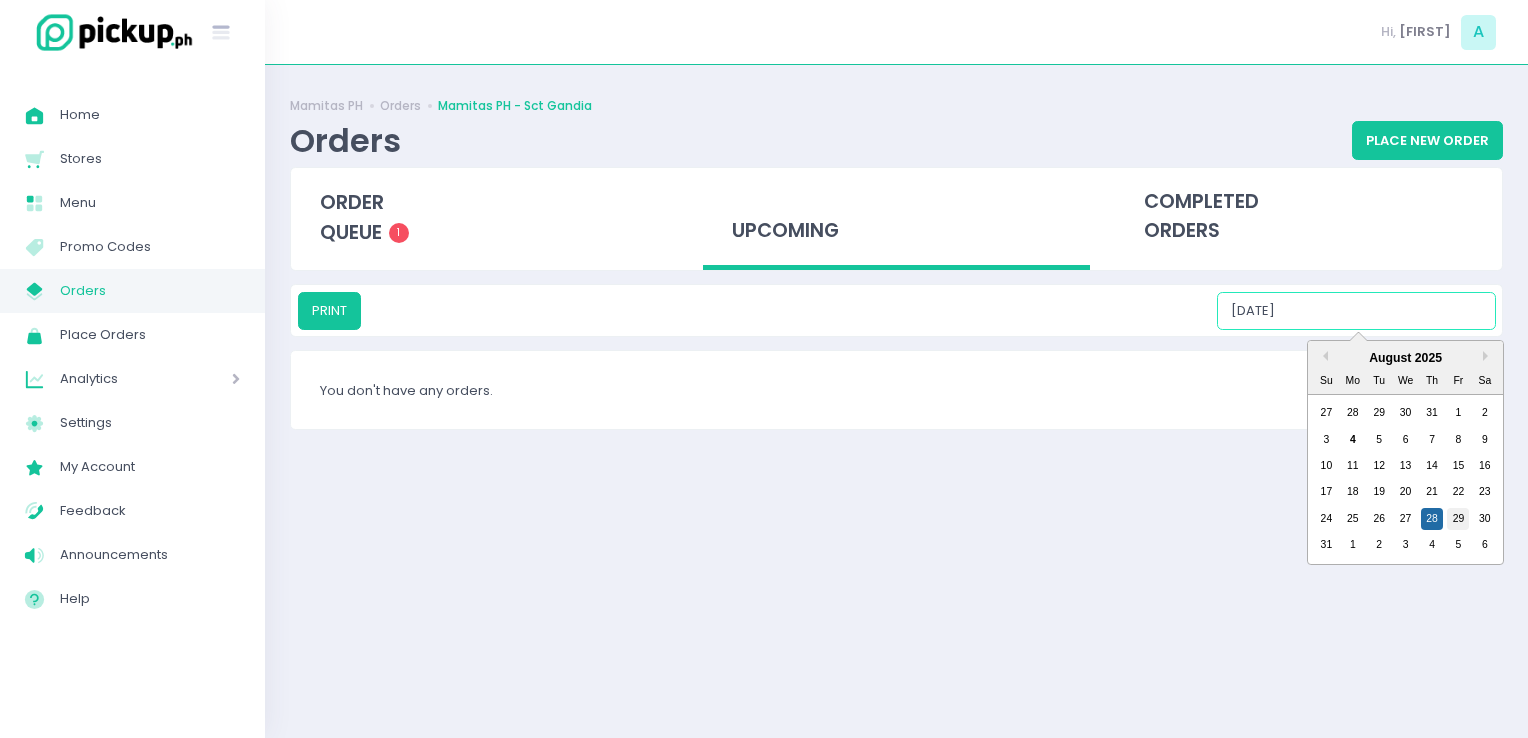 click on "29" at bounding box center (1458, 519) 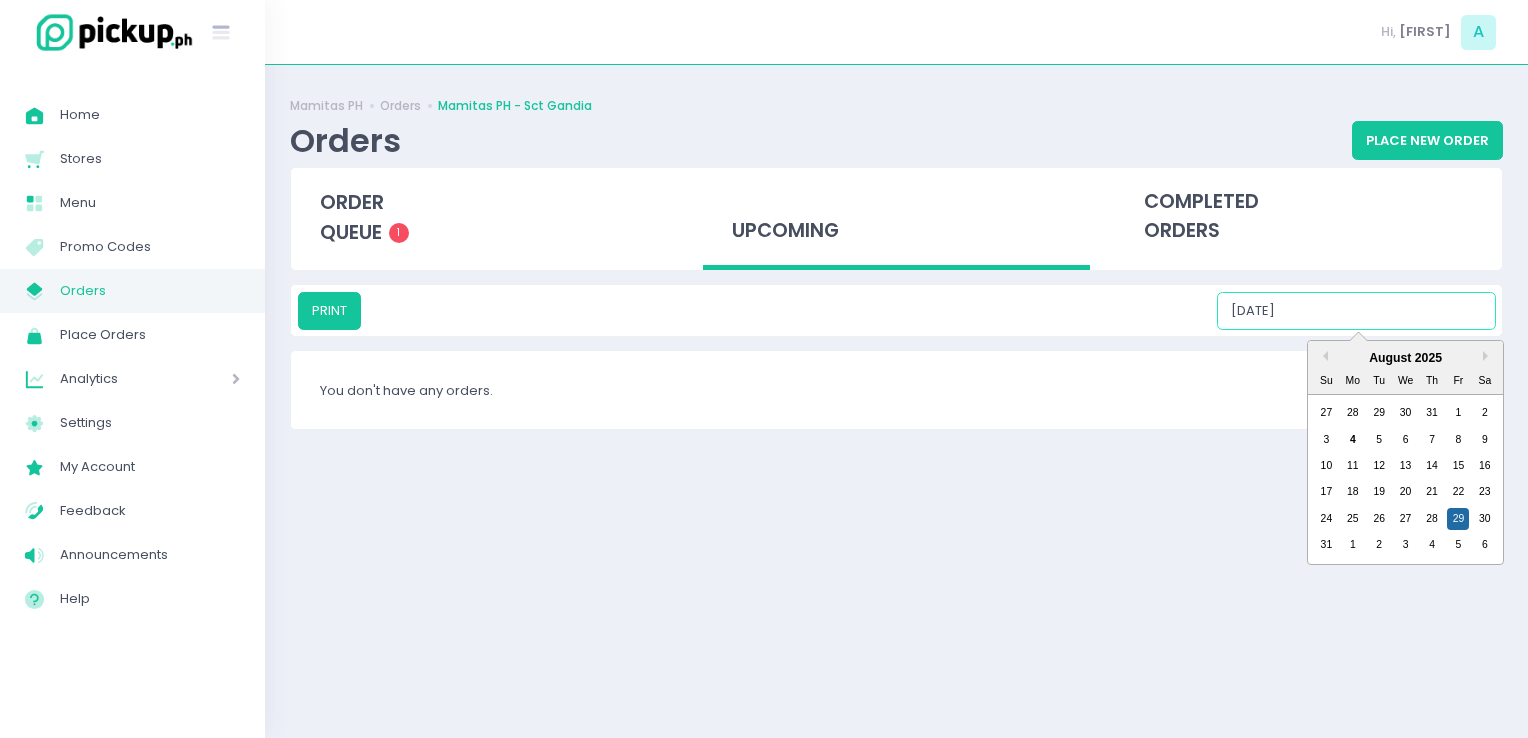 click on "08/29/2025" at bounding box center (1356, 311) 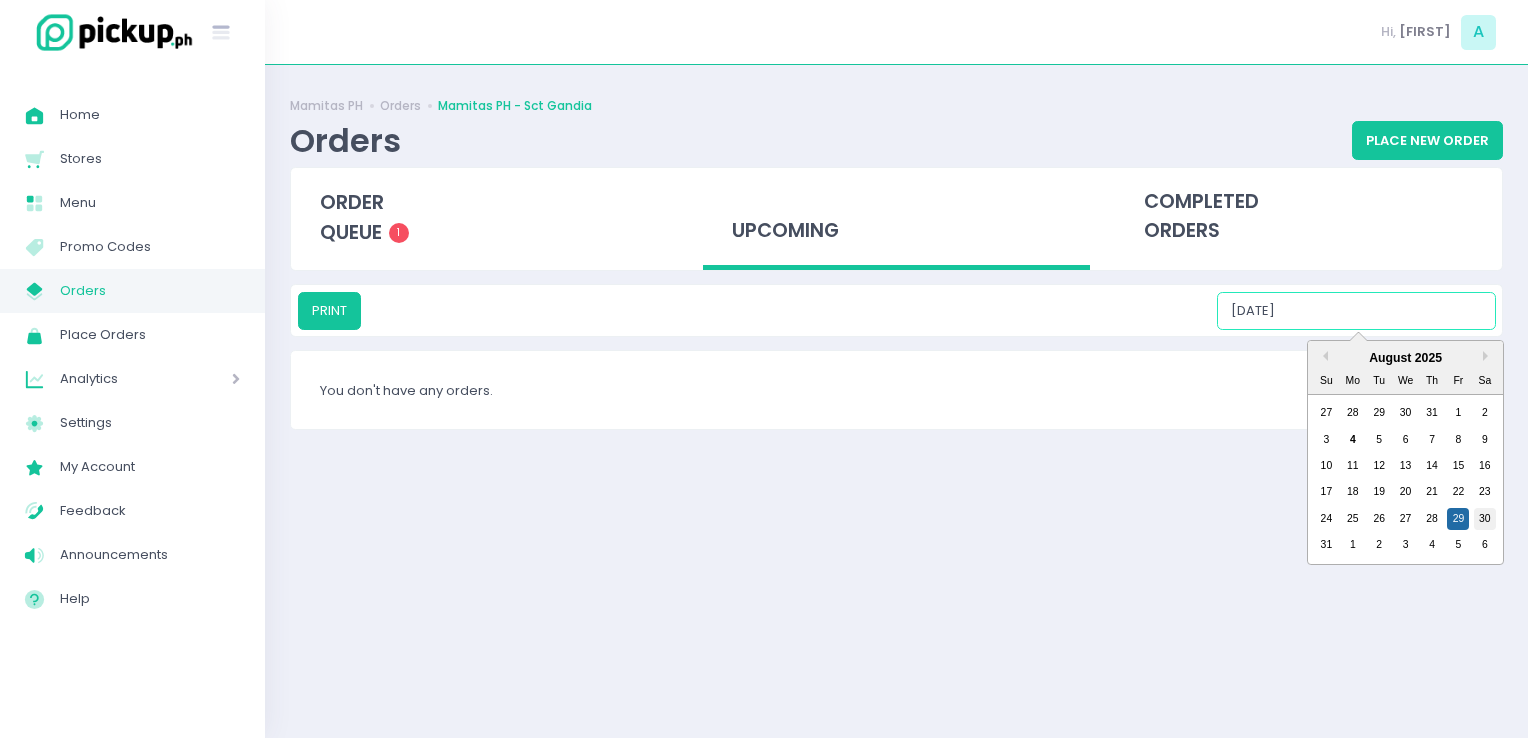 click on "30" at bounding box center [1485, 519] 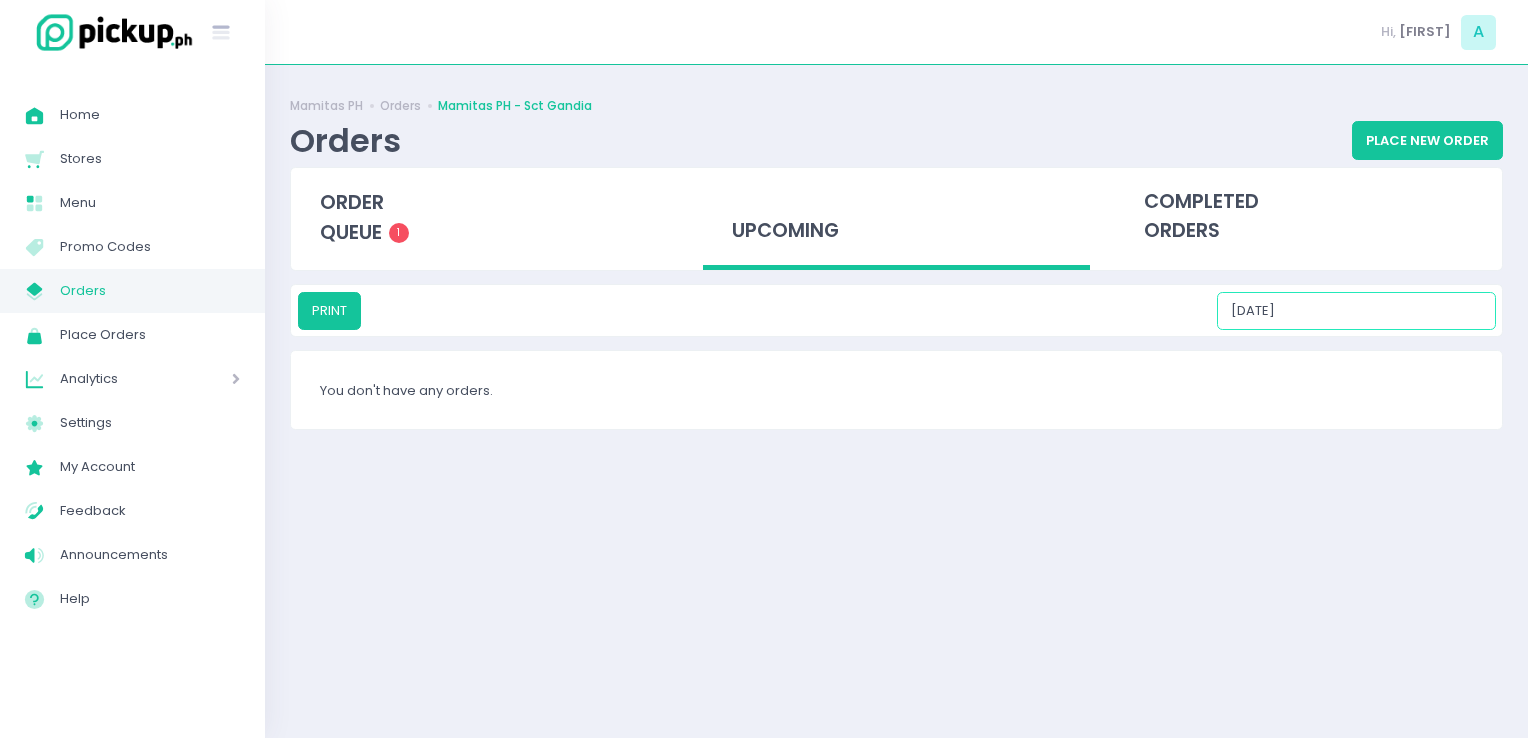 click on "08/30/2025" at bounding box center [1356, 311] 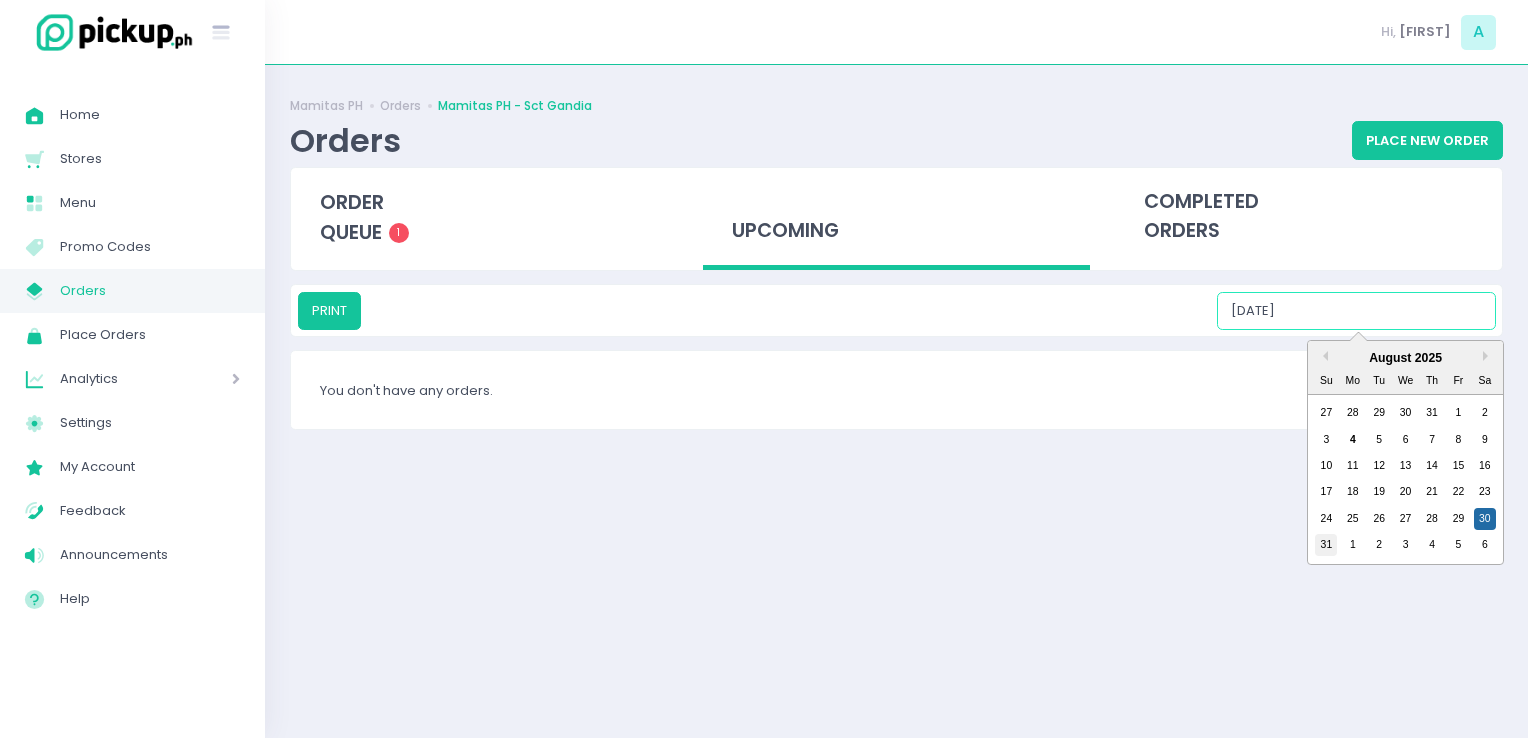 click on "31" at bounding box center [1326, 545] 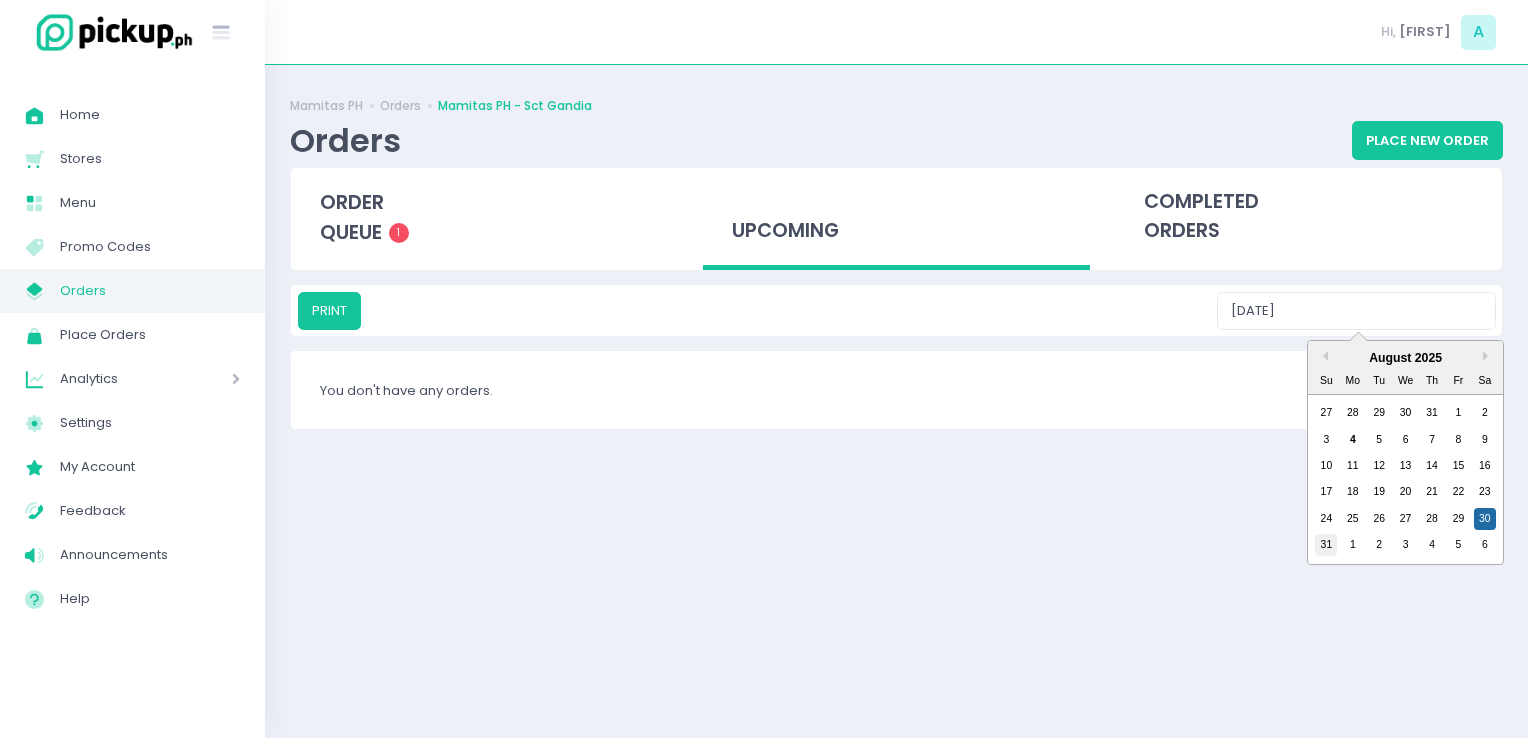 type on "08/31/2025" 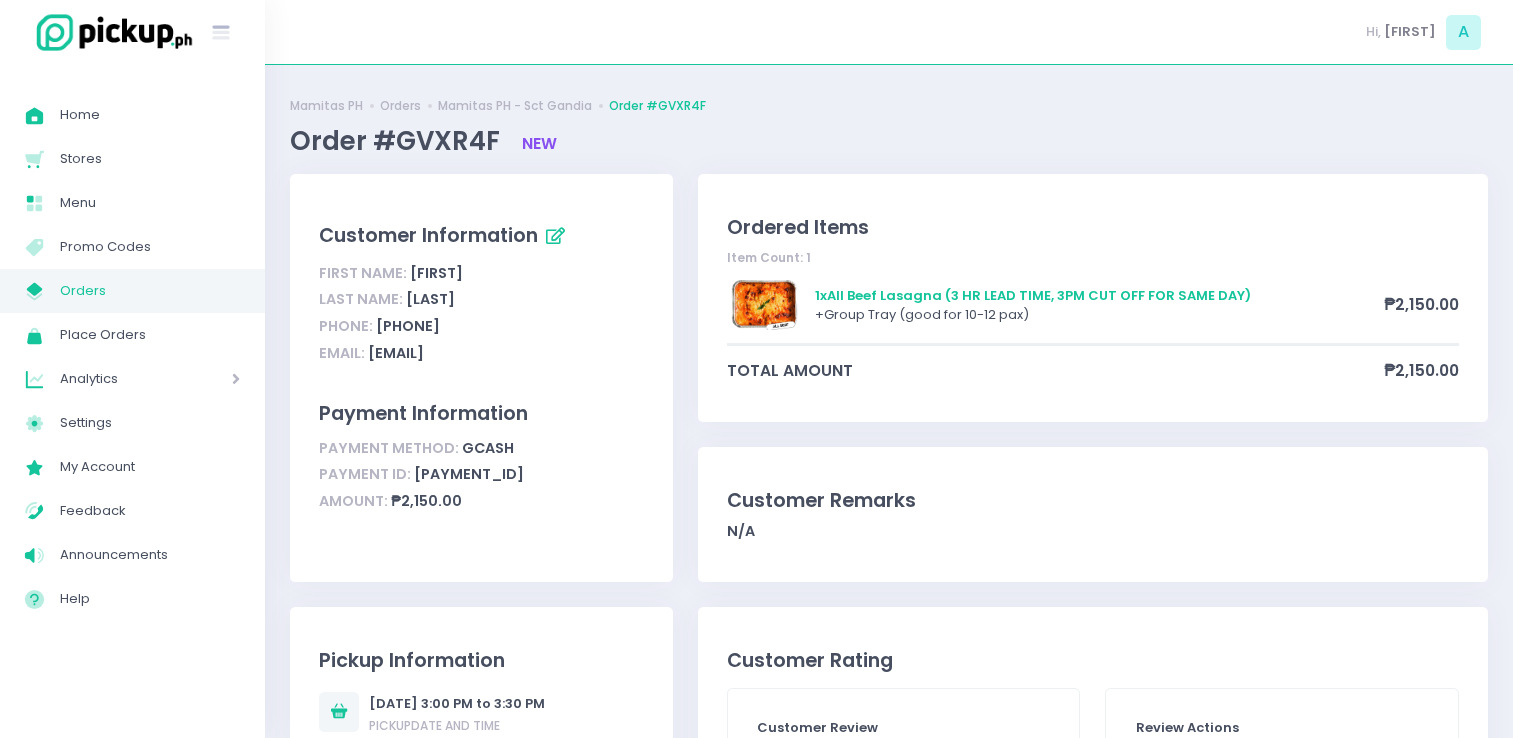 scroll, scrollTop: 0, scrollLeft: 0, axis: both 